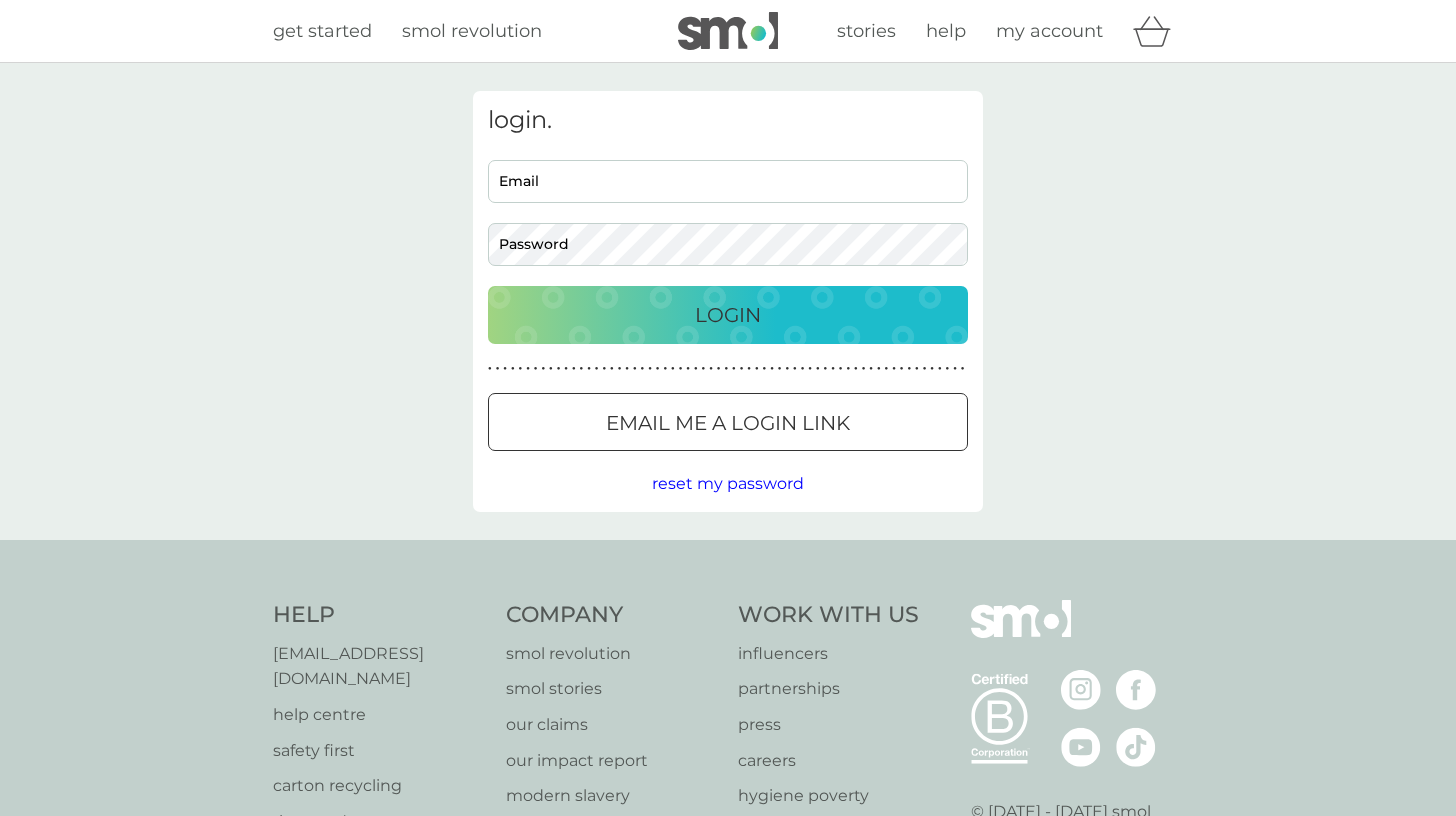scroll, scrollTop: 0, scrollLeft: 0, axis: both 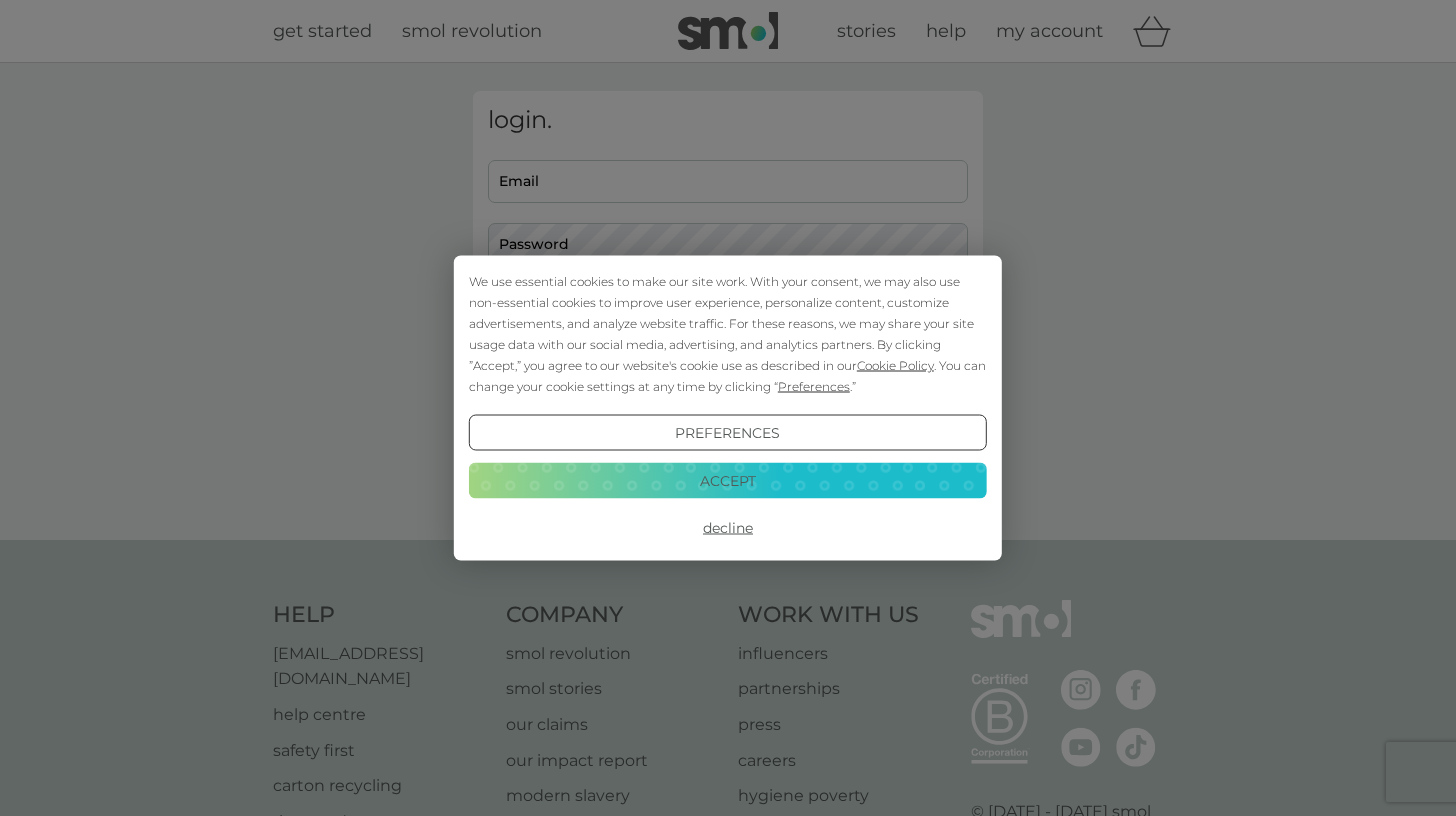click on "Accept" at bounding box center [728, 480] 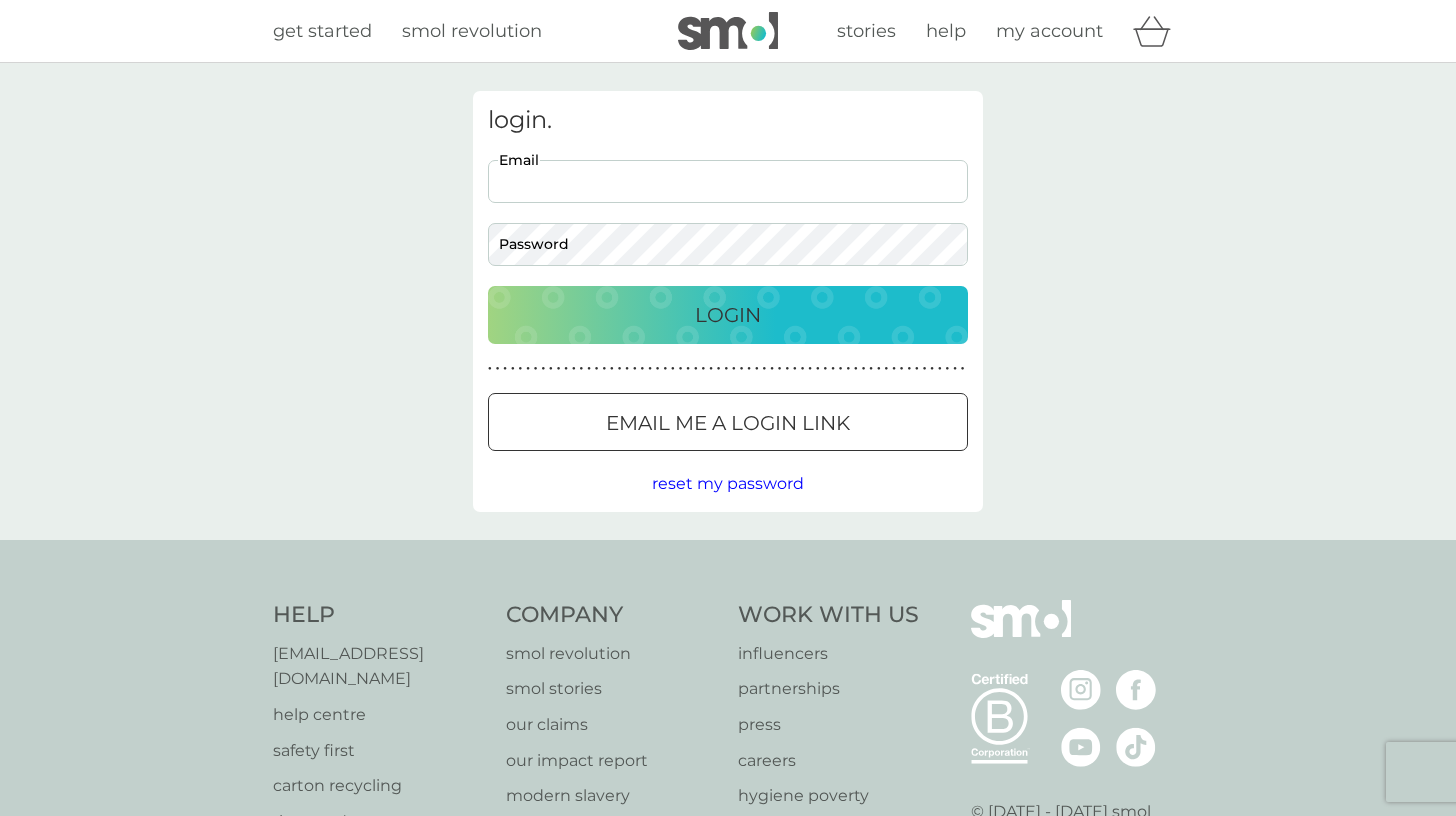 click on "Email" at bounding box center (728, 181) 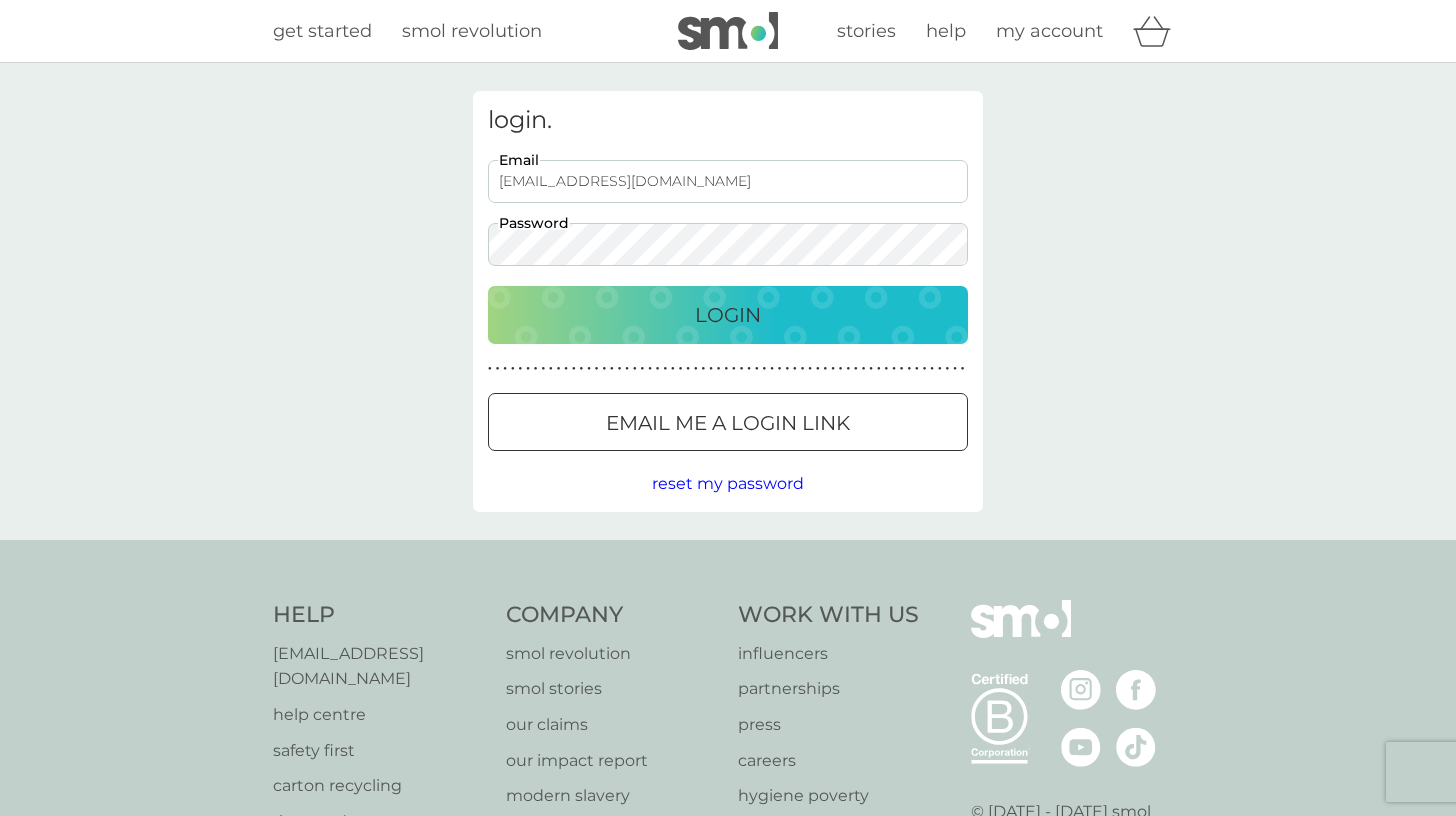click on "Login" at bounding box center [728, 315] 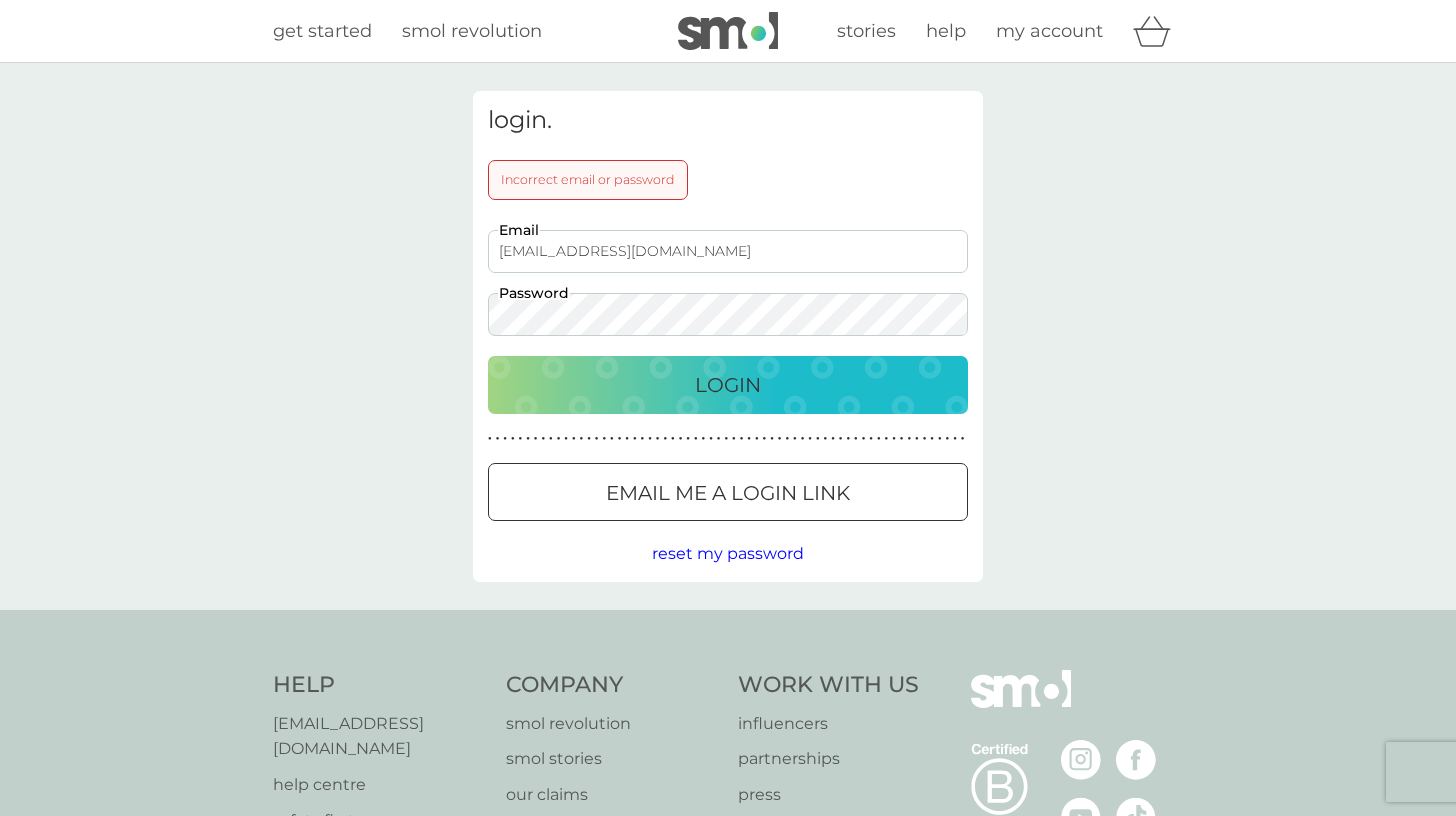 click on "Email me a login link" at bounding box center (728, 493) 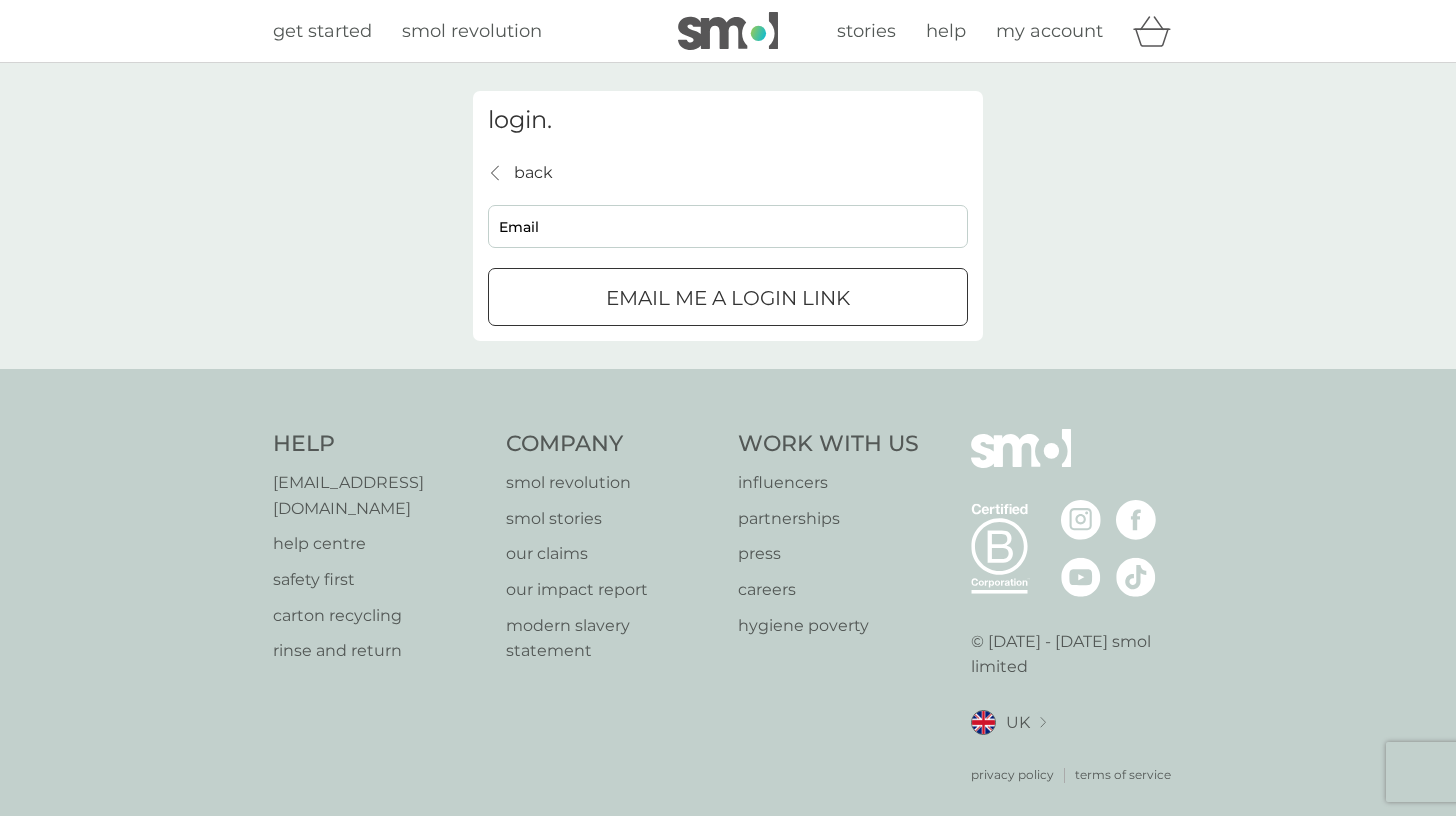 click on "Email" at bounding box center (728, 226) 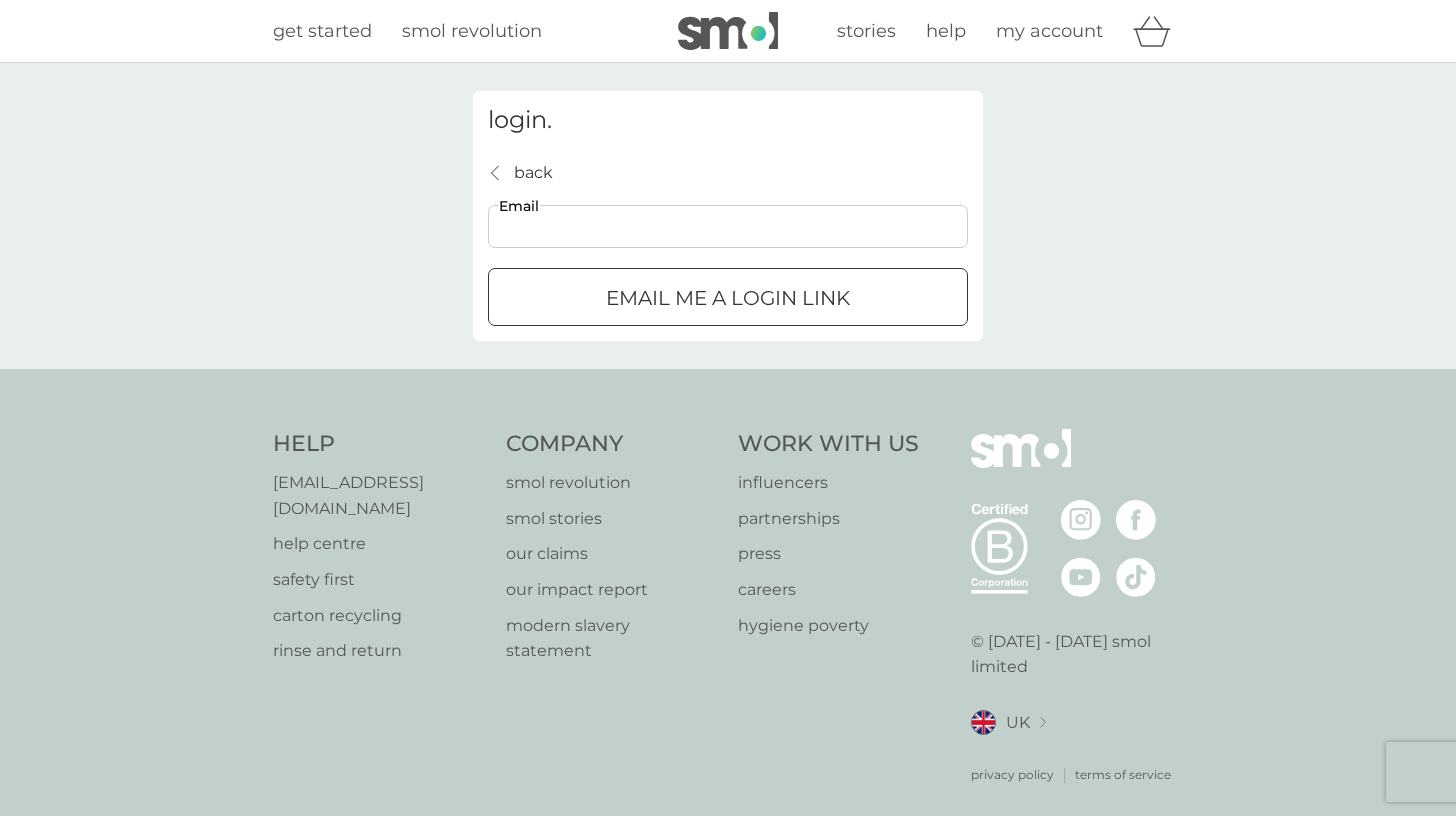 type on "[EMAIL_ADDRESS][DOMAIN_NAME]" 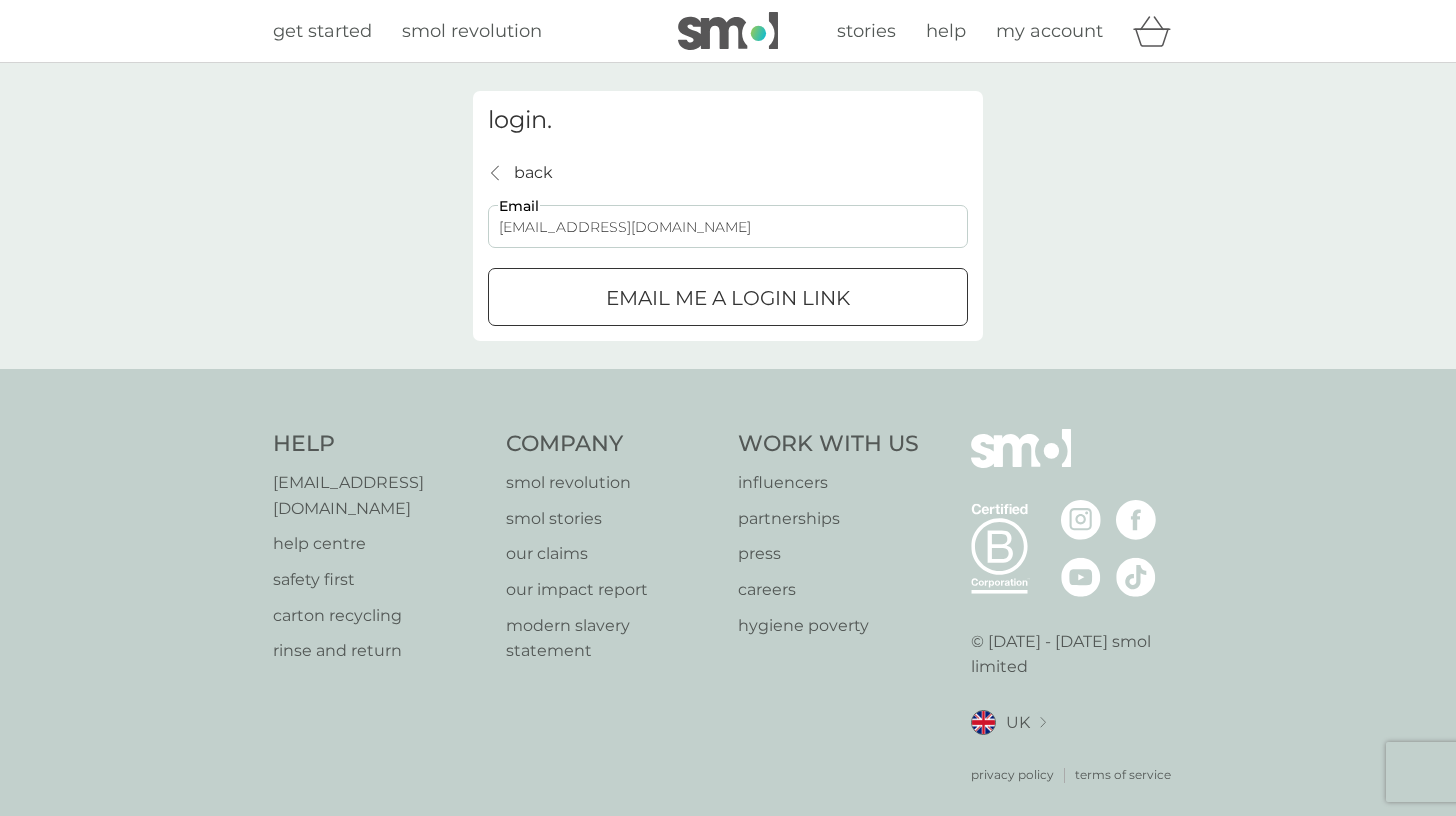 click on "Email me a login link" at bounding box center [728, 298] 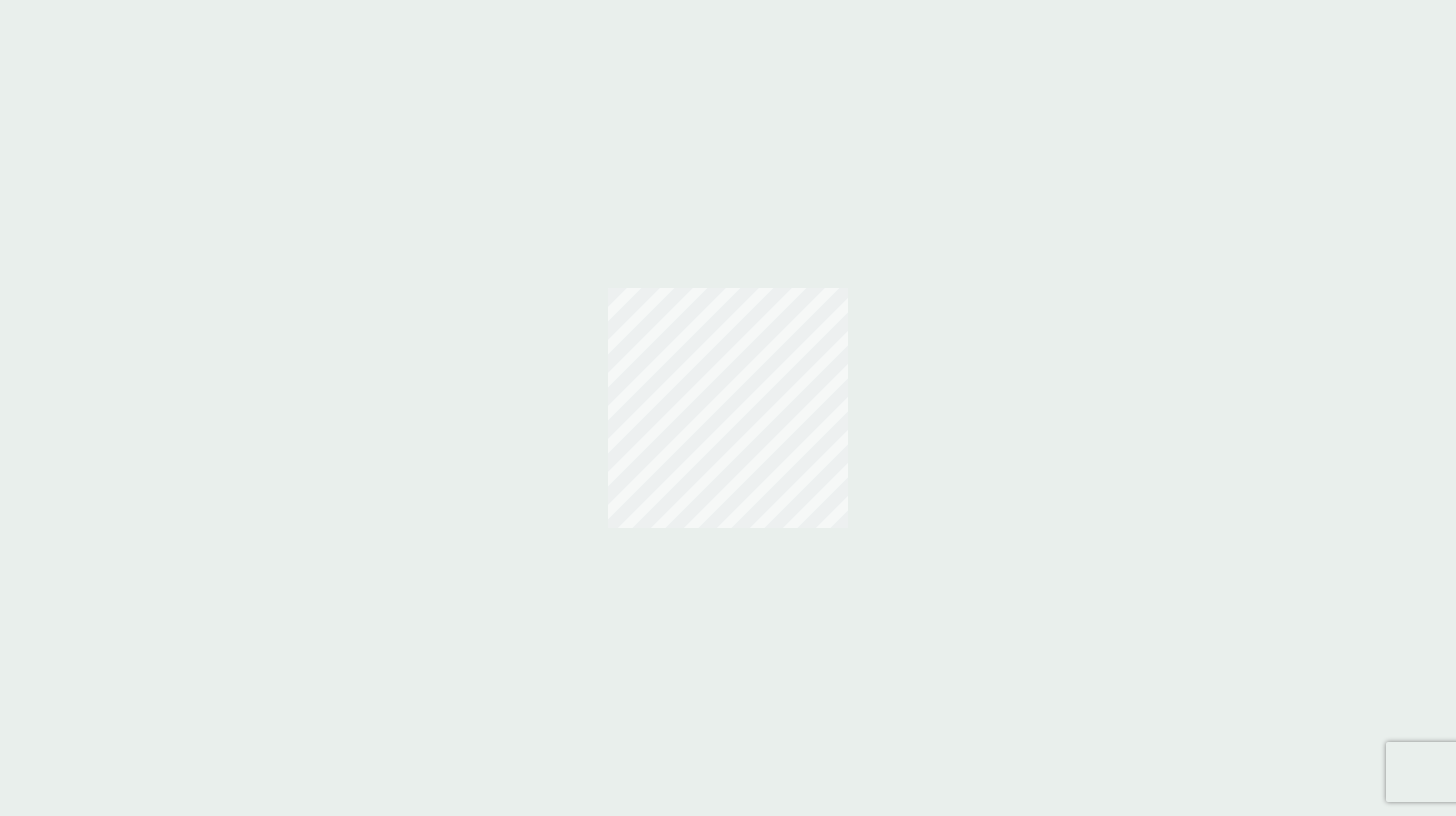 scroll, scrollTop: 0, scrollLeft: 0, axis: both 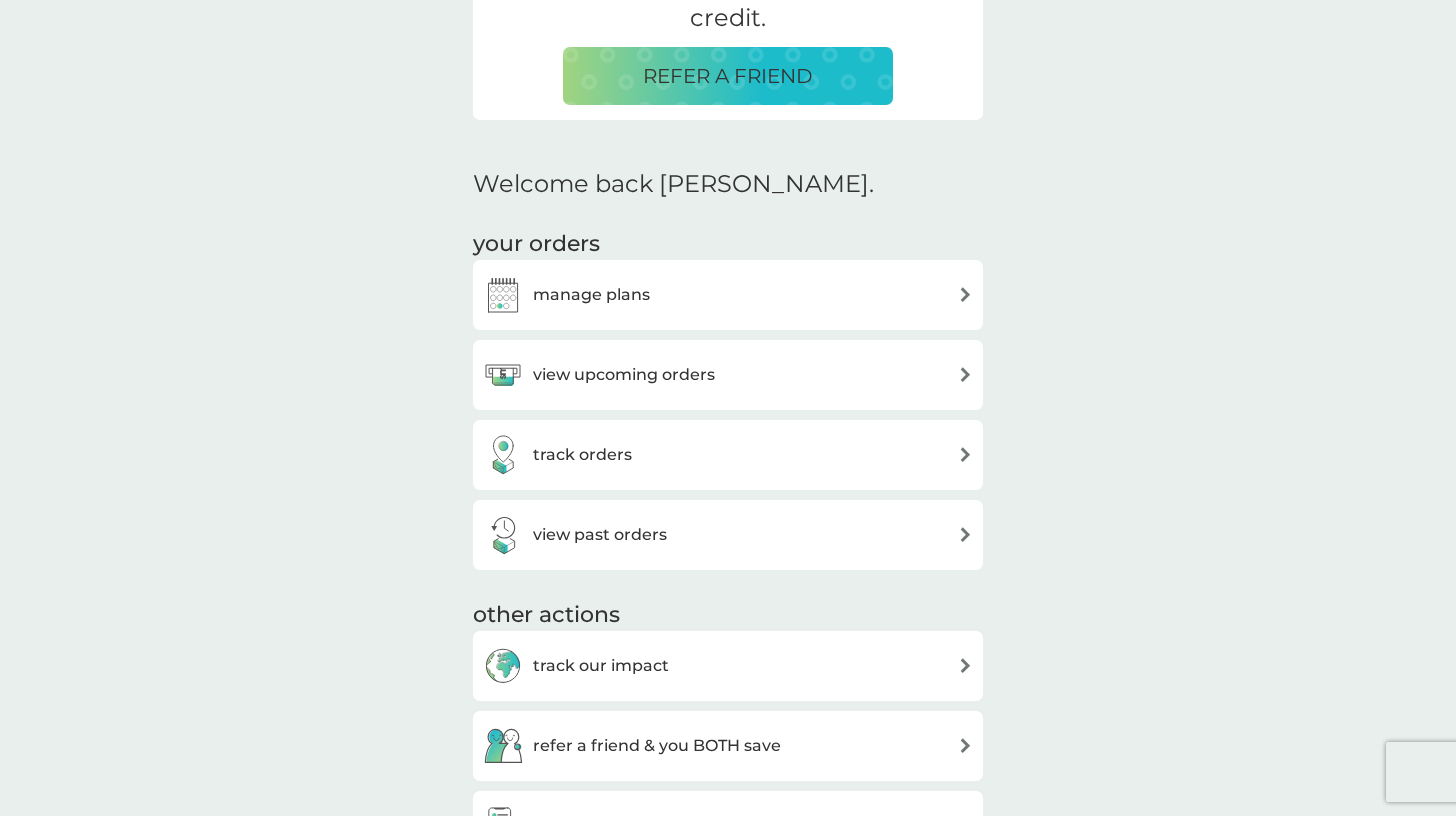 click on "manage plans" at bounding box center [728, 295] 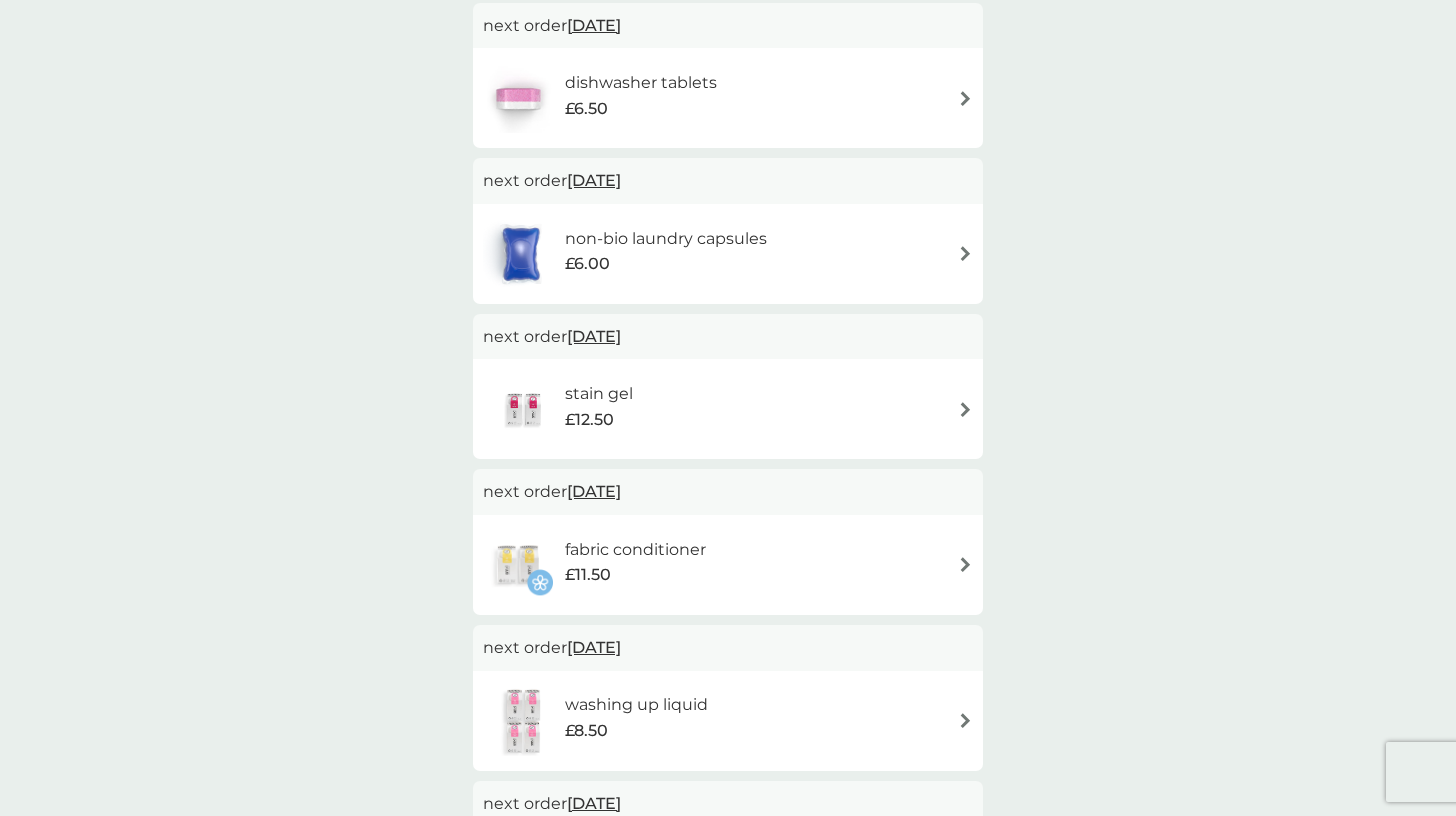 scroll, scrollTop: 224, scrollLeft: 0, axis: vertical 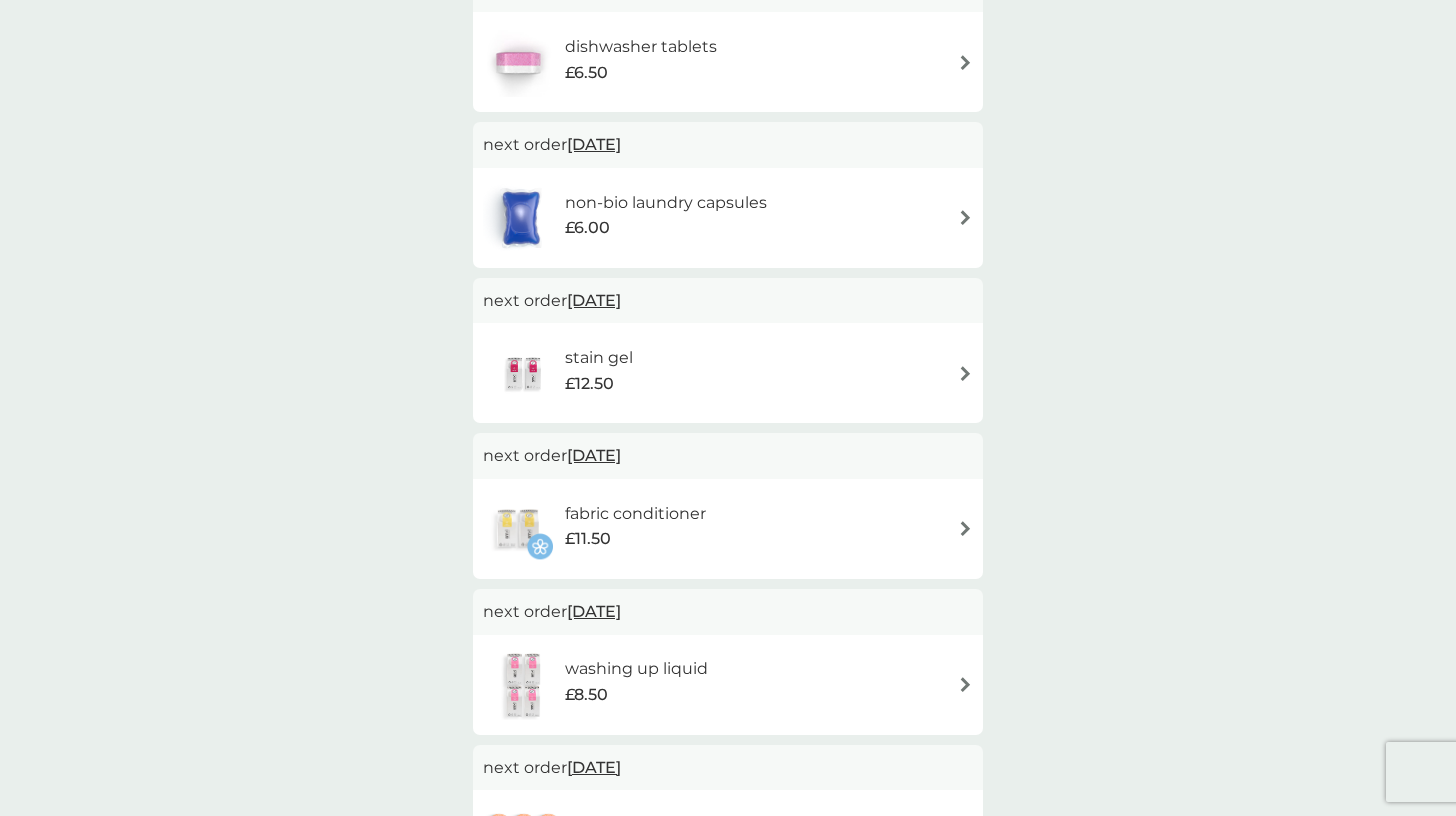 click on "stain gel £12.50" at bounding box center (728, 373) 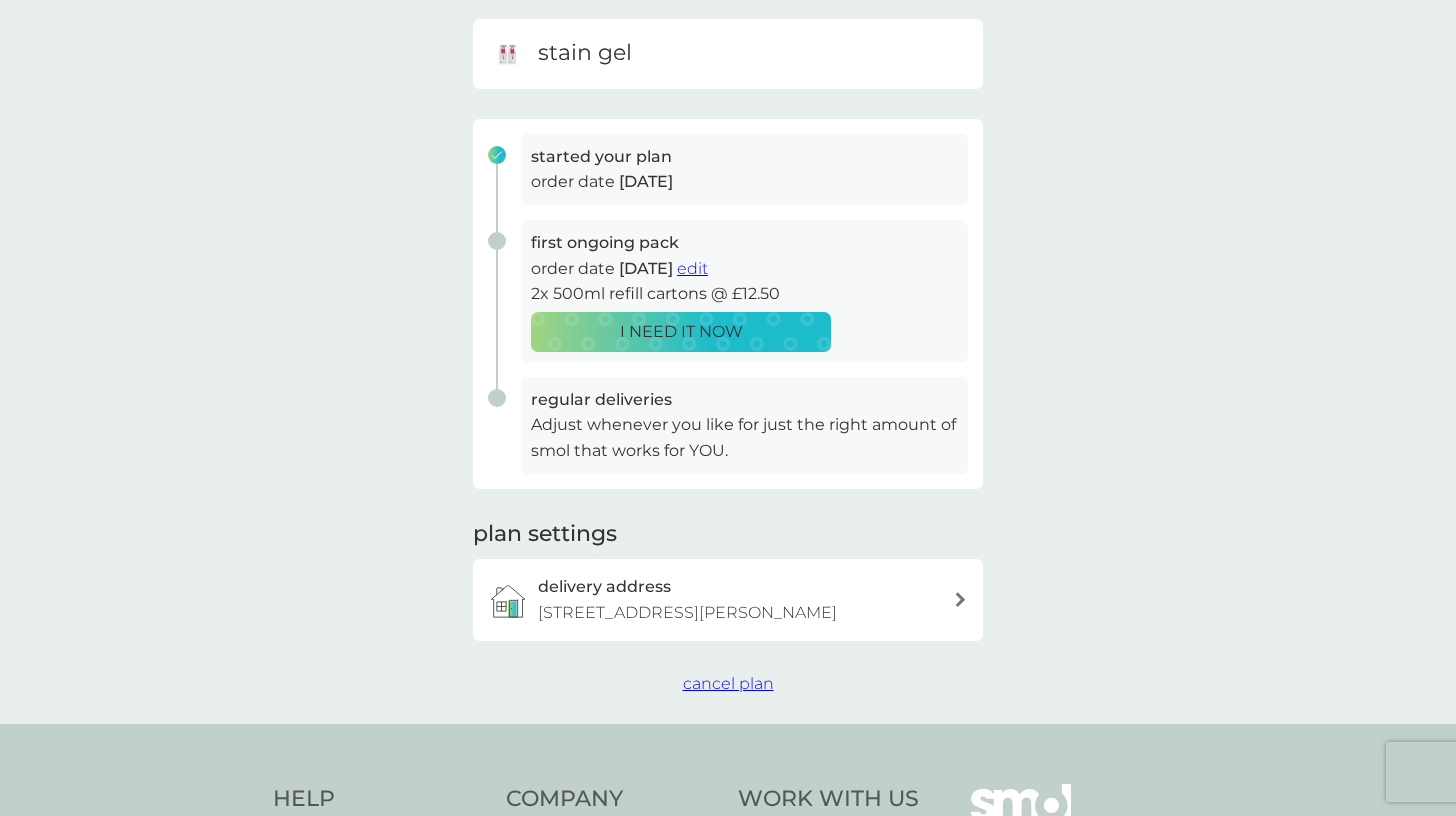 scroll, scrollTop: 195, scrollLeft: 0, axis: vertical 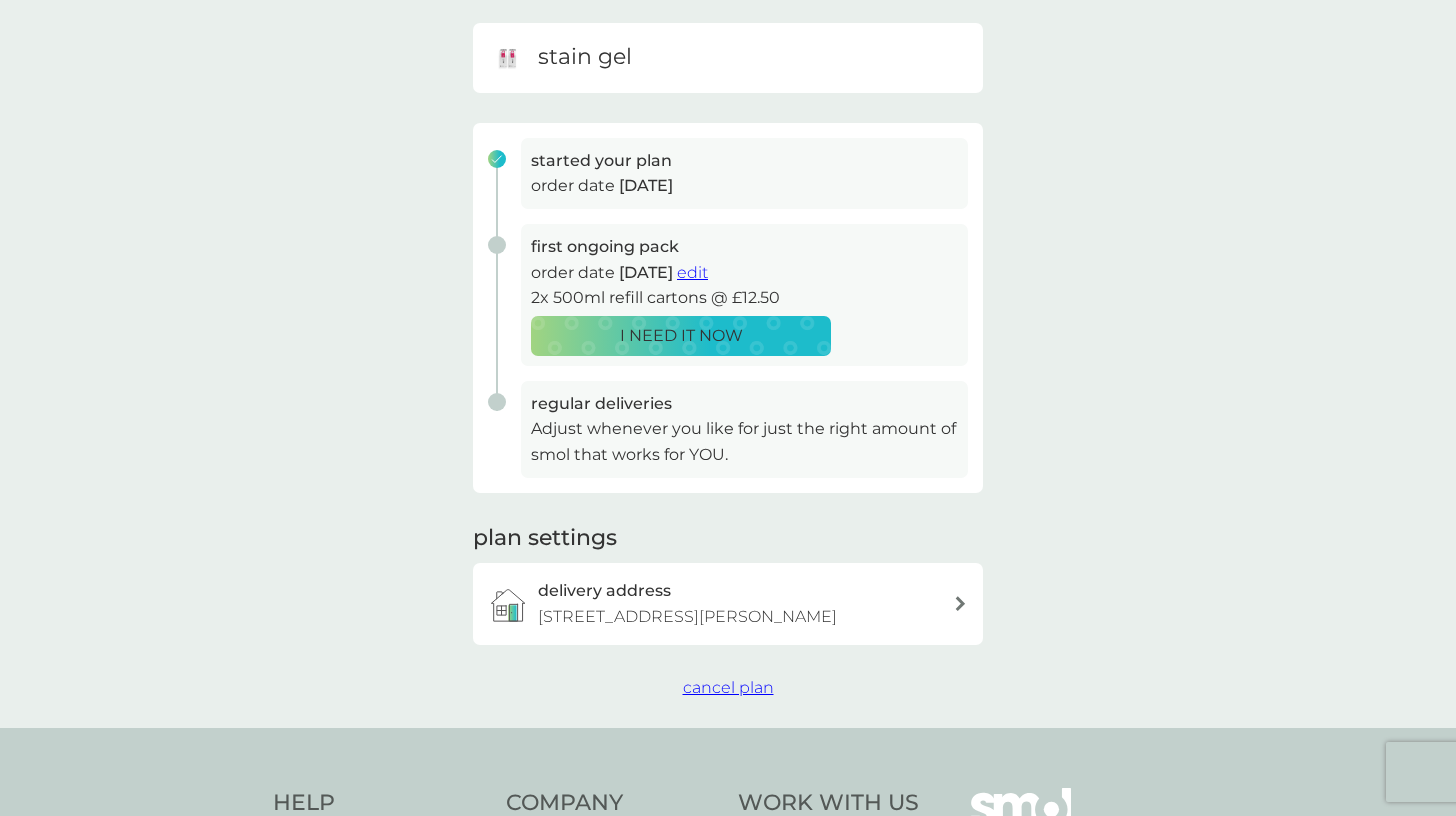 click on "edit" at bounding box center (692, 272) 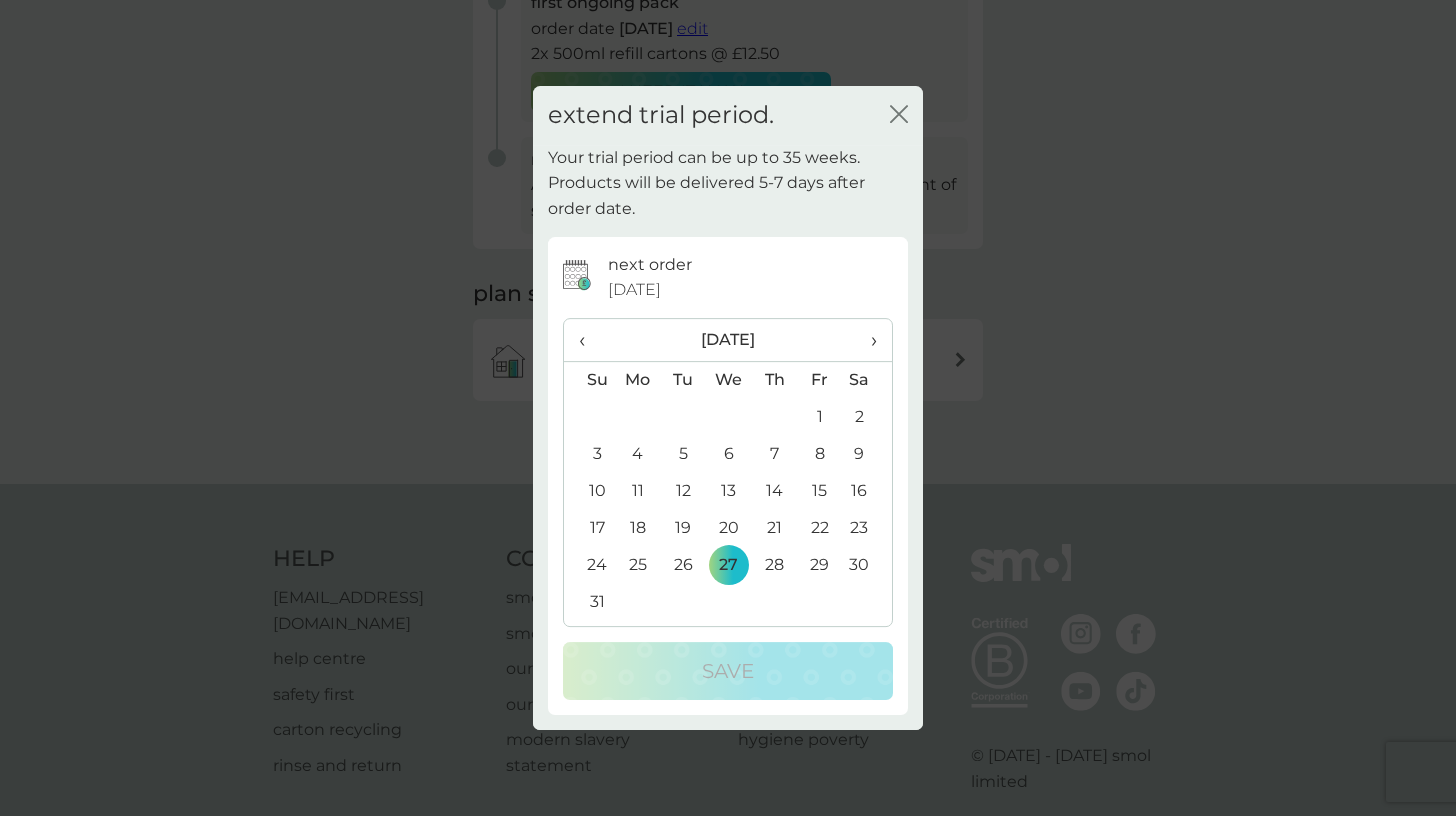 scroll, scrollTop: 485, scrollLeft: 0, axis: vertical 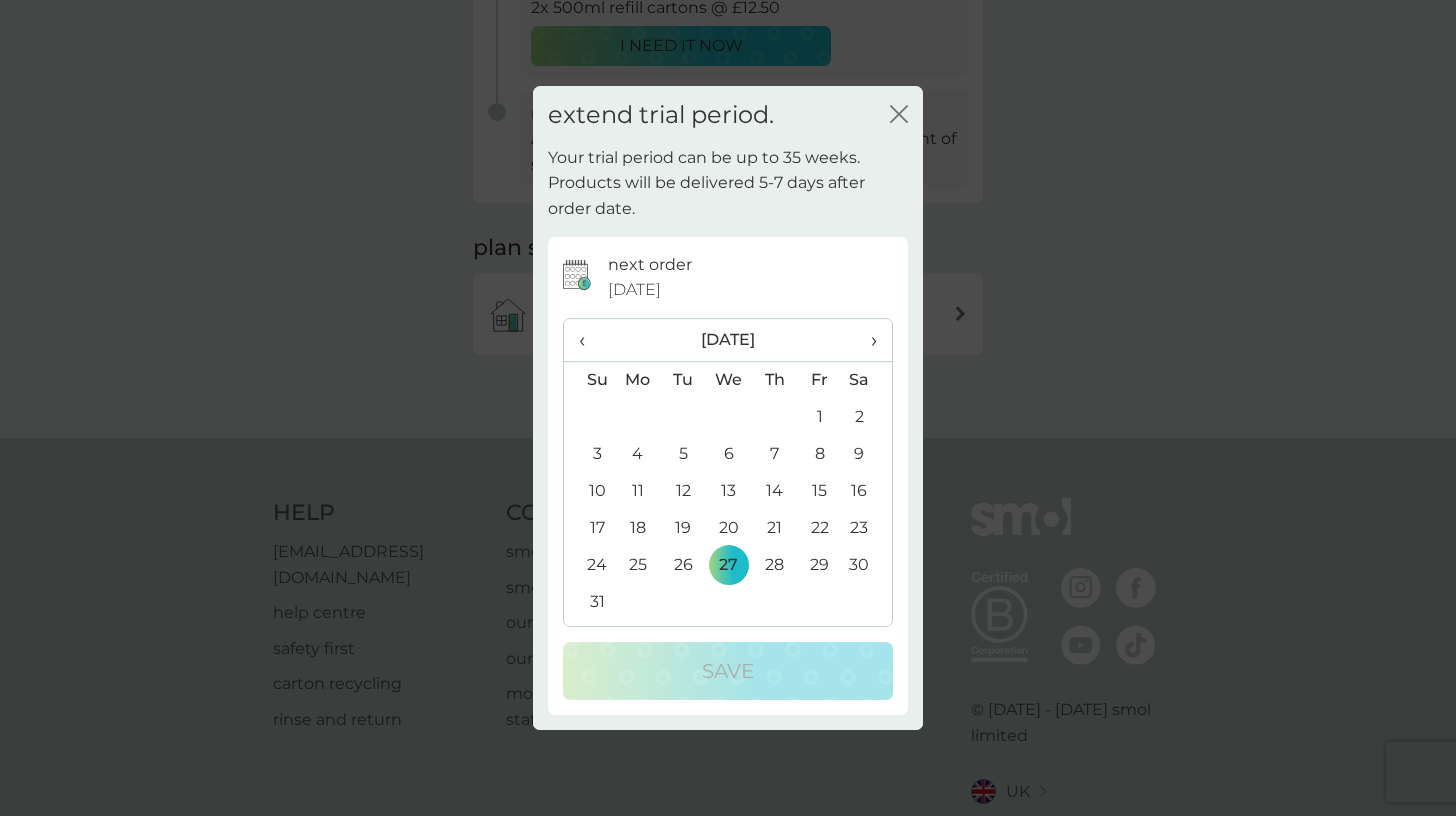 click on "›" at bounding box center (867, 340) 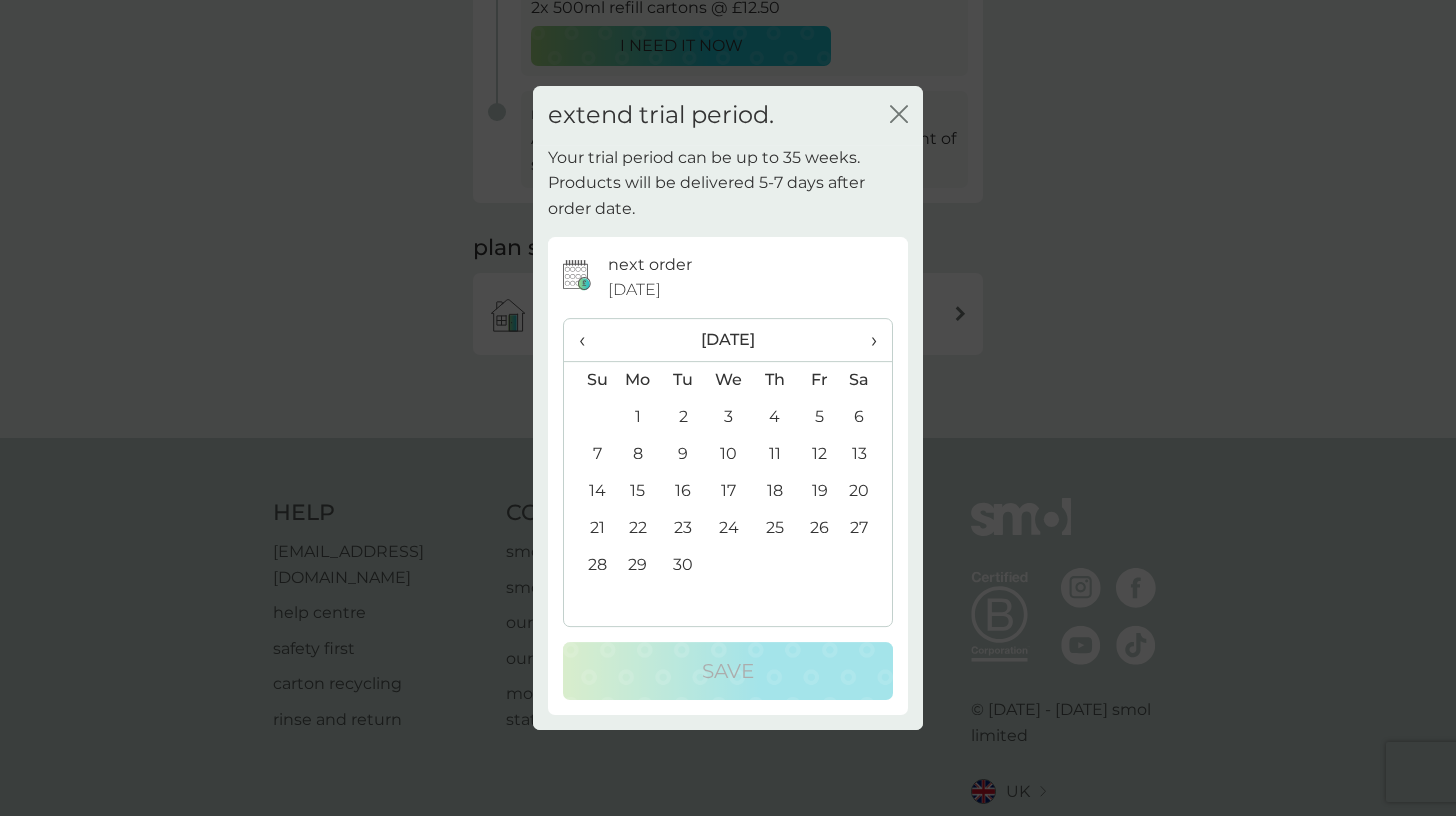 click on "›" at bounding box center (867, 340) 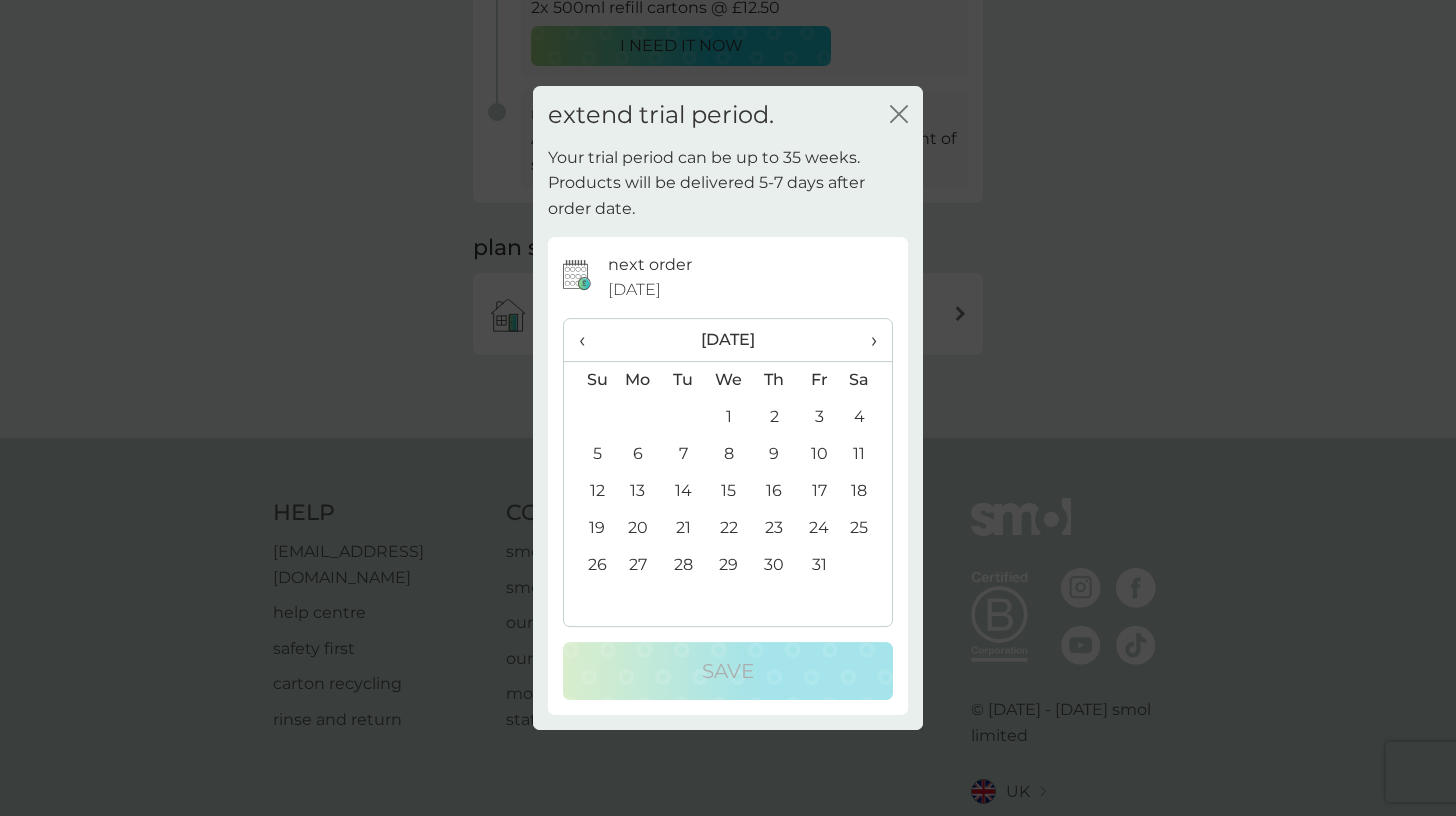 click on "›" at bounding box center (867, 340) 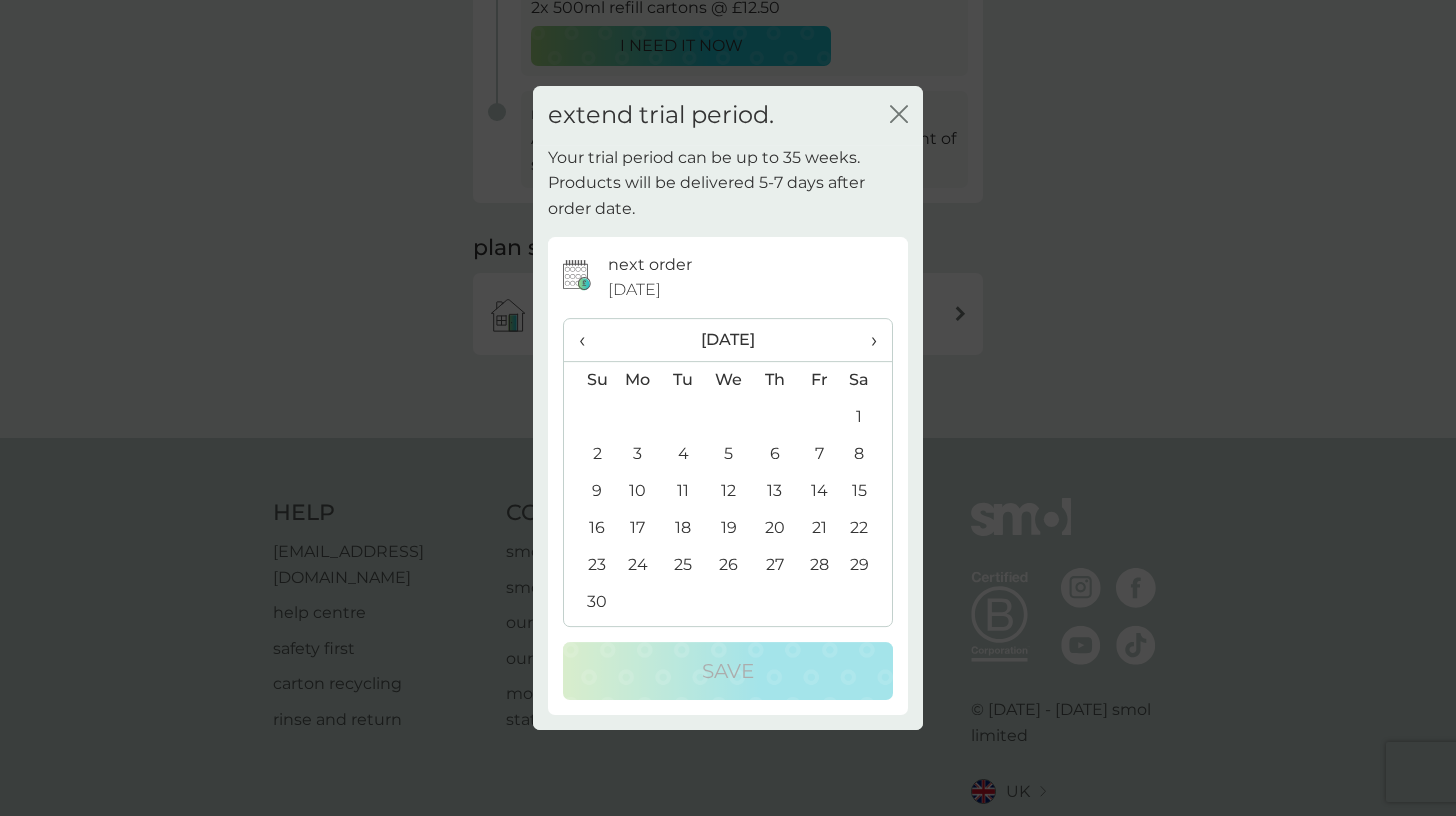 click on "close" 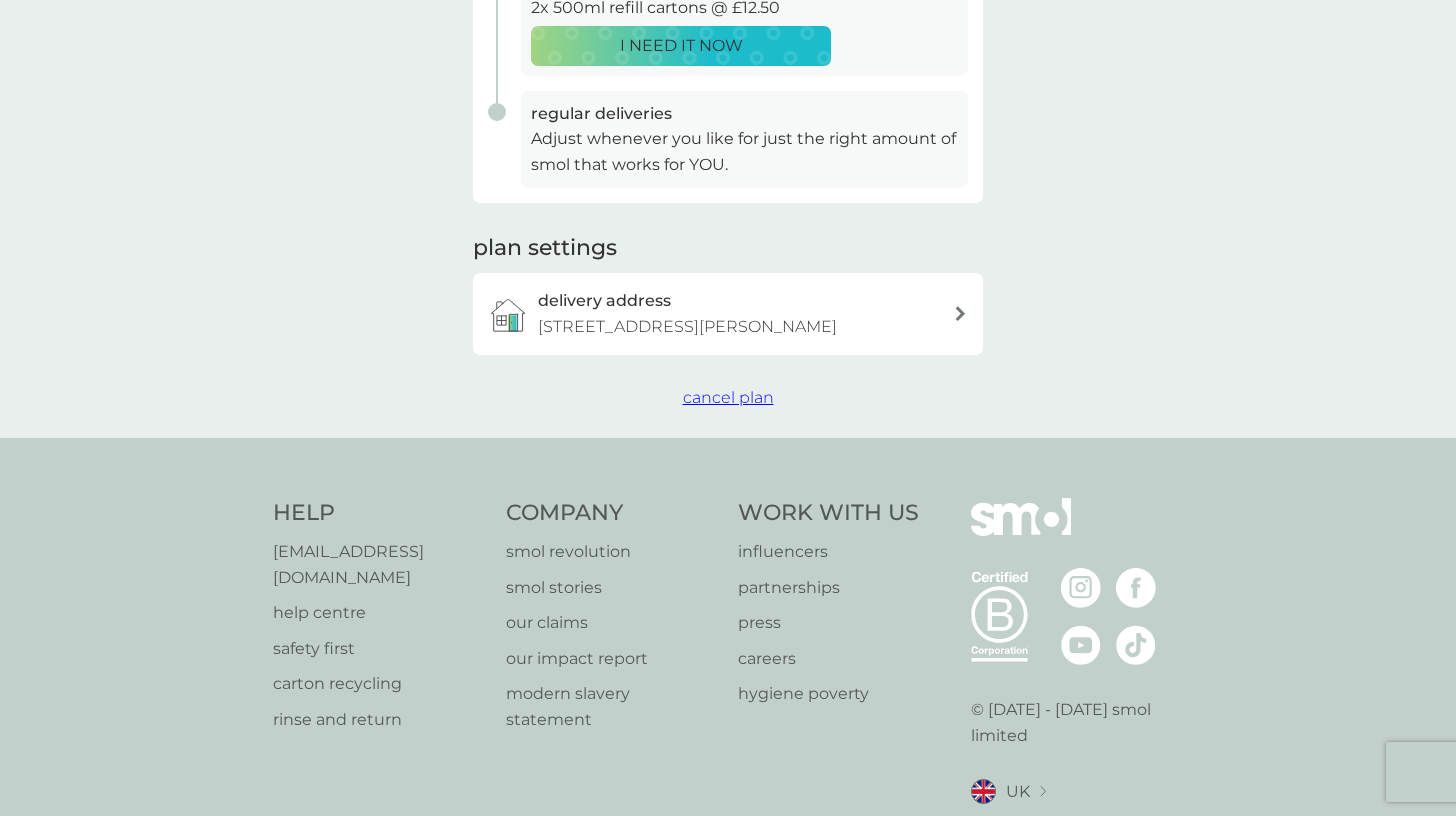 scroll, scrollTop: 59, scrollLeft: 0, axis: vertical 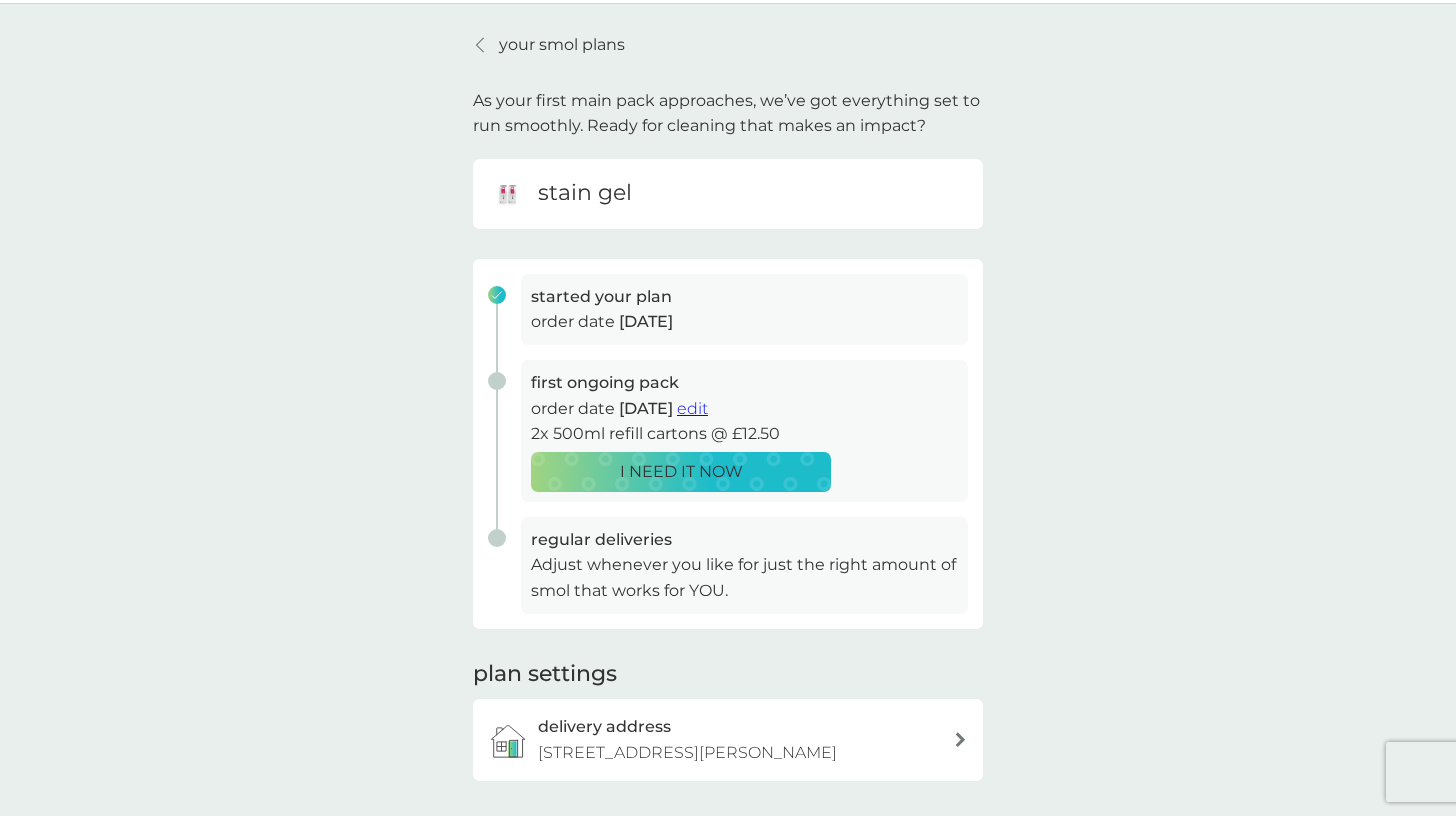 click on "regular deliveries Adjust whenever you like for just the right amount of smol that works for YOU." at bounding box center [744, 565] 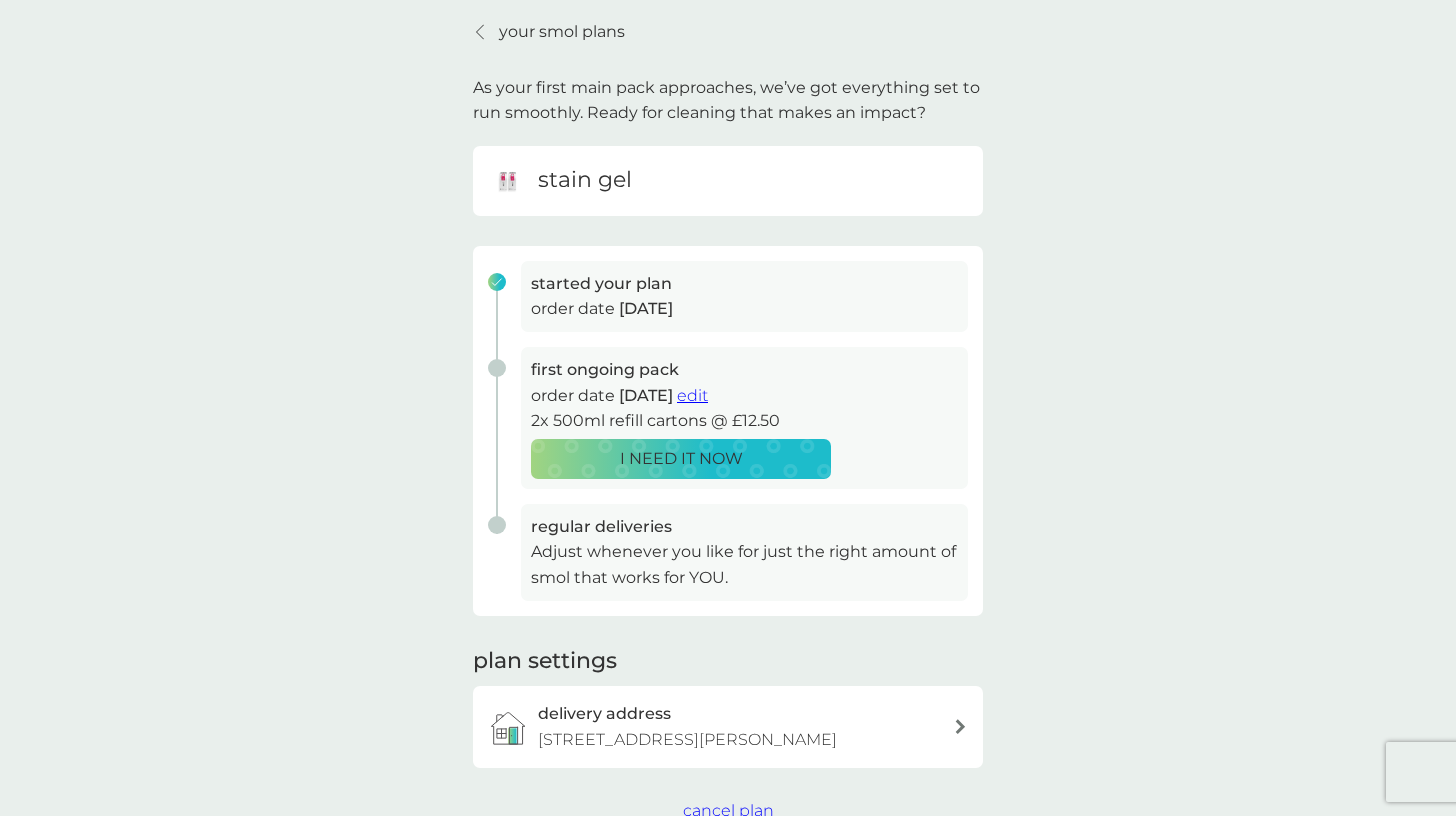 scroll, scrollTop: 161, scrollLeft: 0, axis: vertical 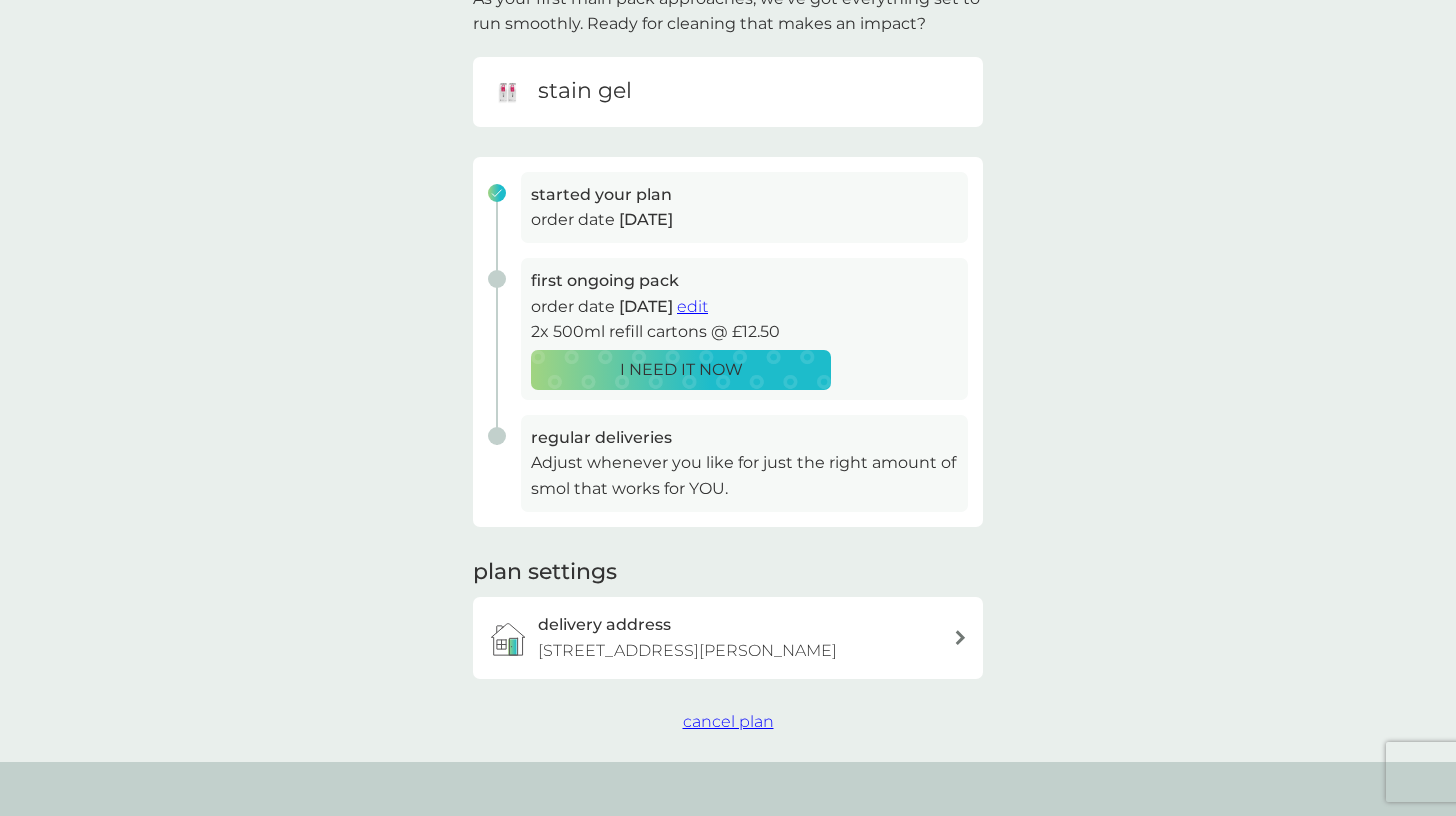 click on "cancel plan" at bounding box center (728, 721) 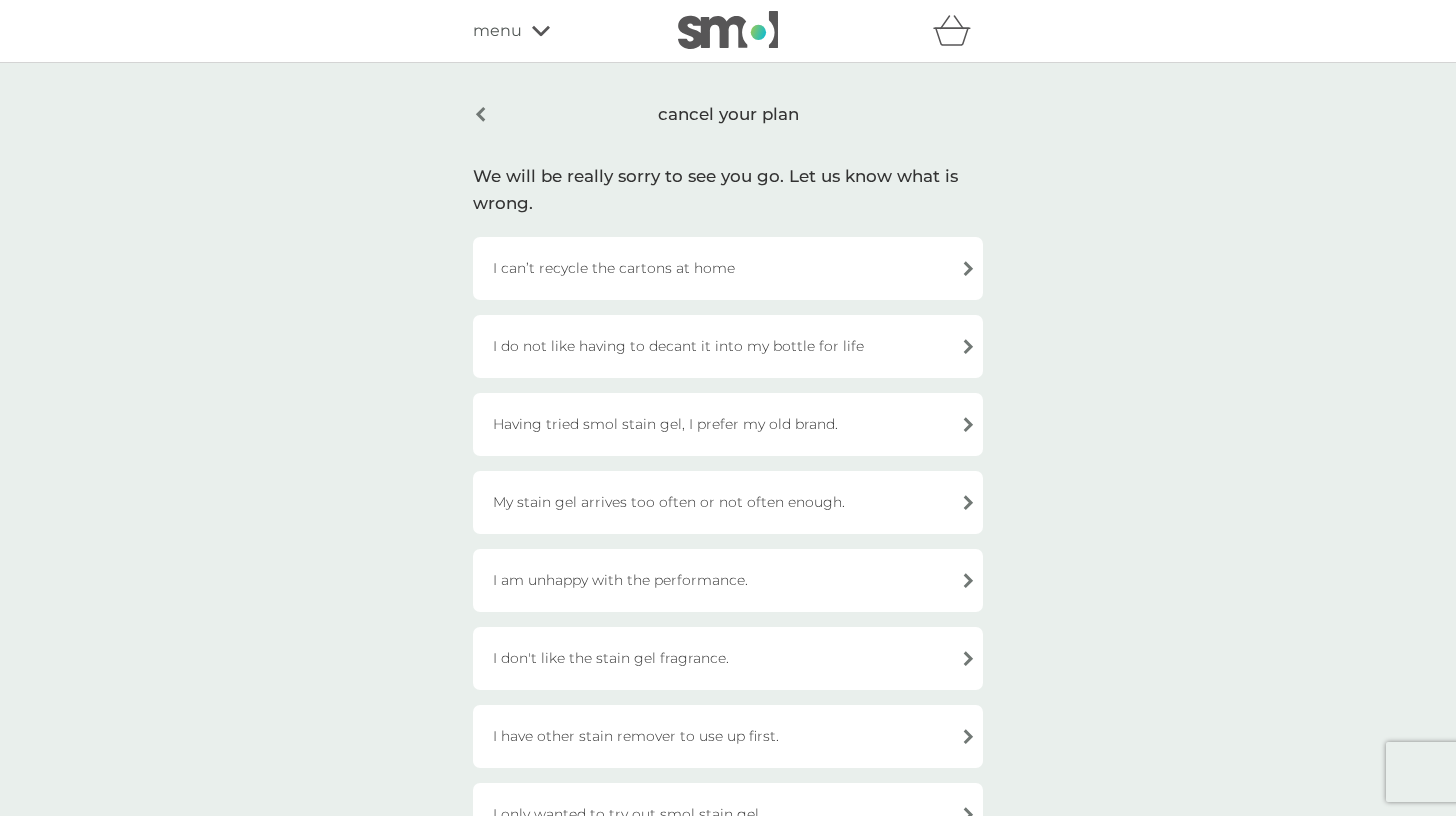 click on "cancel your plan" at bounding box center [728, 114] 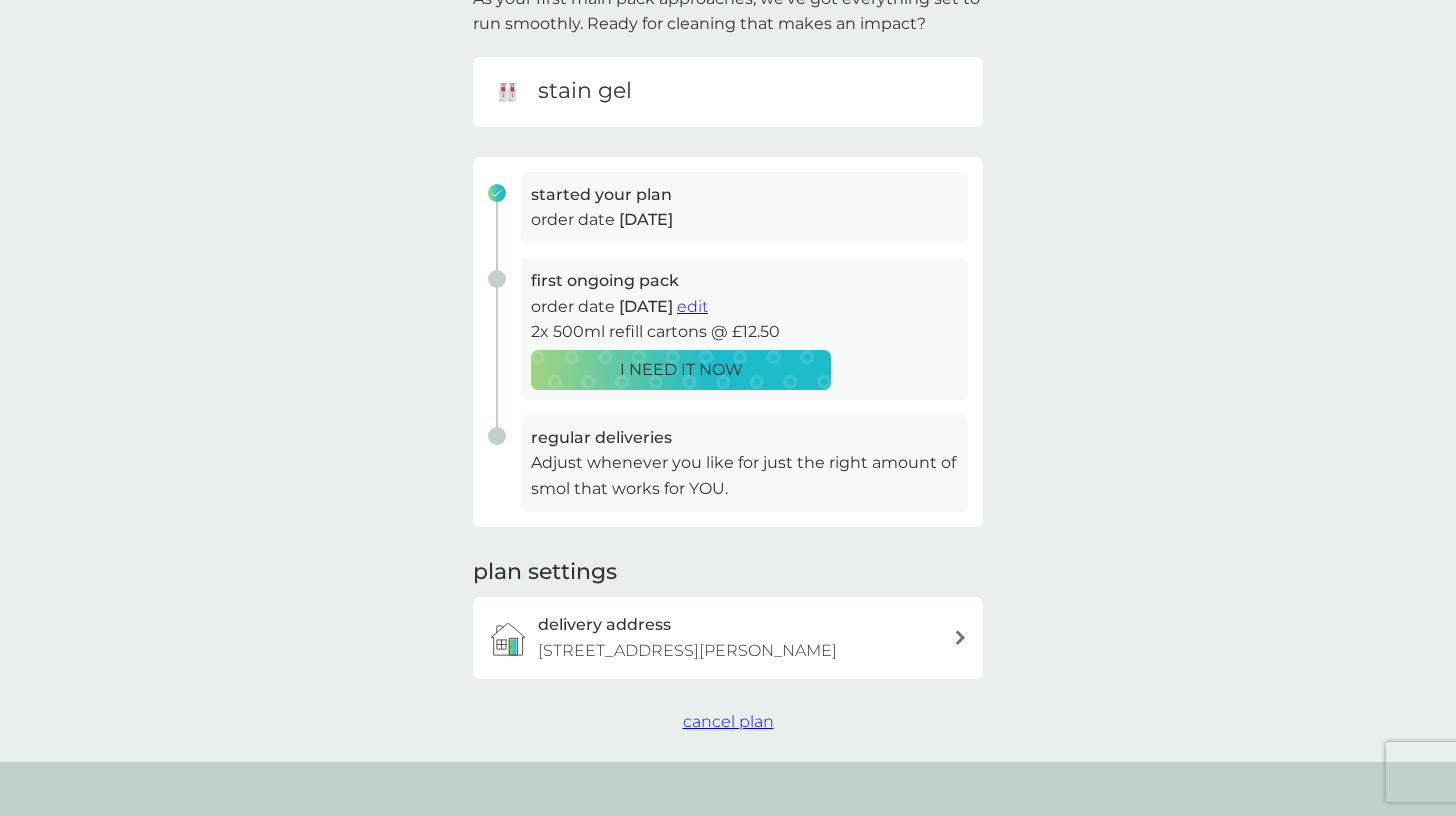 scroll, scrollTop: 0, scrollLeft: 0, axis: both 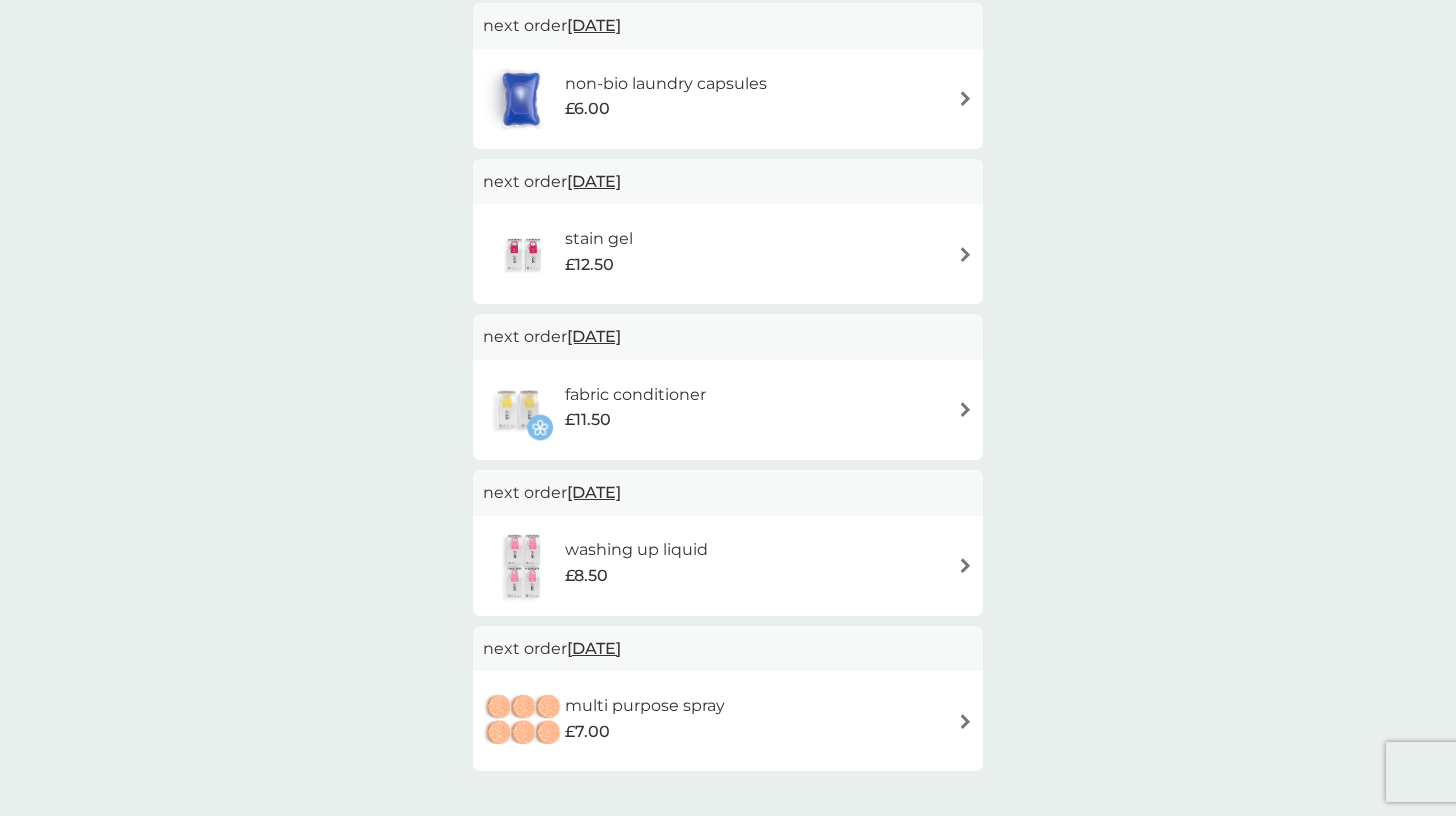click on "stain gel £12.50" at bounding box center [728, 254] 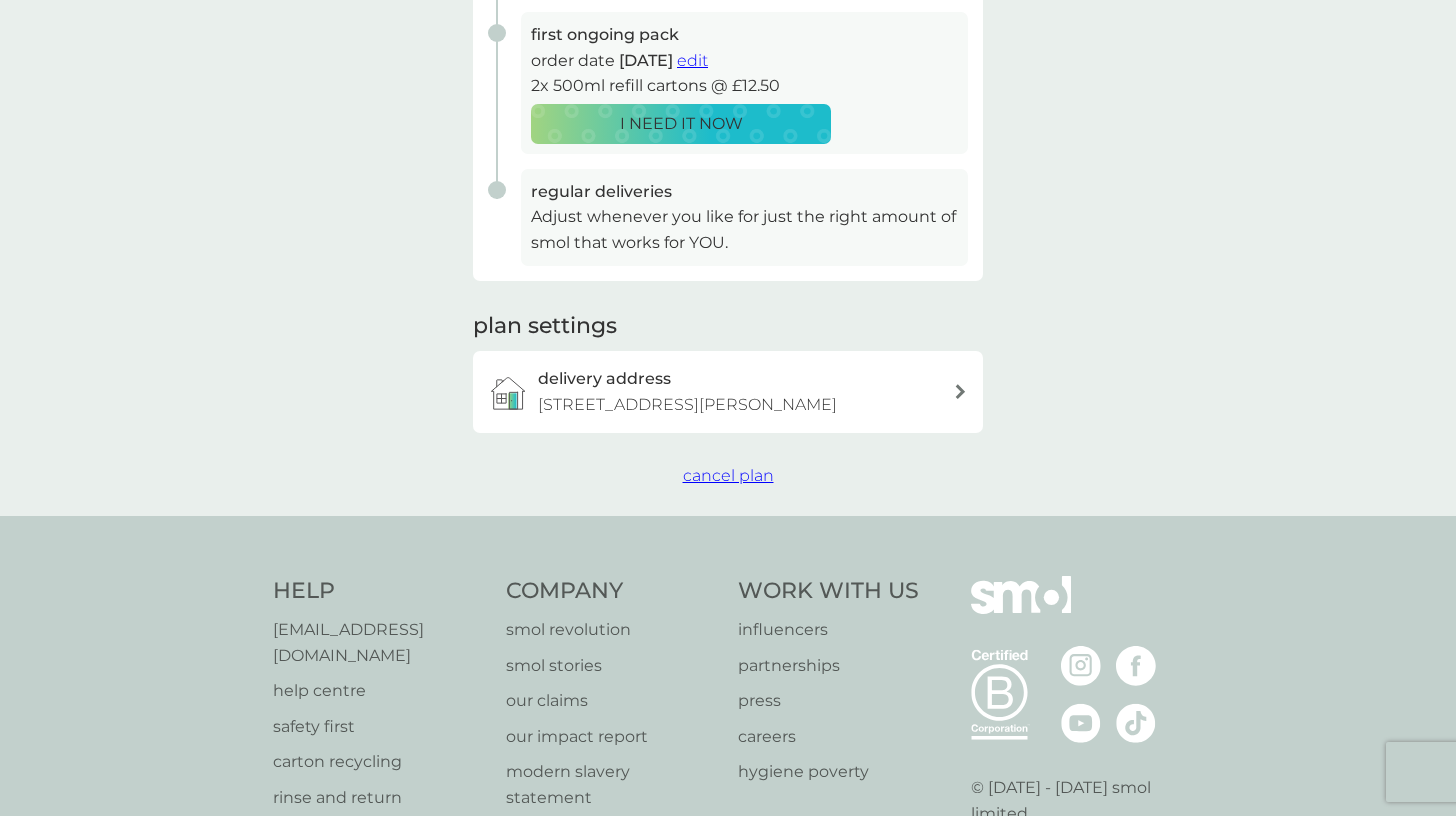 scroll, scrollTop: 540, scrollLeft: 0, axis: vertical 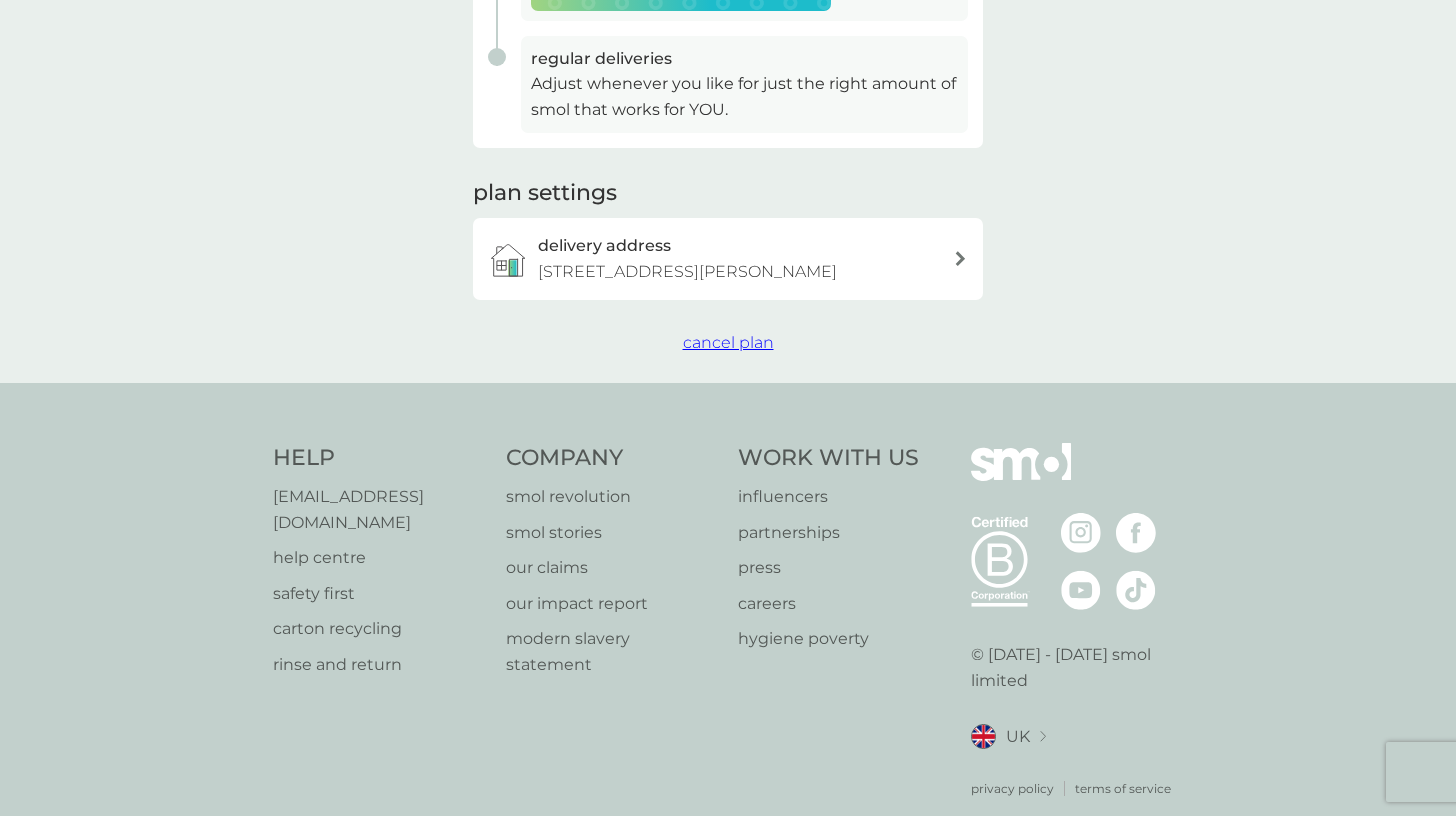 click on "cancel plan" at bounding box center [728, 342] 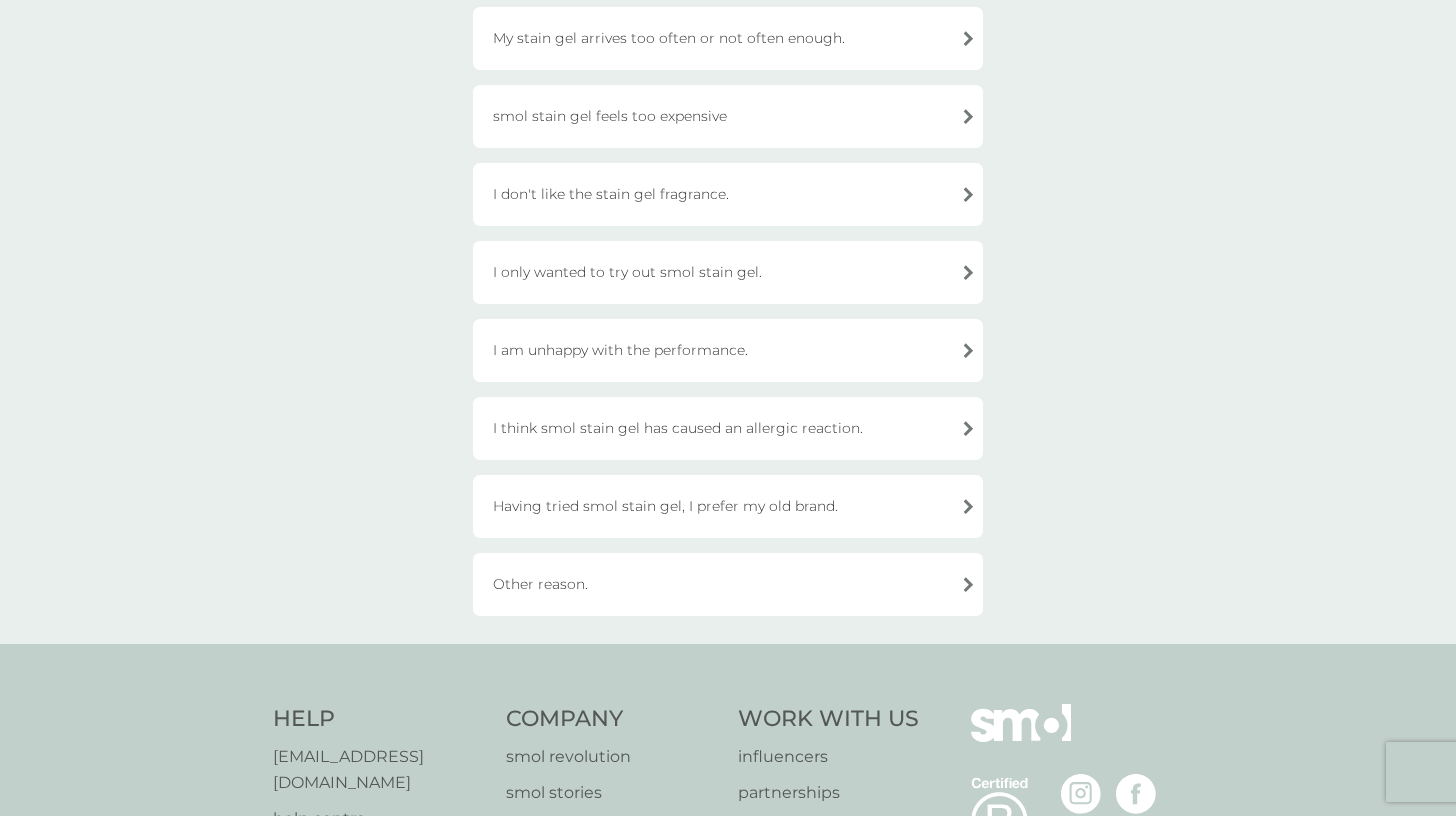 scroll, scrollTop: 465, scrollLeft: 0, axis: vertical 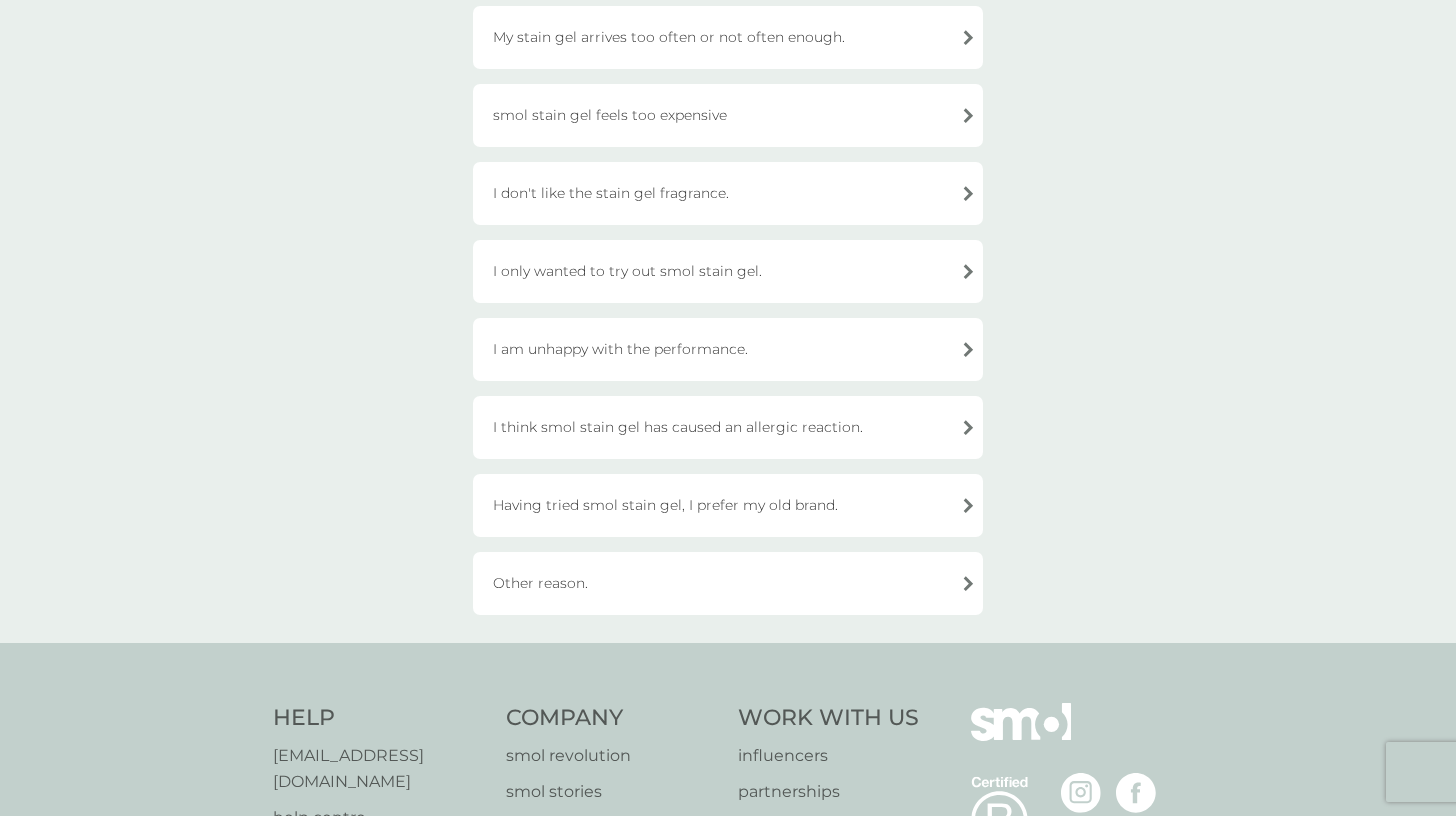 click on "I only wanted to try out smol stain gel." at bounding box center (728, 271) 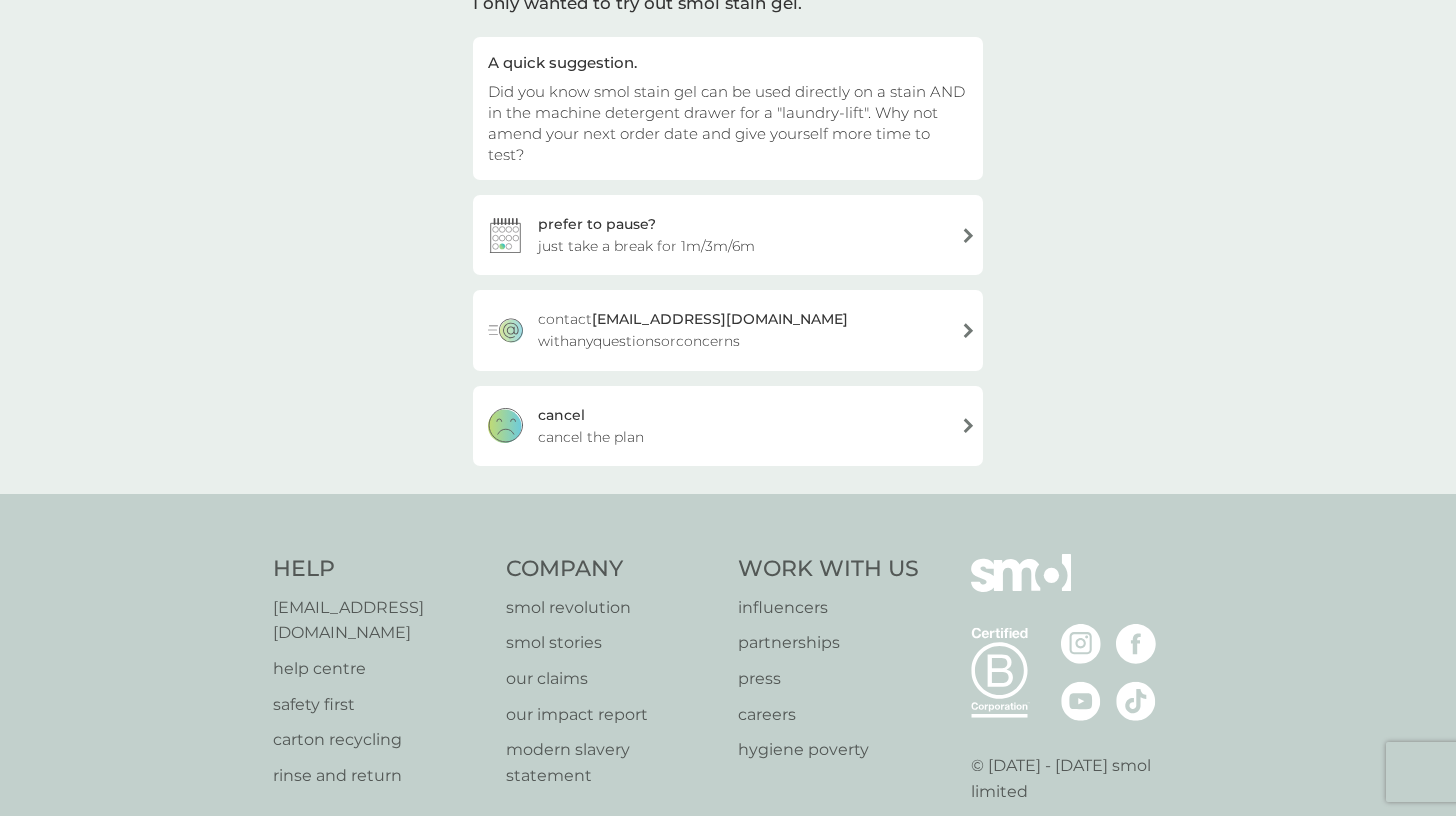 scroll, scrollTop: 174, scrollLeft: 0, axis: vertical 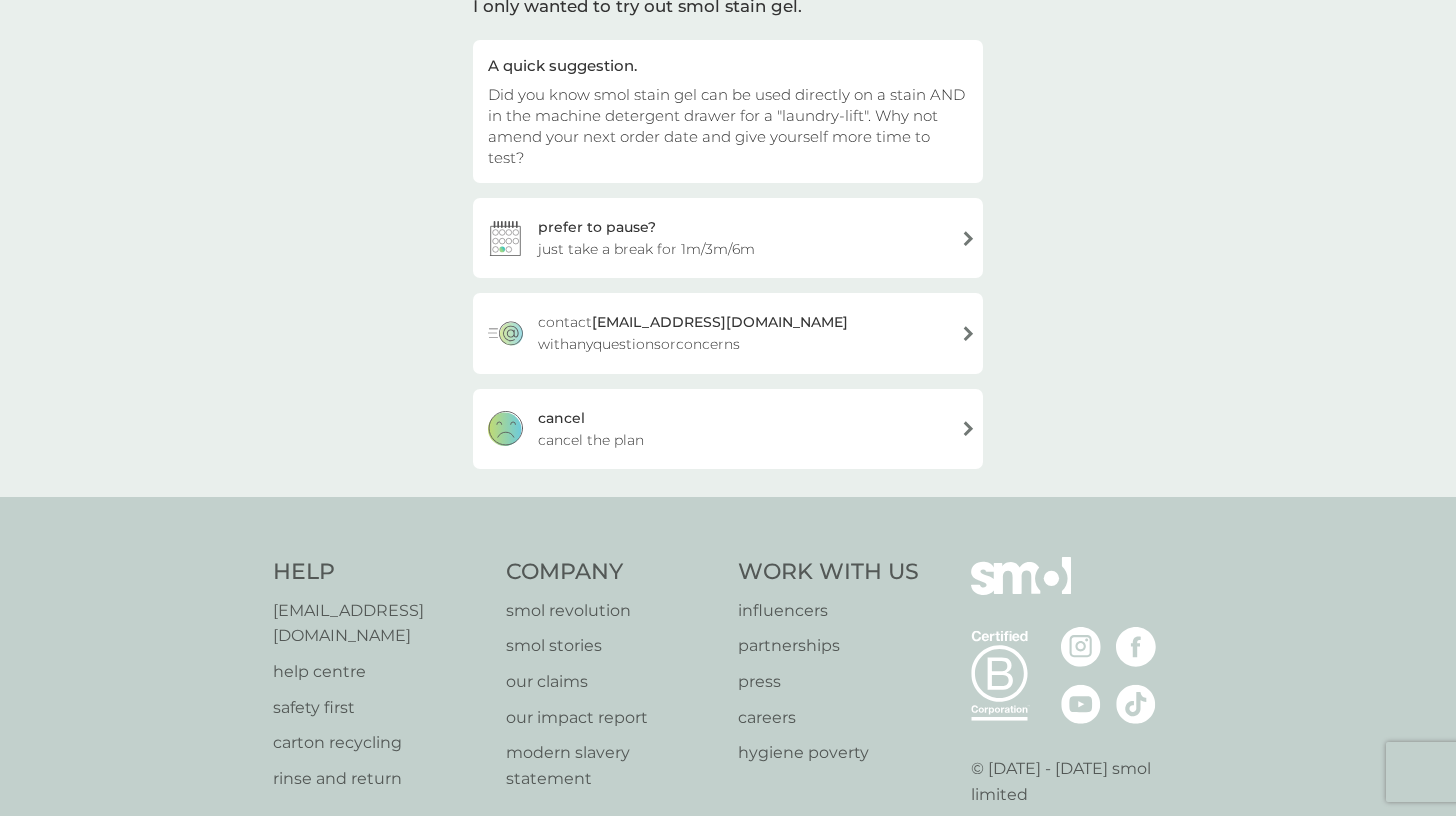 click on "cancel the plan" at bounding box center [591, 440] 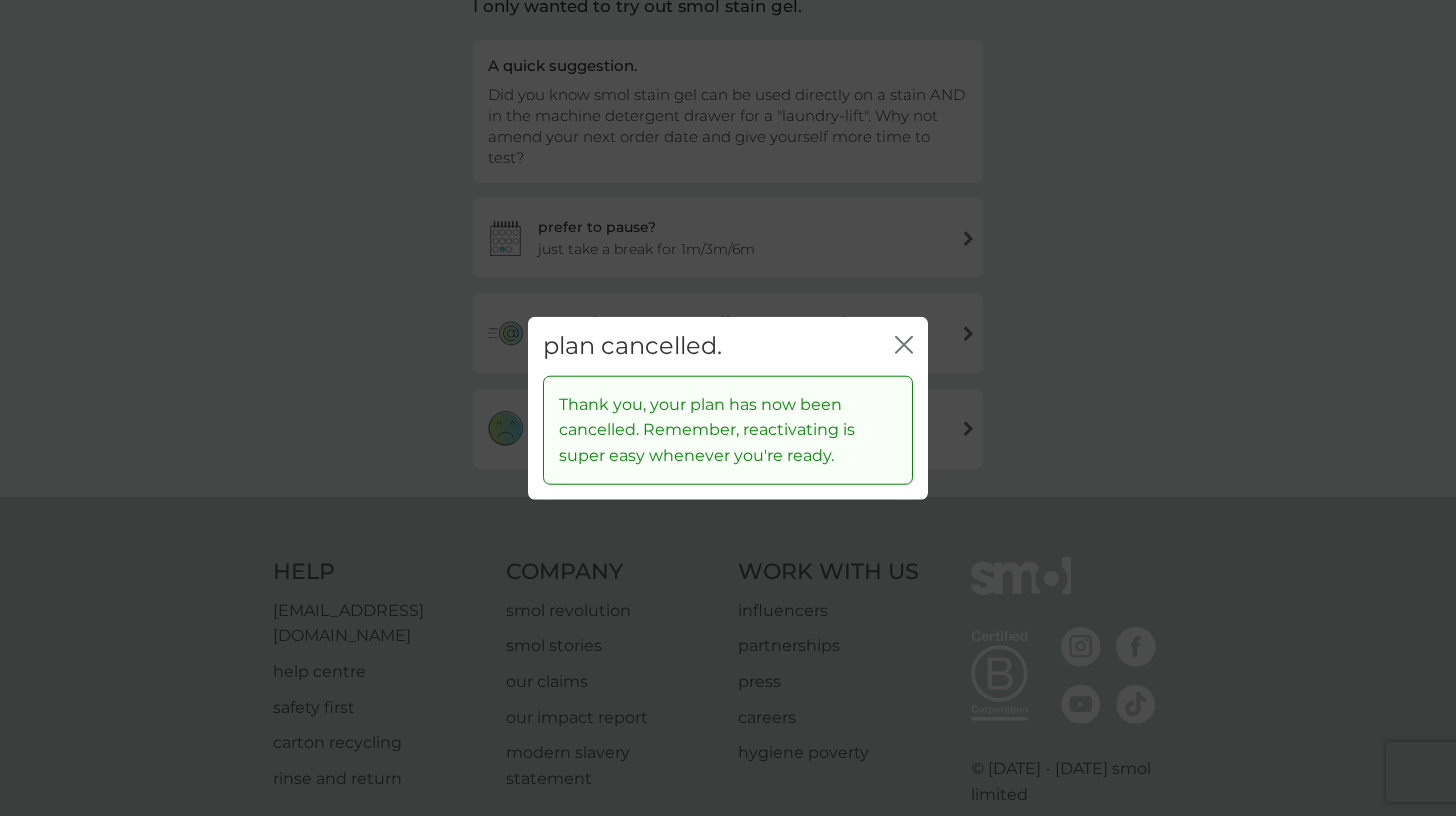 click 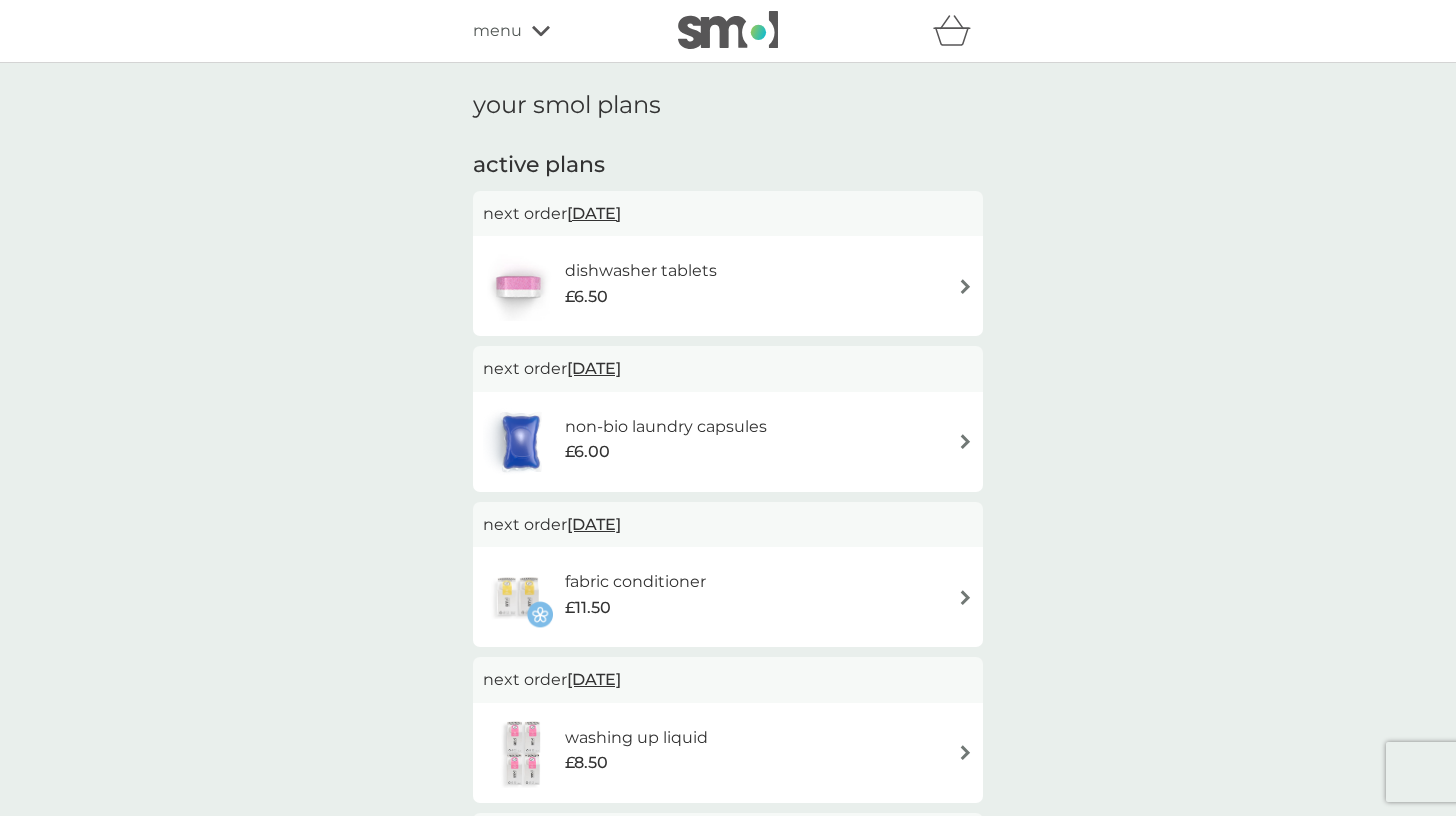 click on "menu" at bounding box center (558, 31) 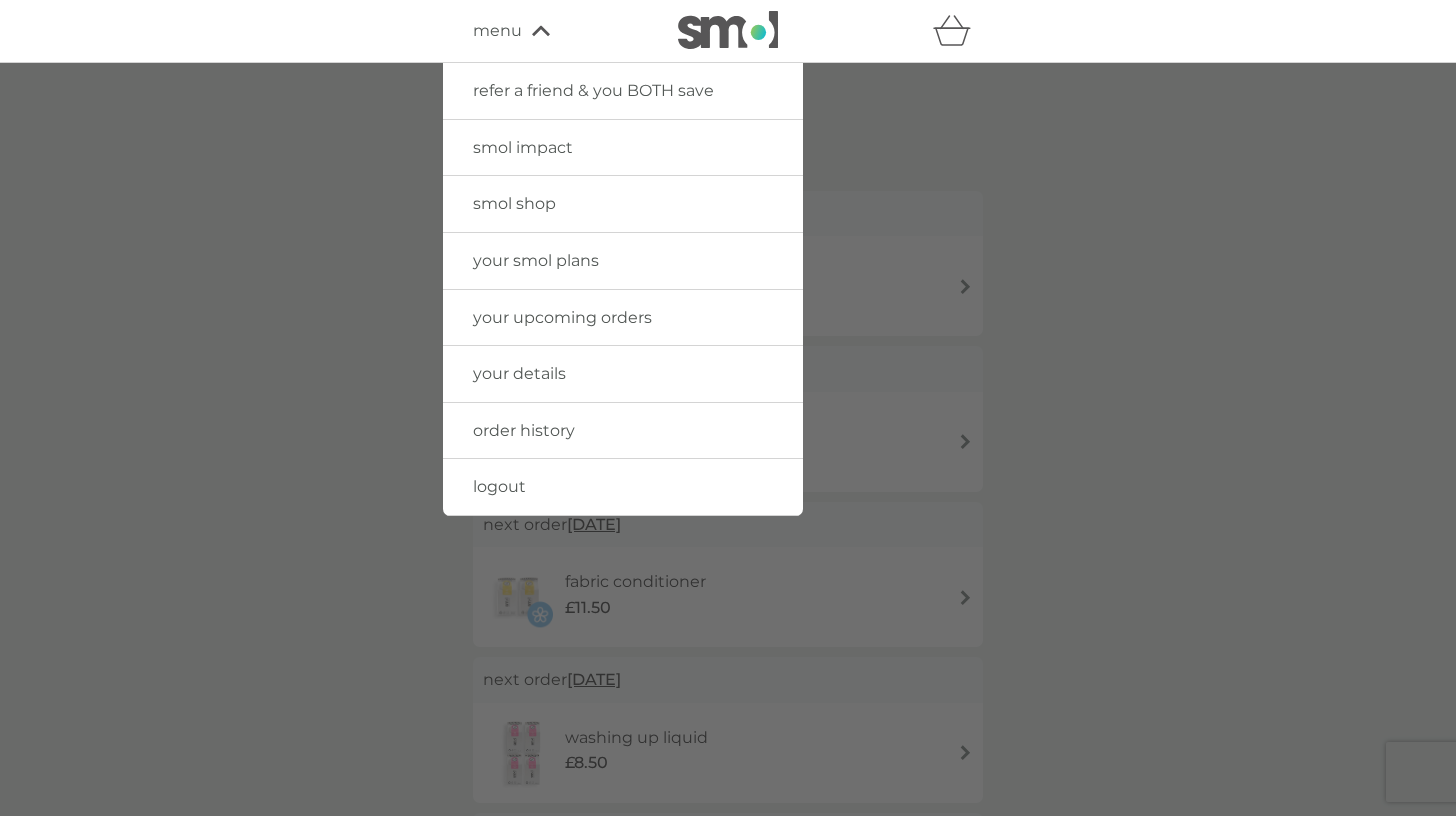 click on "order history" at bounding box center (623, 431) 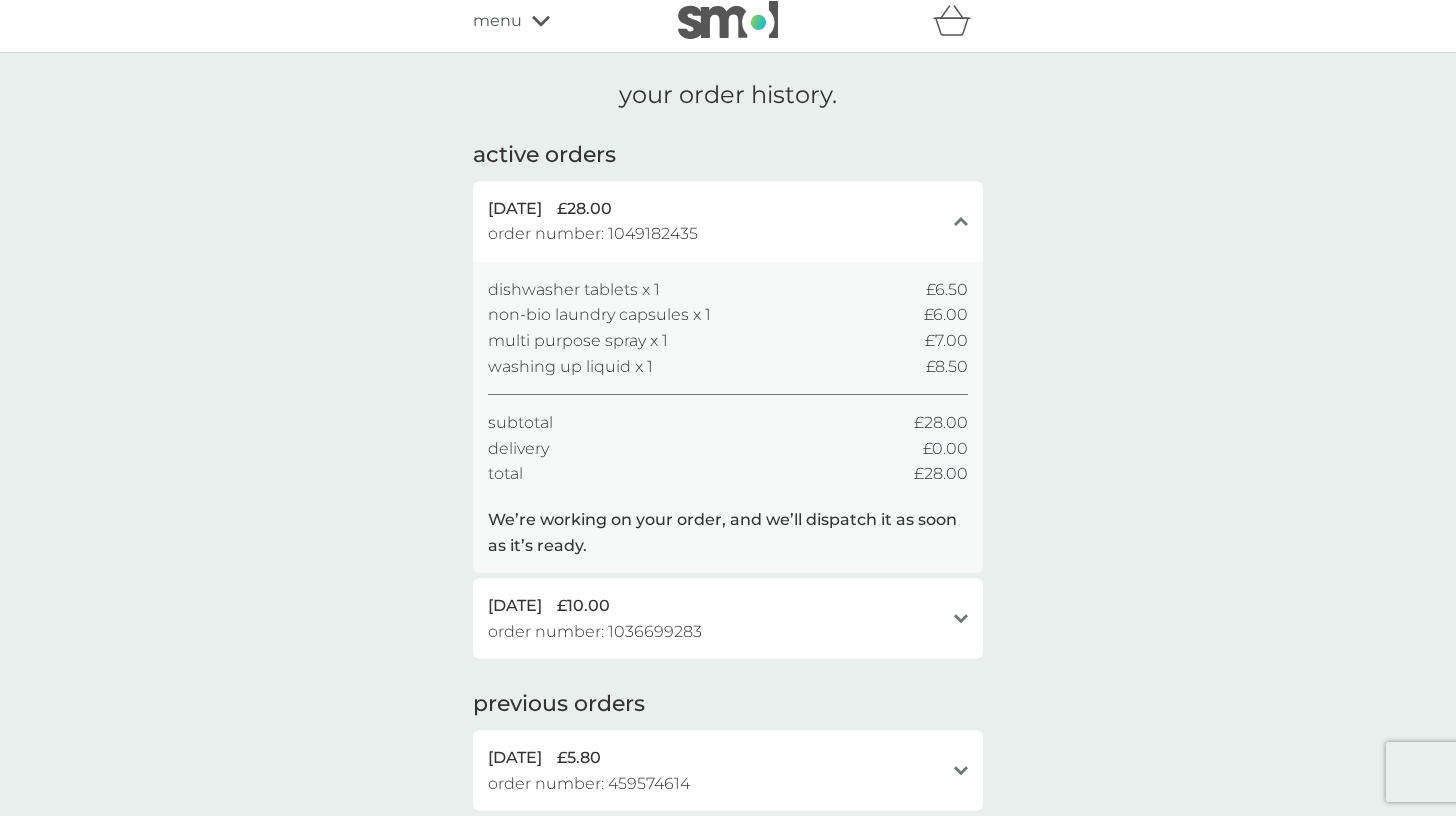 scroll, scrollTop: 12, scrollLeft: 0, axis: vertical 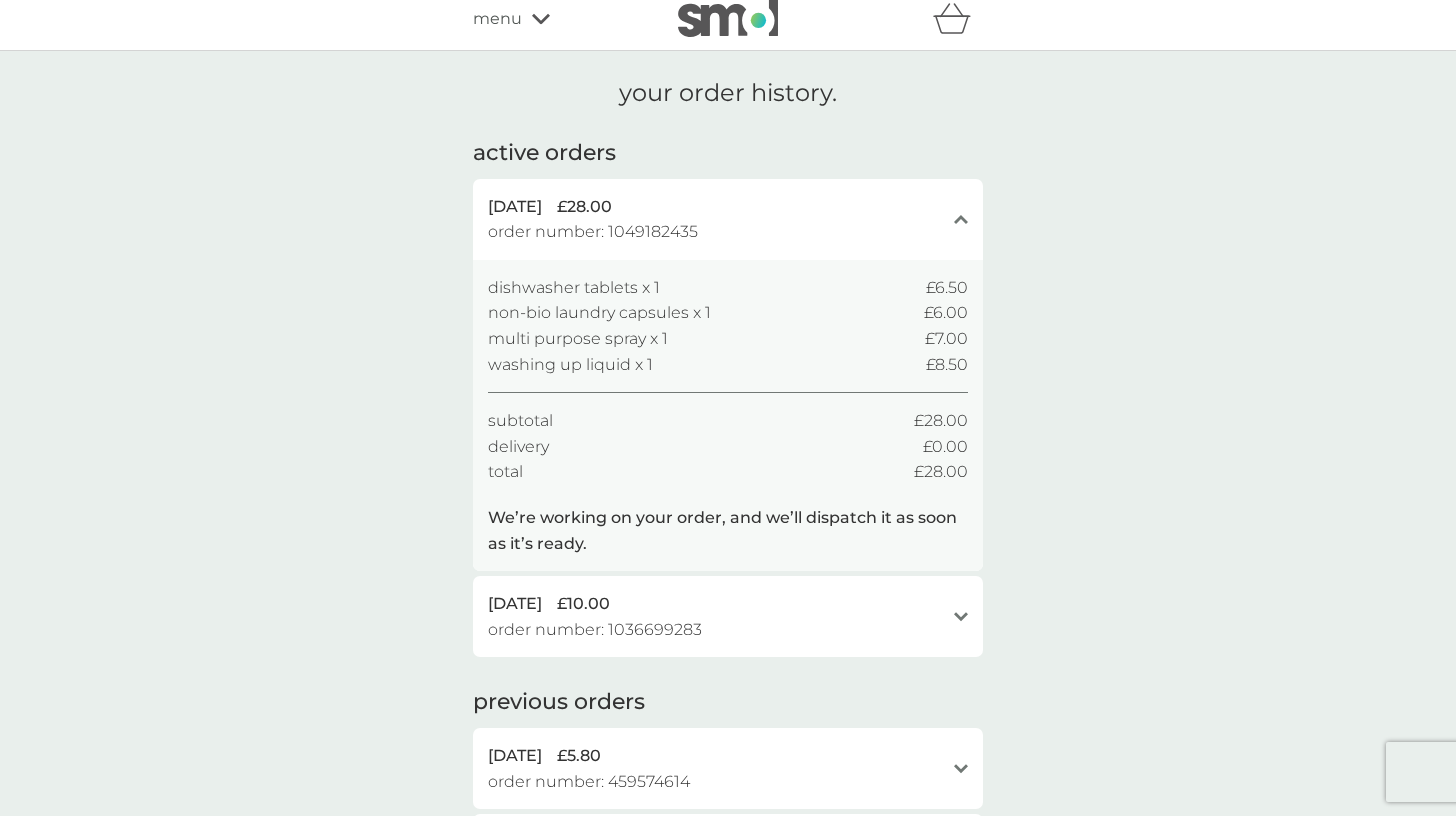 click on "menu" at bounding box center (497, 19) 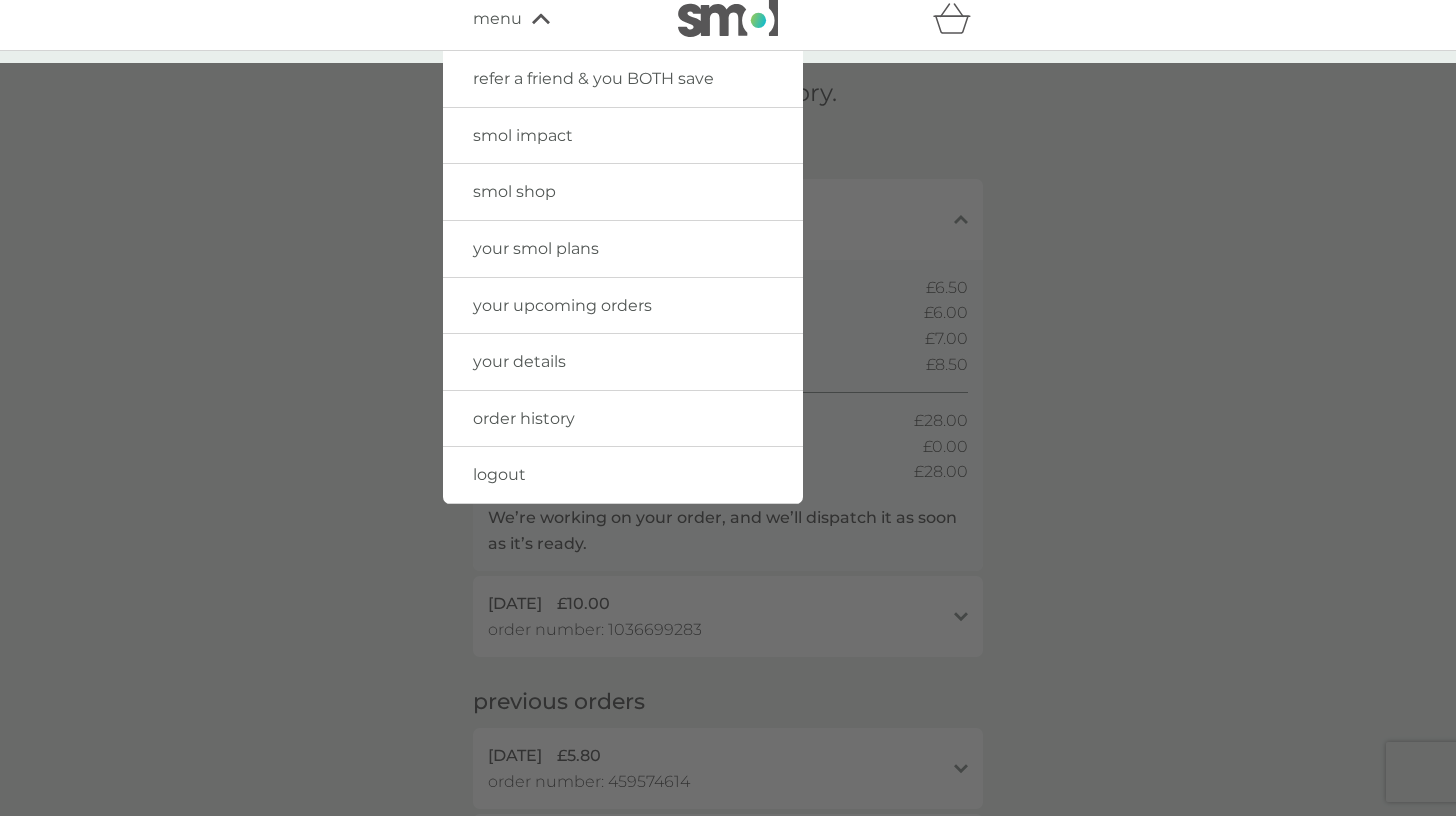 click at bounding box center (728, 471) 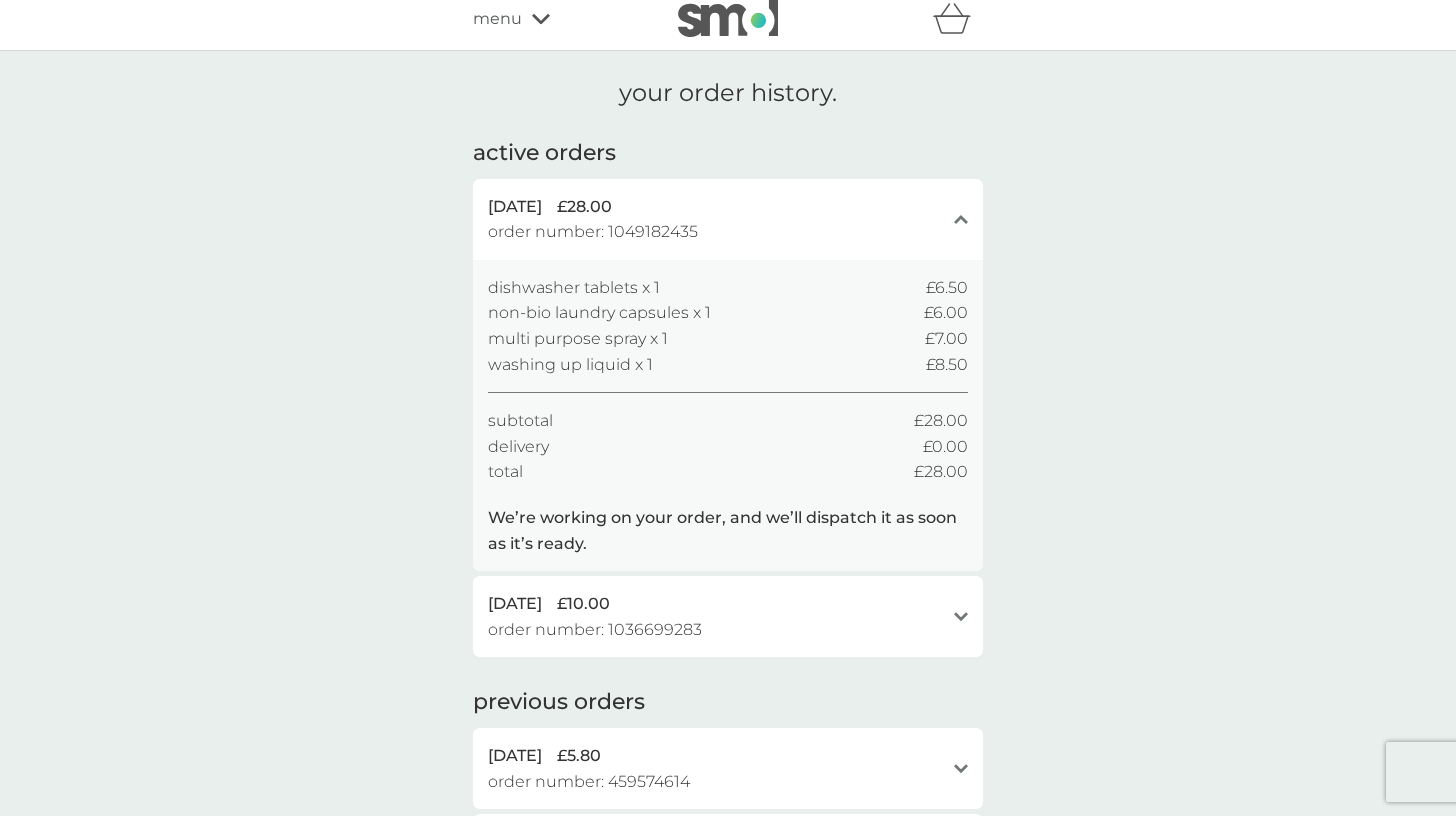 click on "menu" at bounding box center (558, 19) 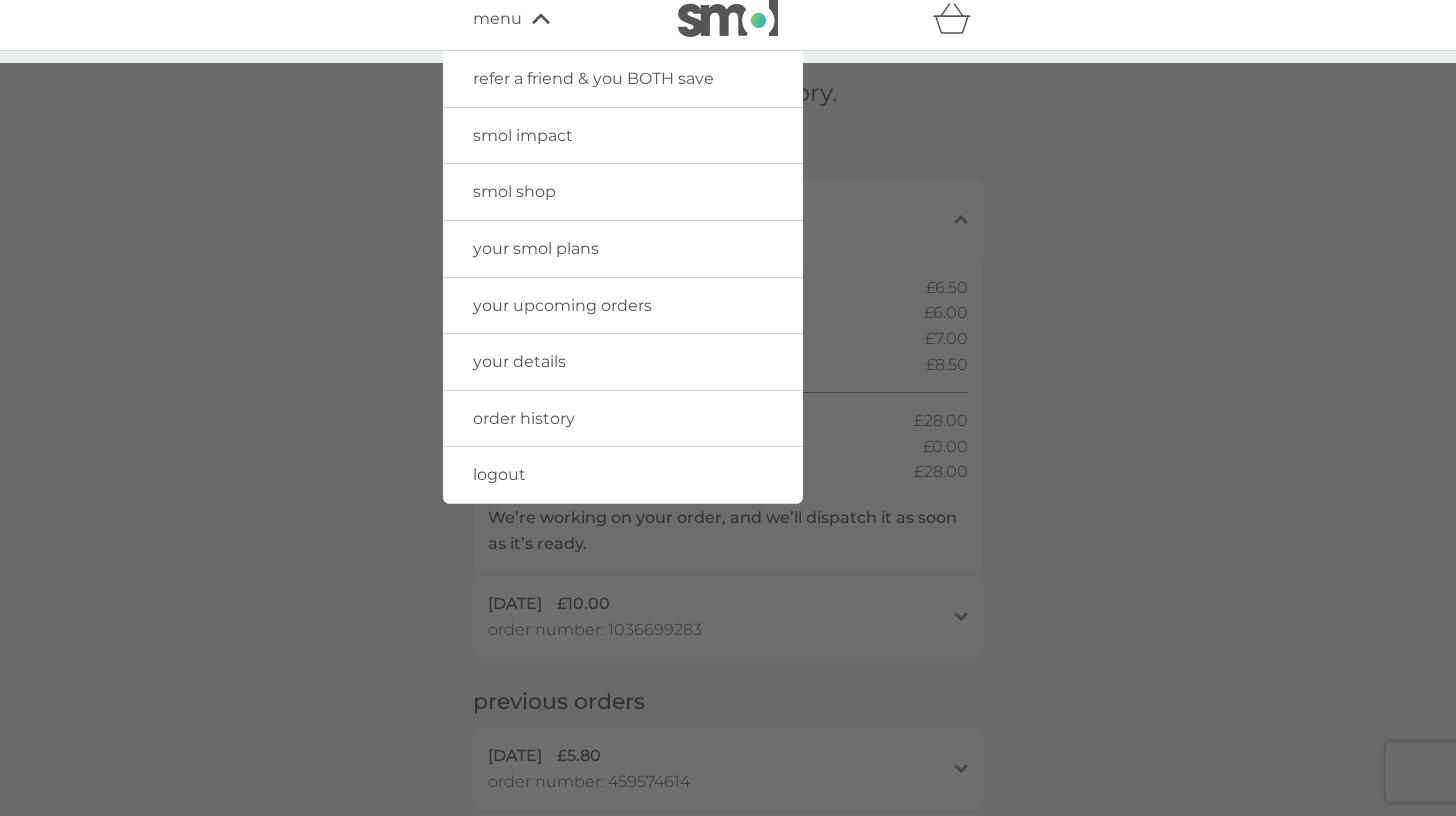 click on "your smol plans" at bounding box center (536, 248) 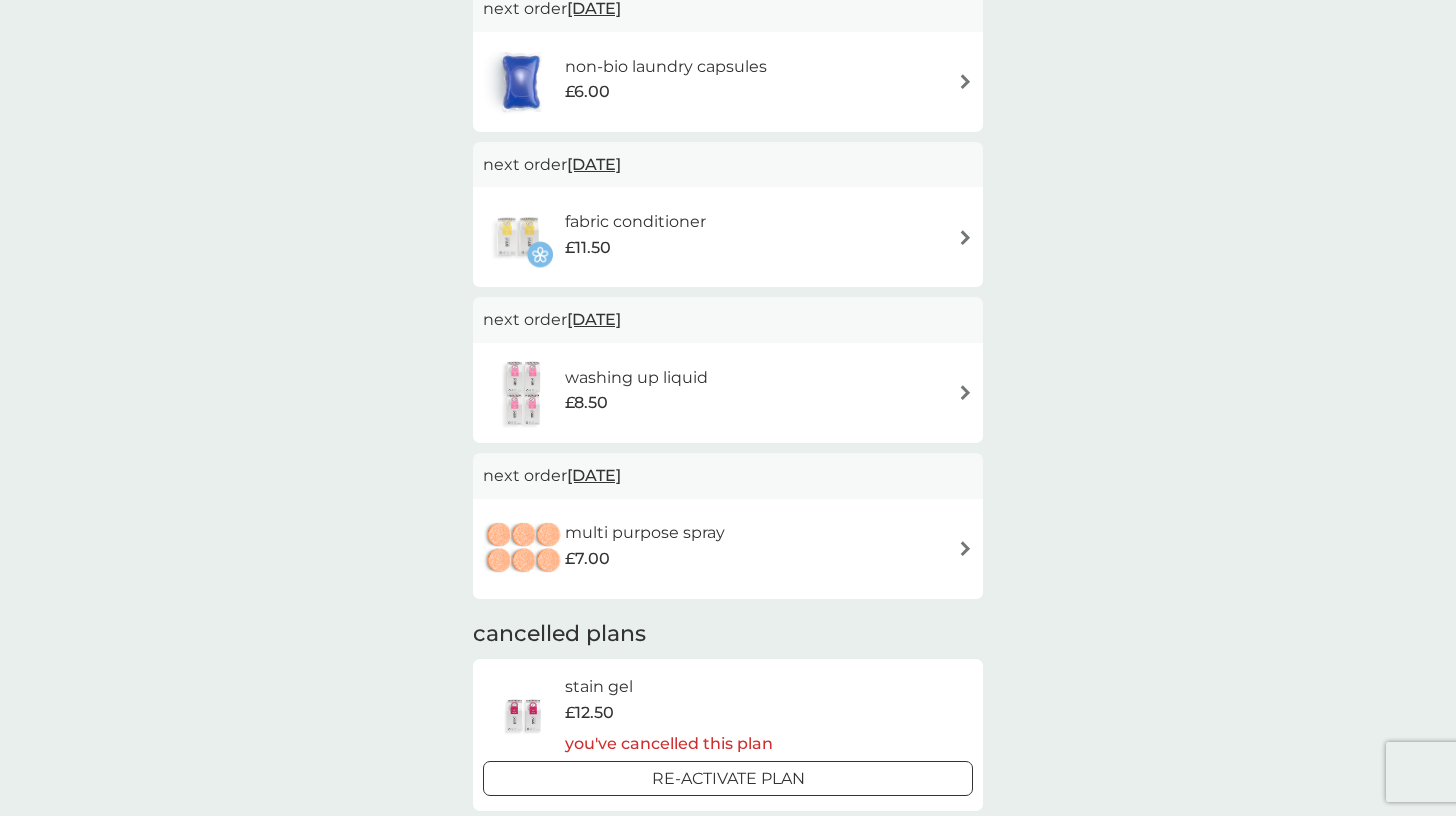 scroll, scrollTop: 374, scrollLeft: 0, axis: vertical 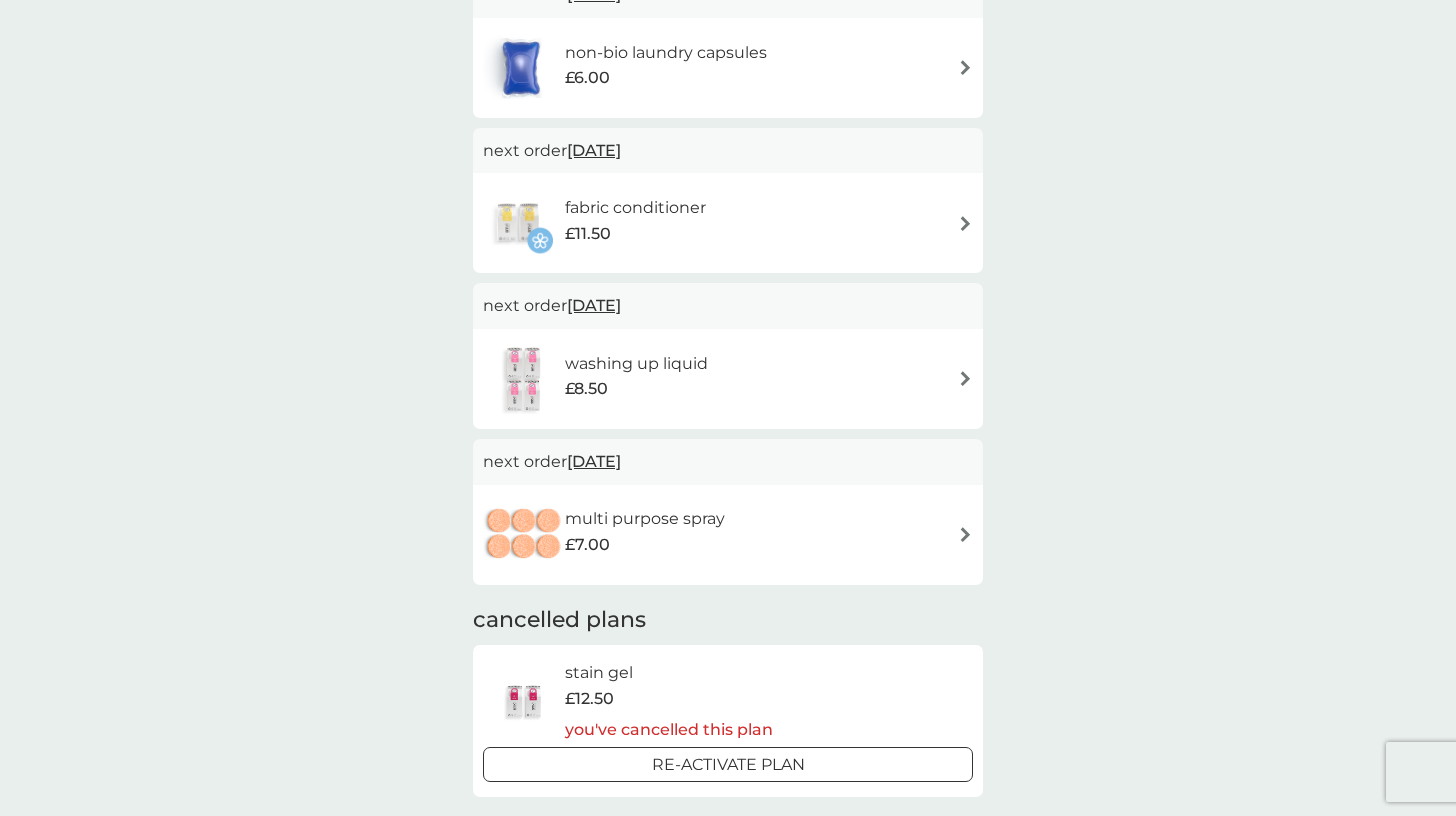 click on "multi purpose spray £7.00" at bounding box center (728, 535) 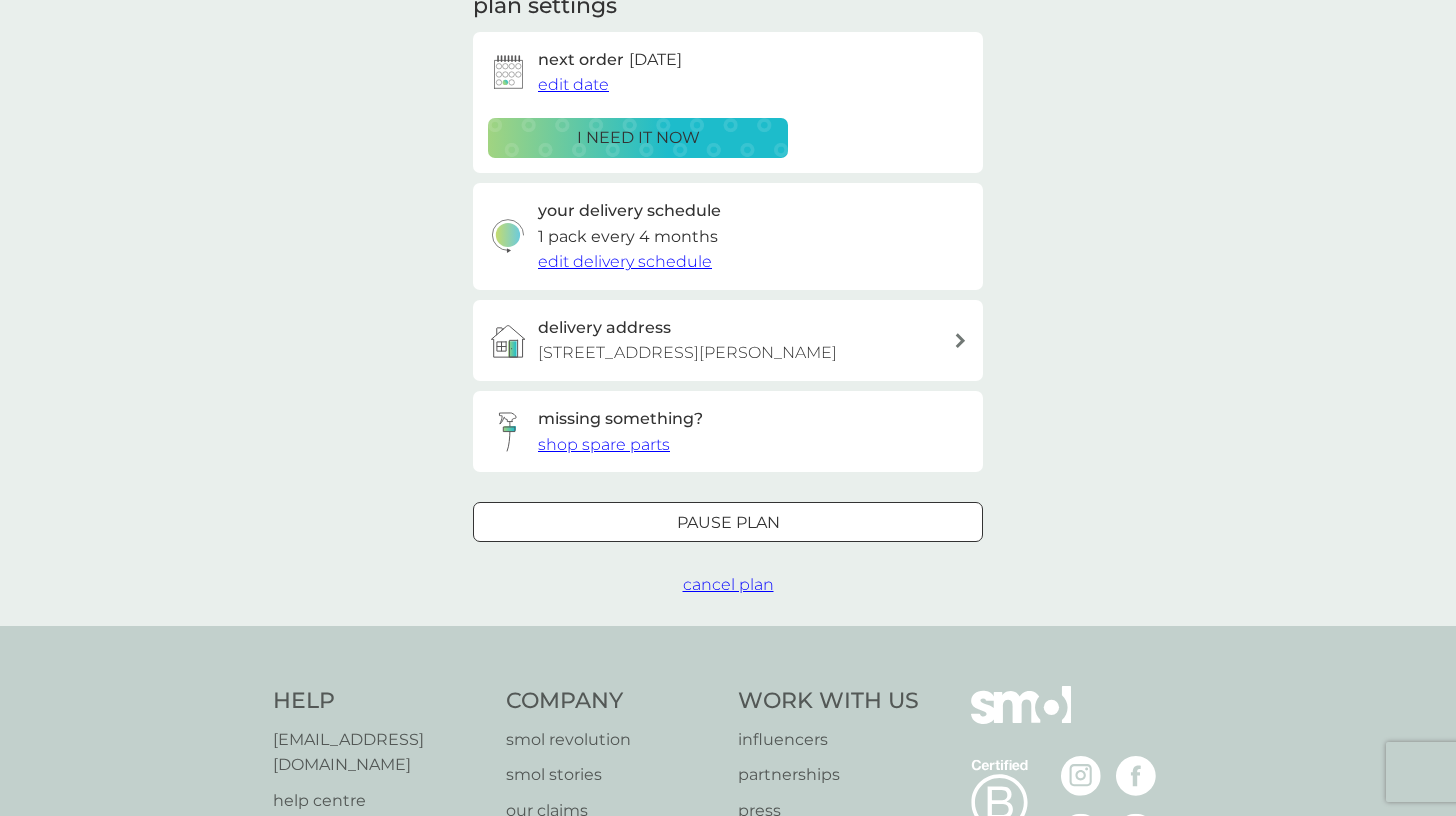 scroll, scrollTop: 304, scrollLeft: 0, axis: vertical 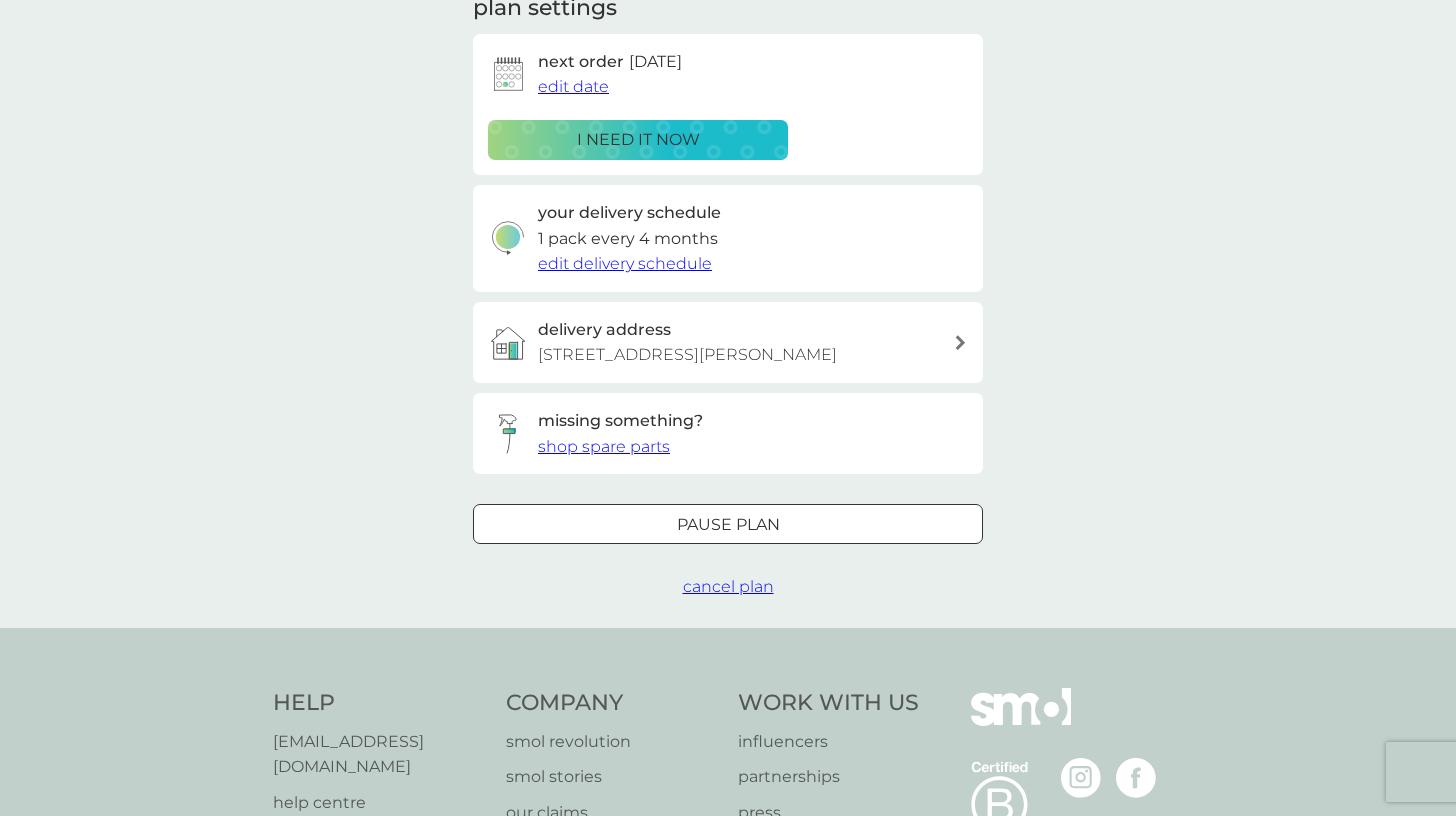 click on "cancel plan" at bounding box center [728, 586] 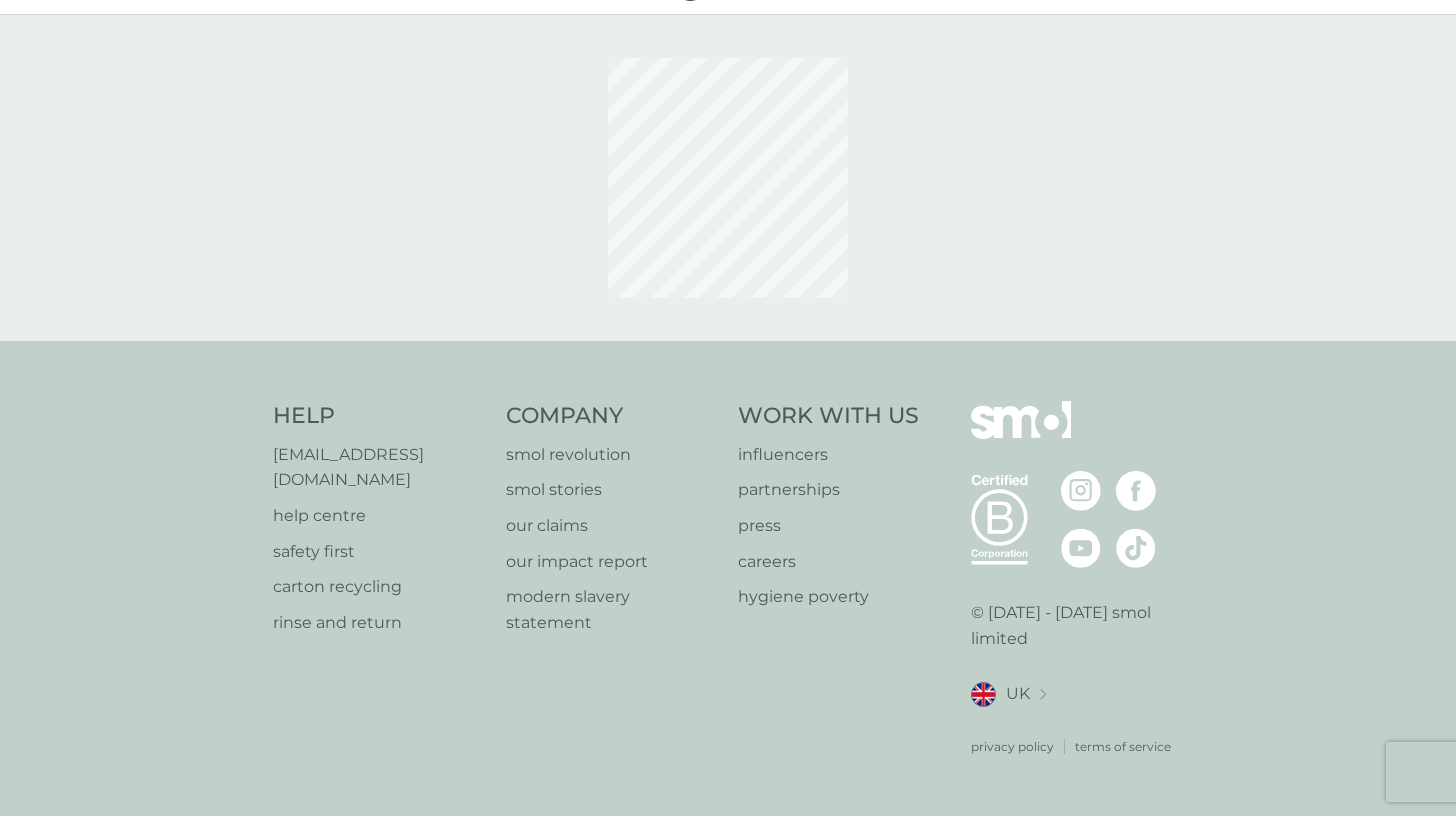 scroll, scrollTop: 0, scrollLeft: 0, axis: both 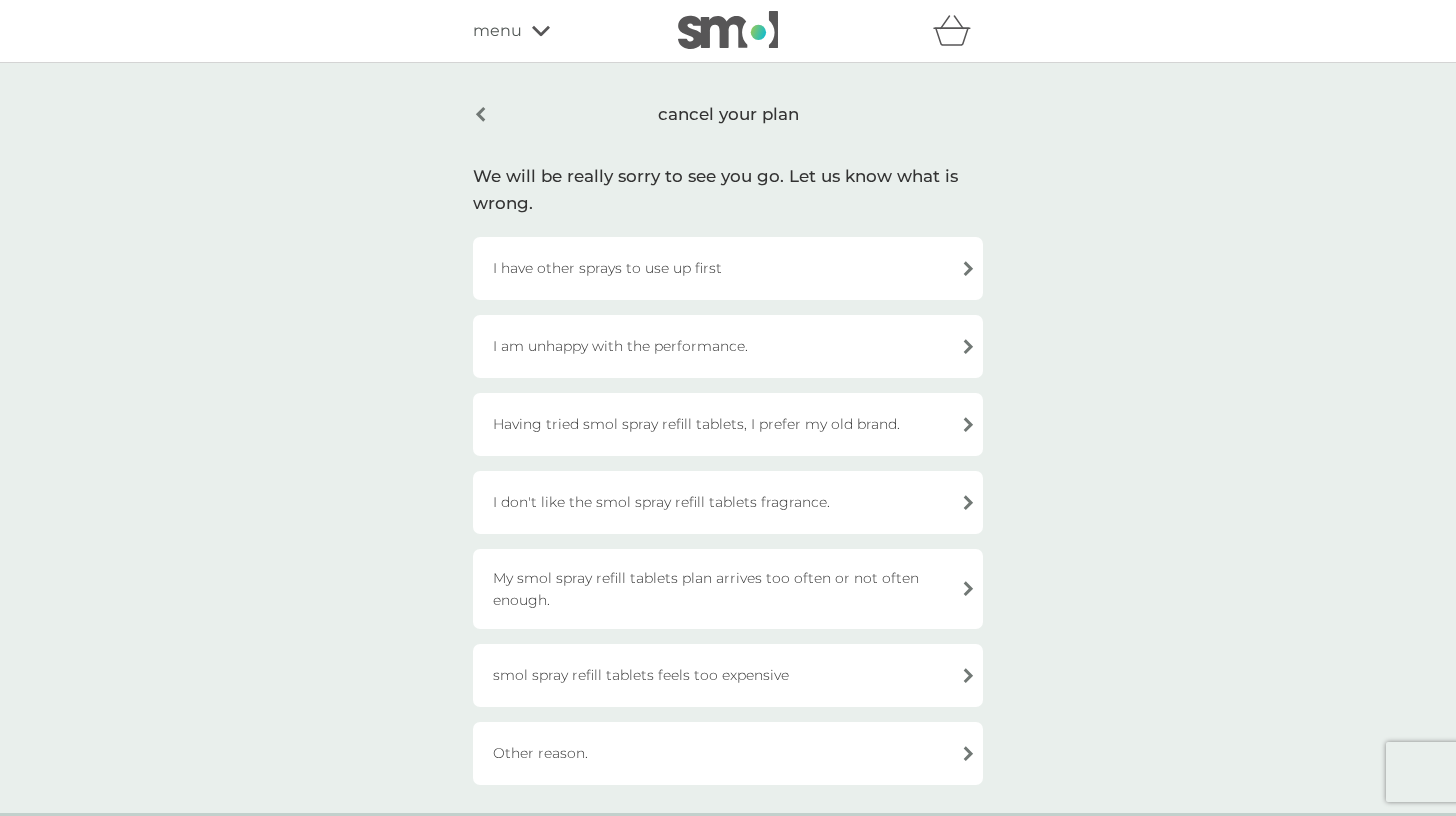 click on "I have other sprays to use up first" at bounding box center [728, 268] 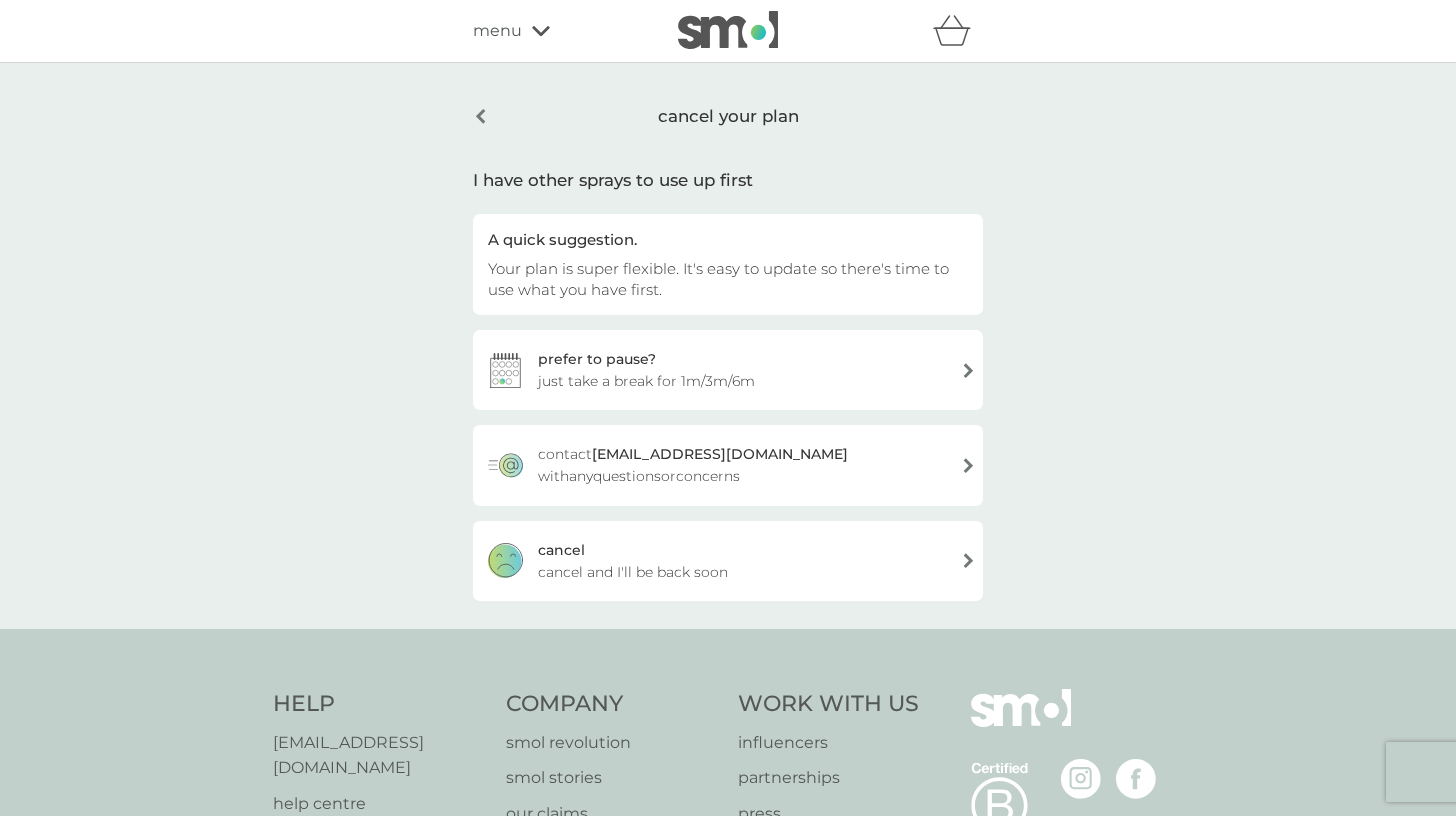 click on "cancel cancel and I'll be back soon" at bounding box center (728, 561) 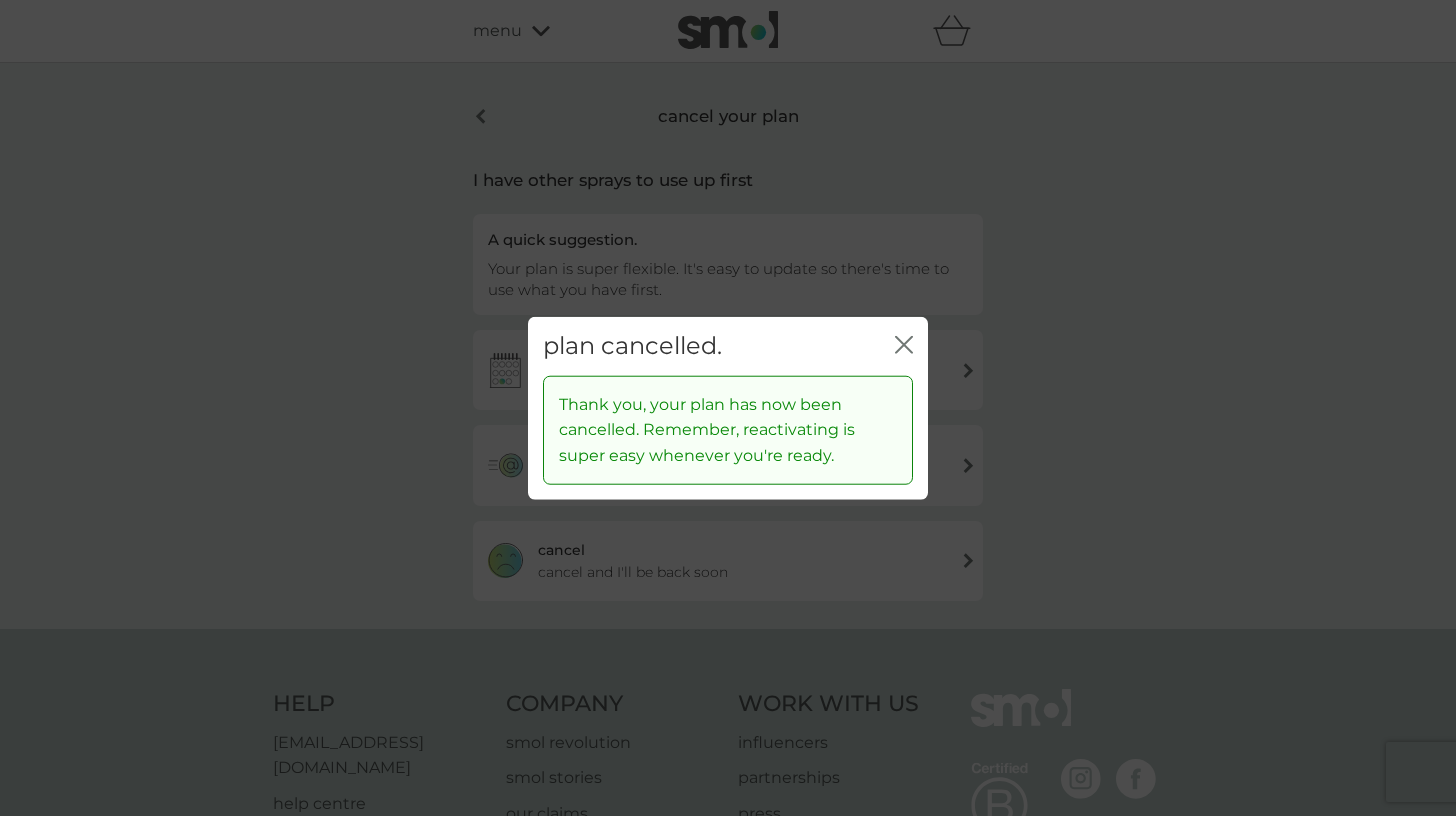 click on "plan cancelled. close" at bounding box center [728, 346] 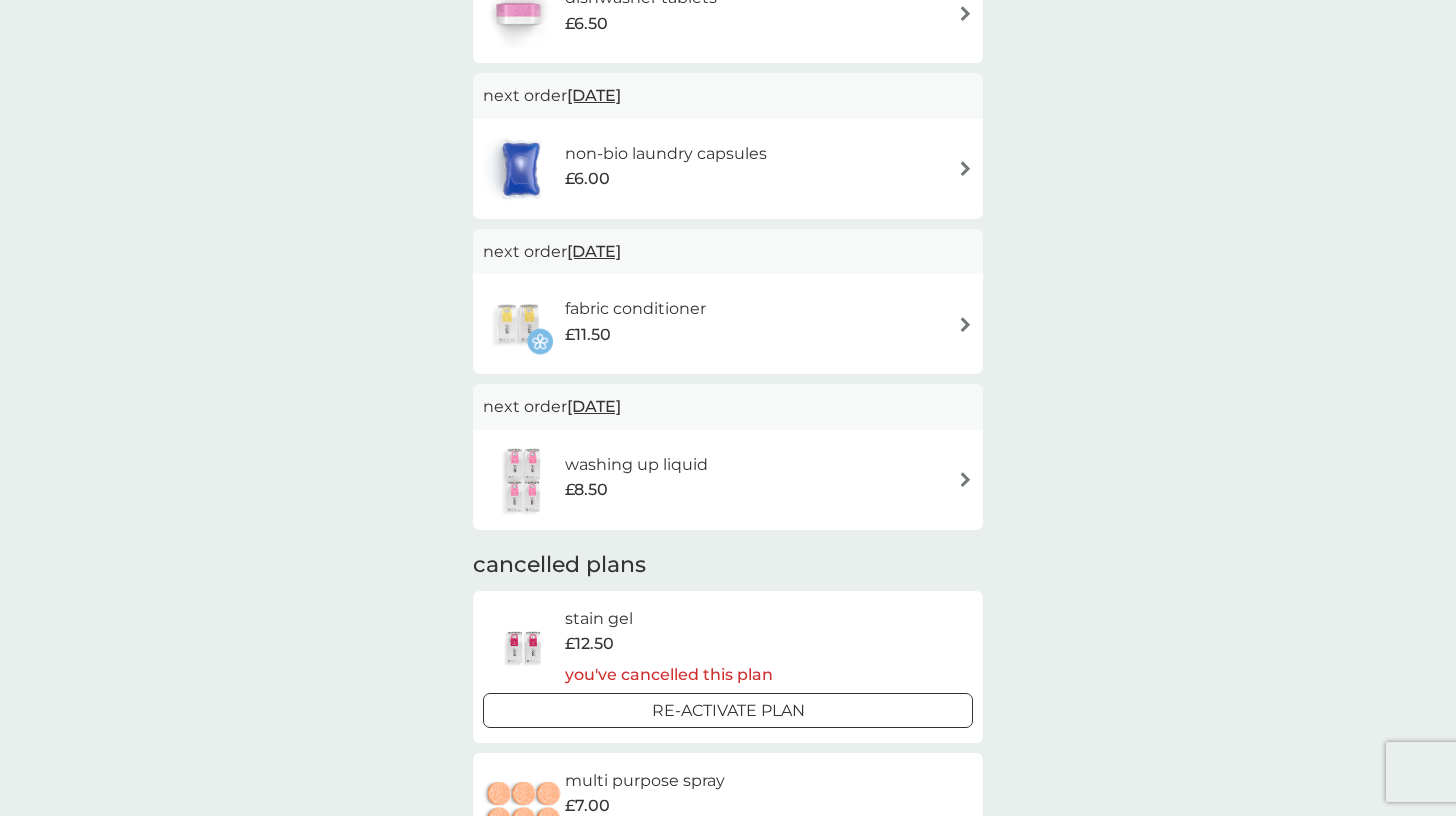 scroll, scrollTop: 274, scrollLeft: 0, axis: vertical 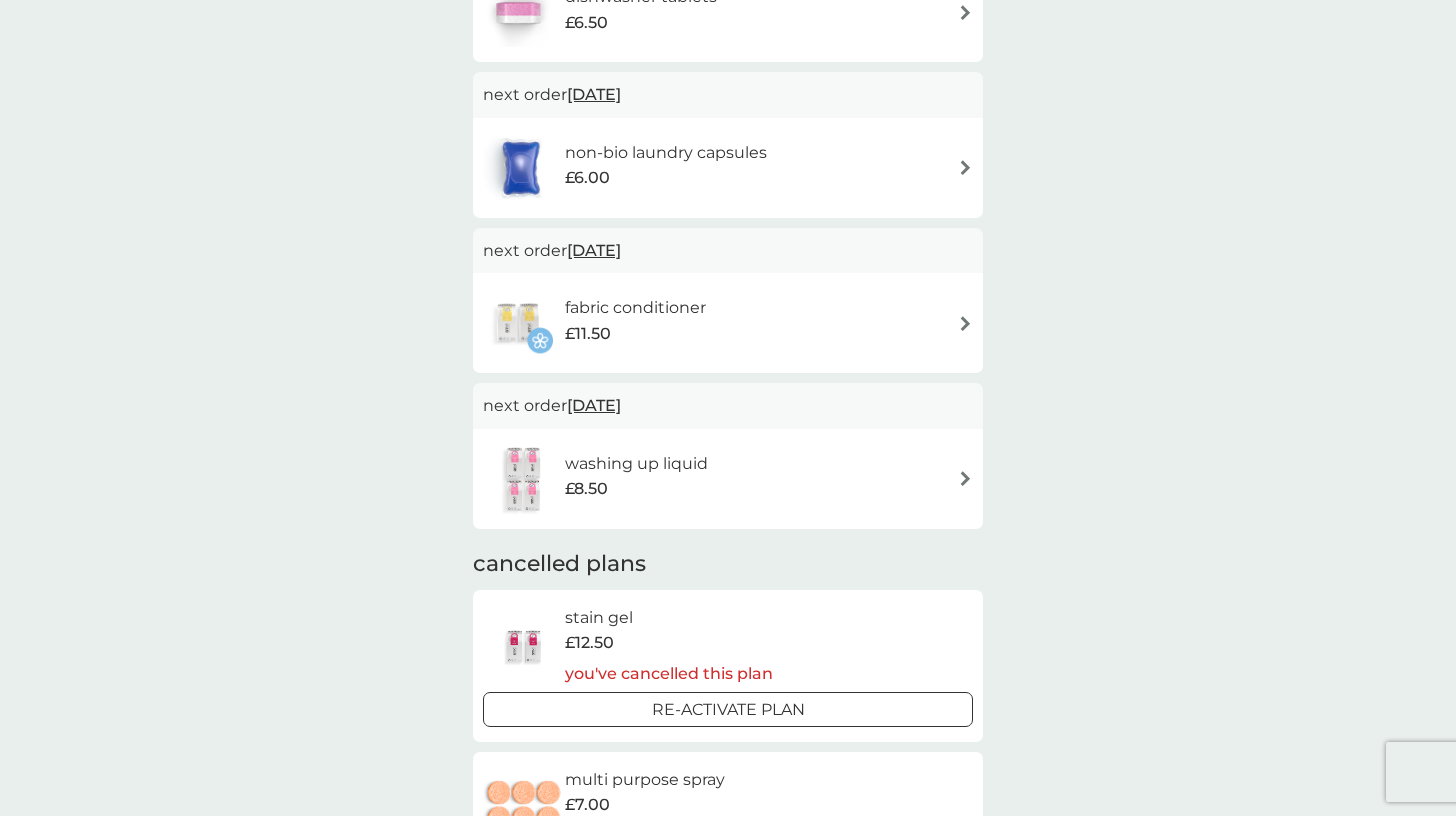 click on "fabric conditioner £11.50" at bounding box center (728, 323) 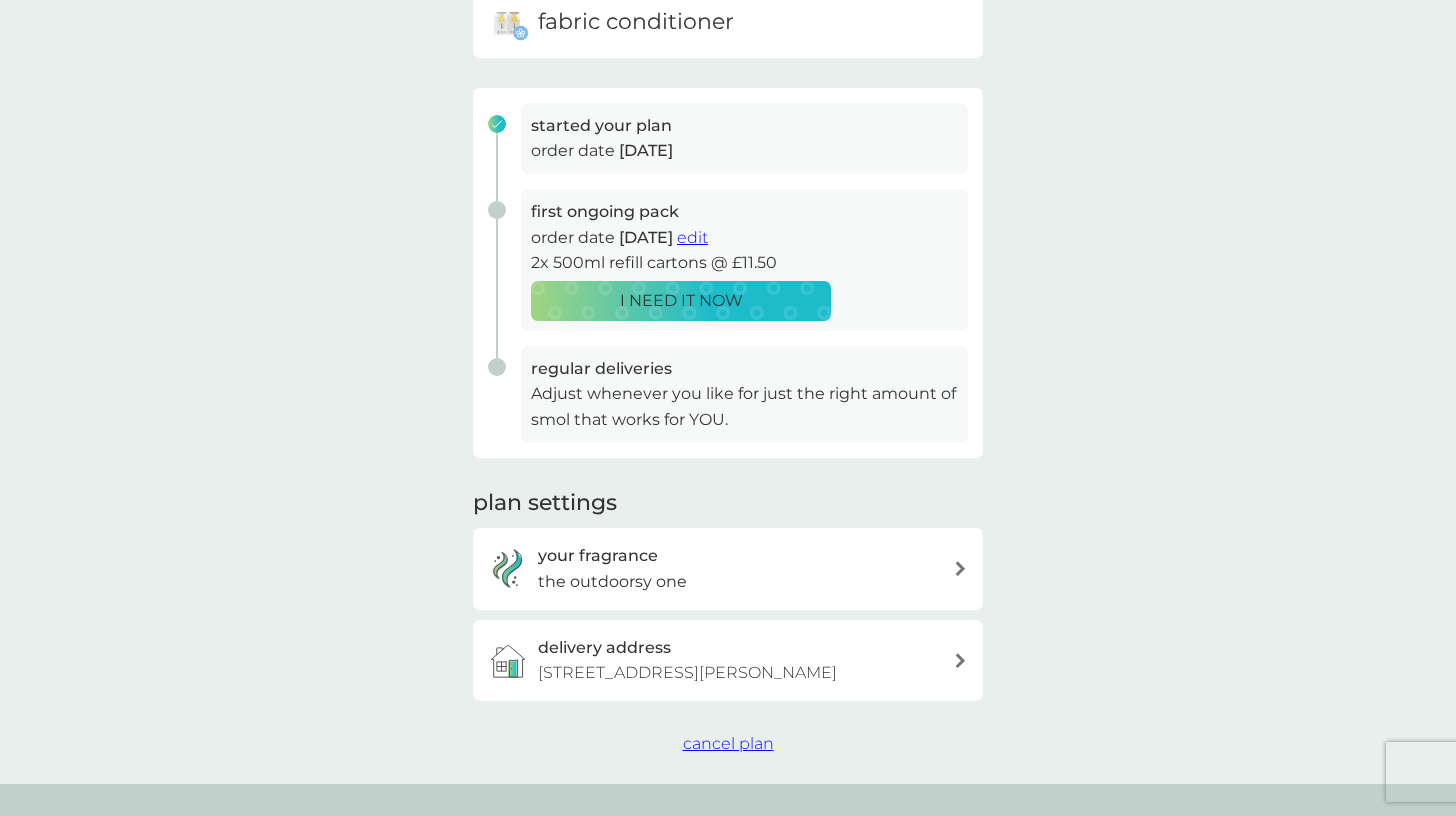 scroll, scrollTop: 232, scrollLeft: 0, axis: vertical 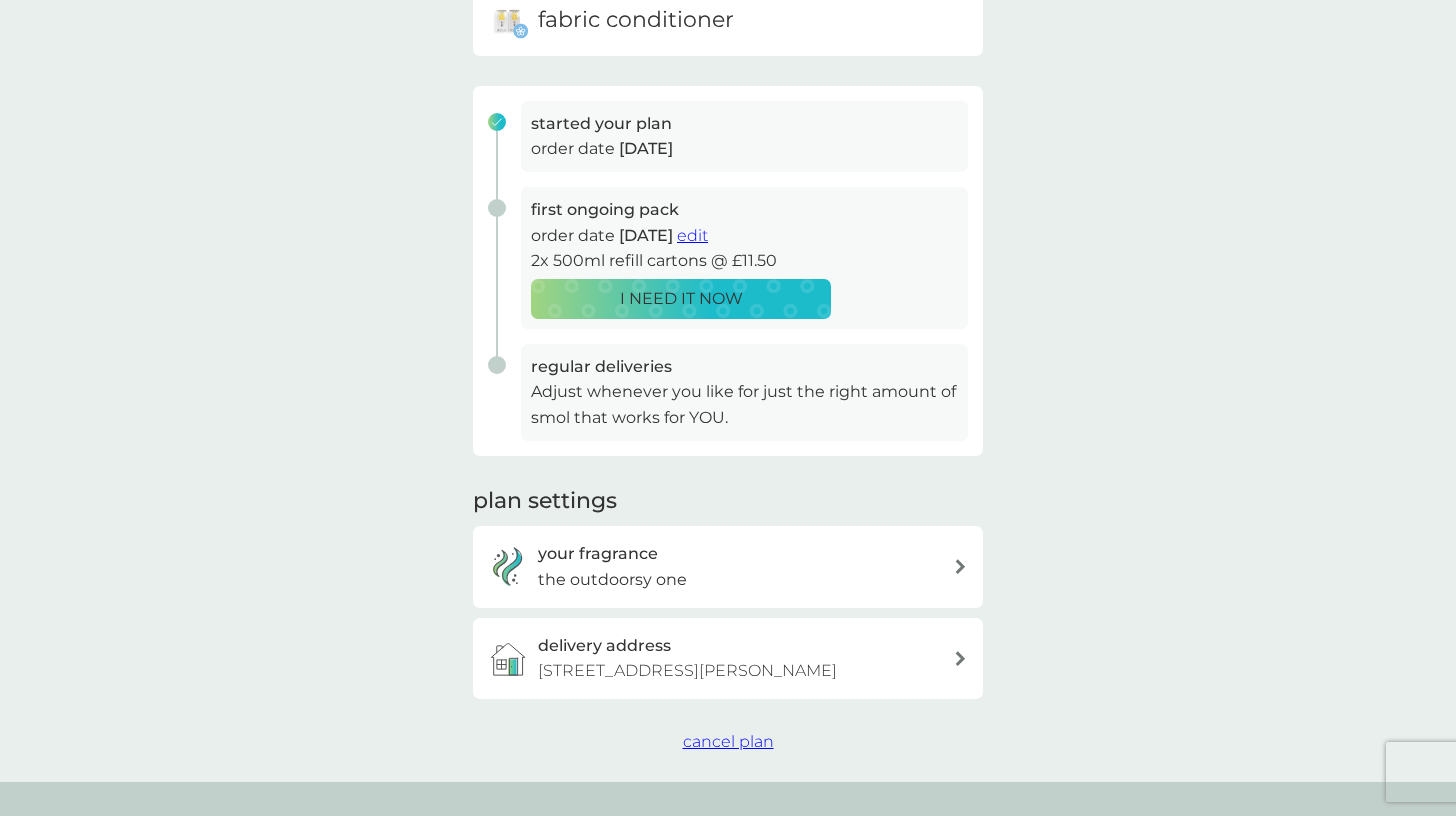 click on "cancel plan" at bounding box center [728, 741] 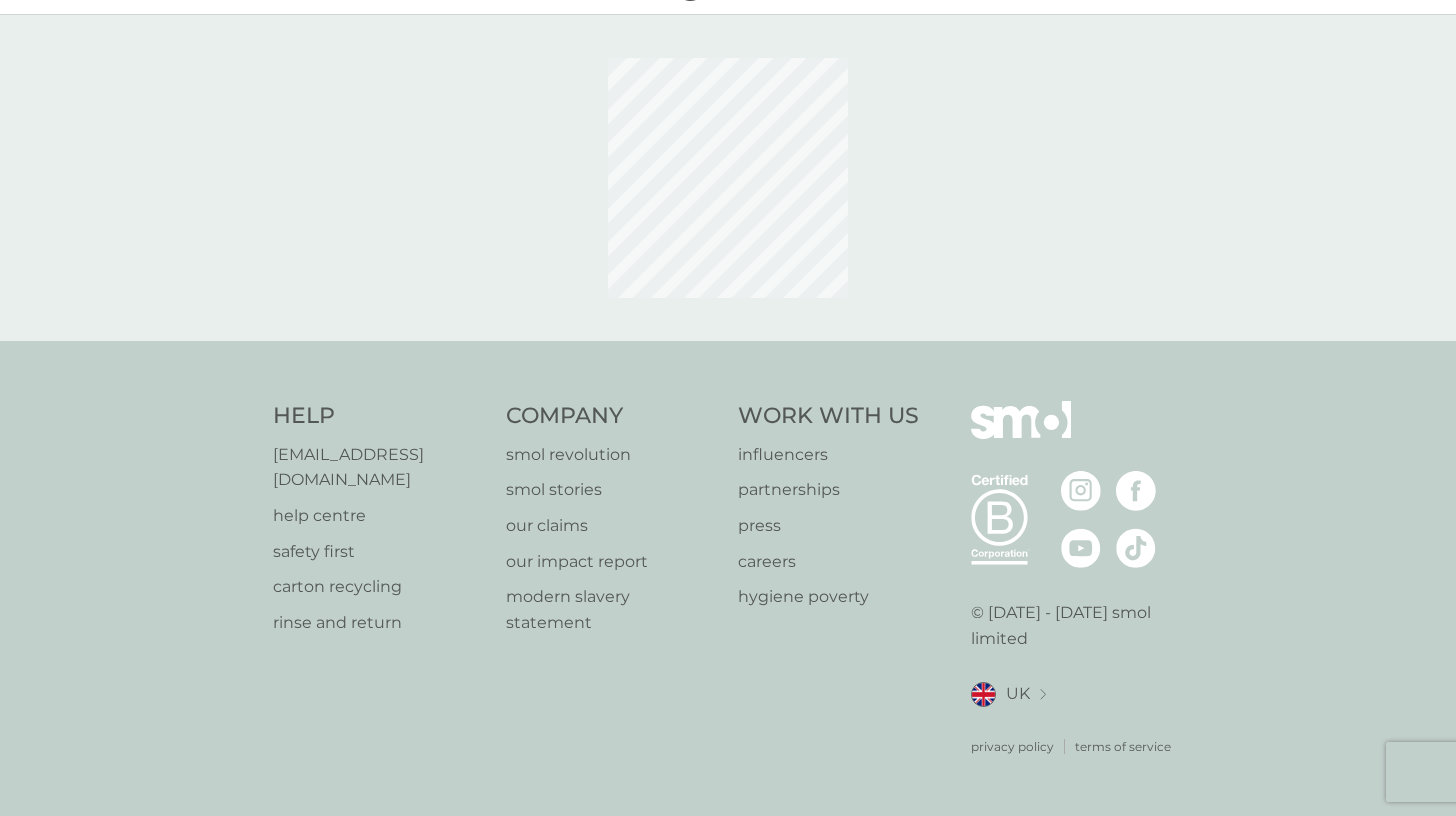 scroll, scrollTop: 0, scrollLeft: 0, axis: both 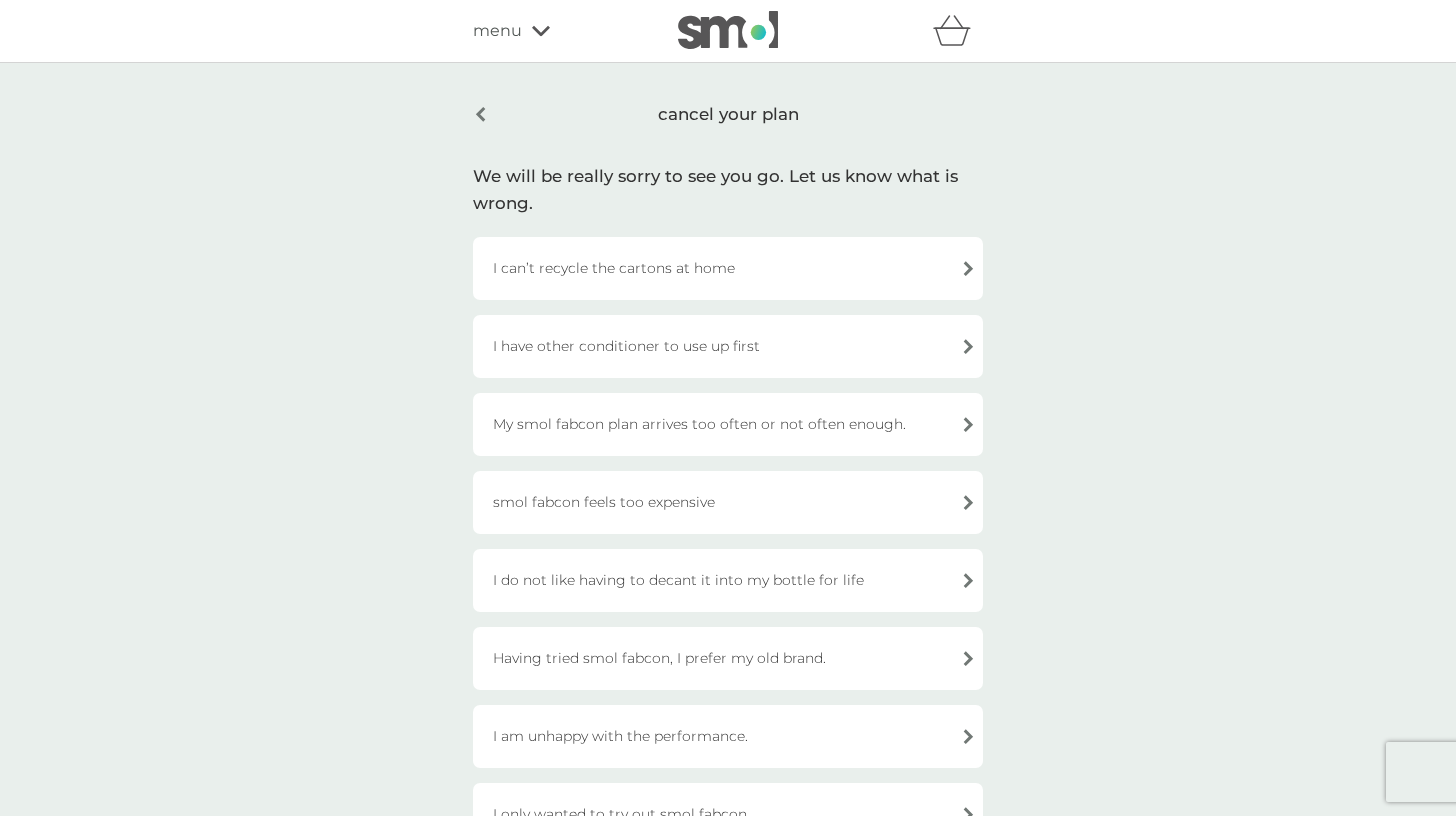 click on "I have other conditioner to use up first" at bounding box center [728, 346] 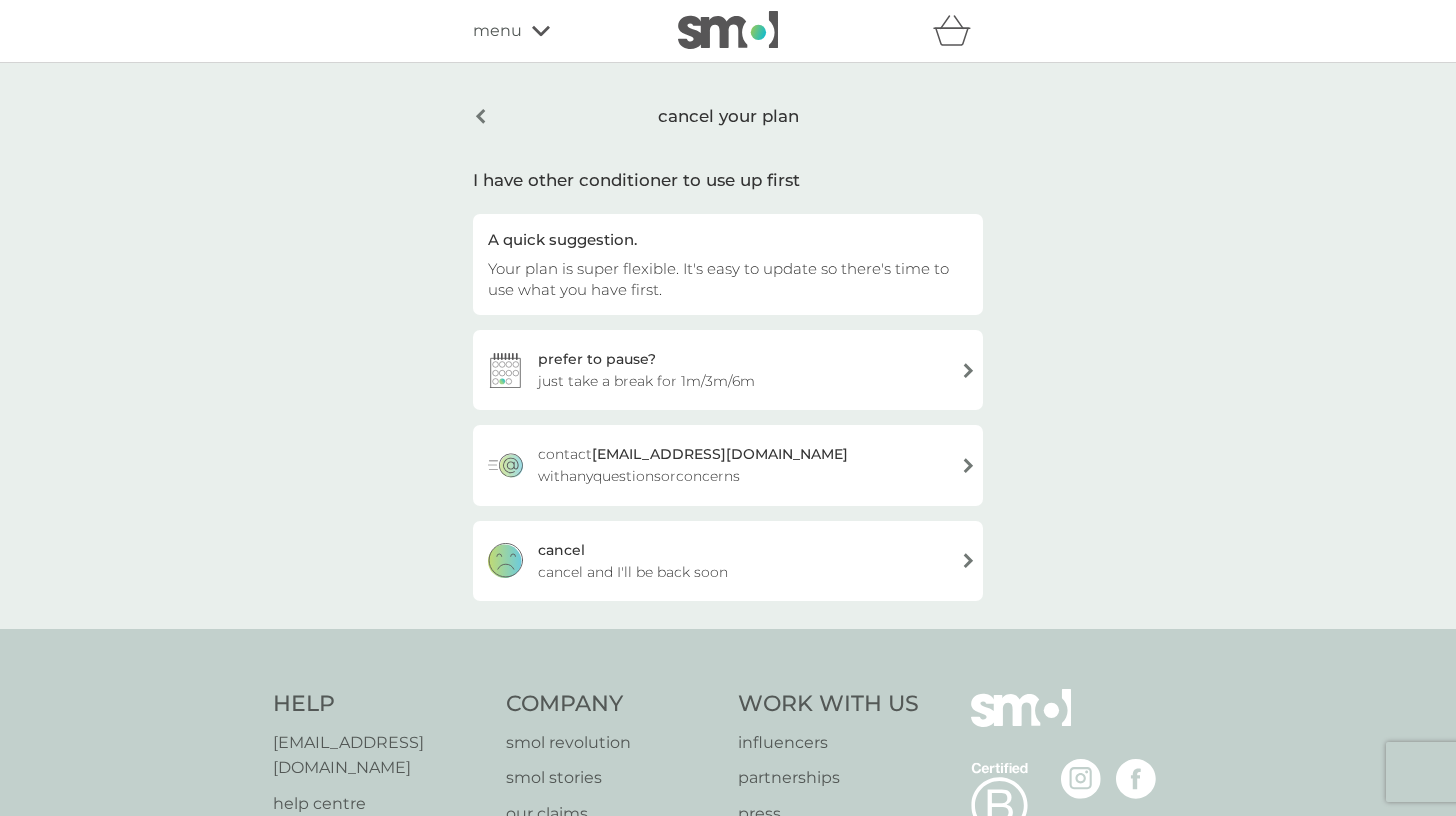 click on "cancel cancel and I'll be back soon" at bounding box center (728, 561) 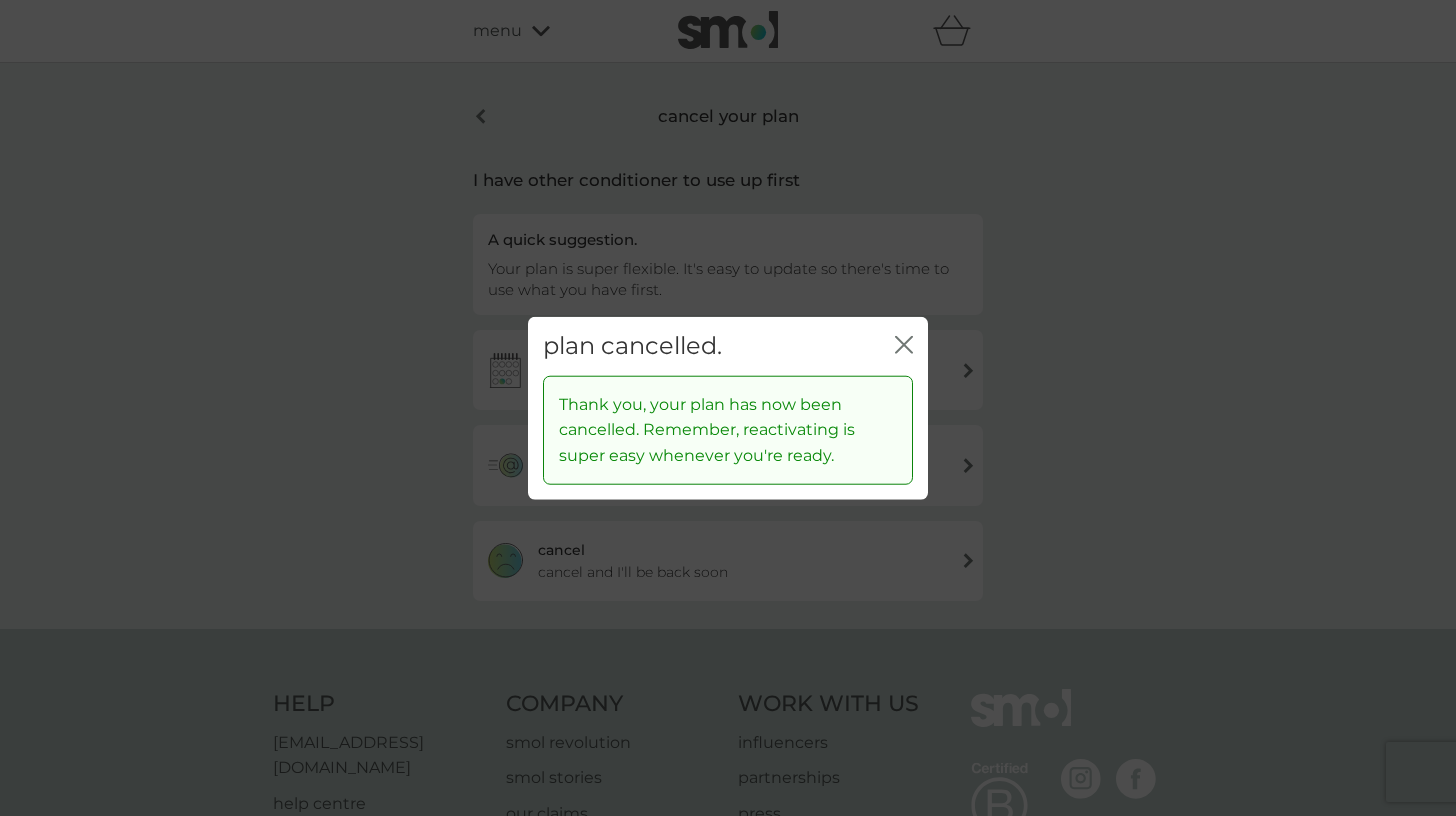 click on "close" 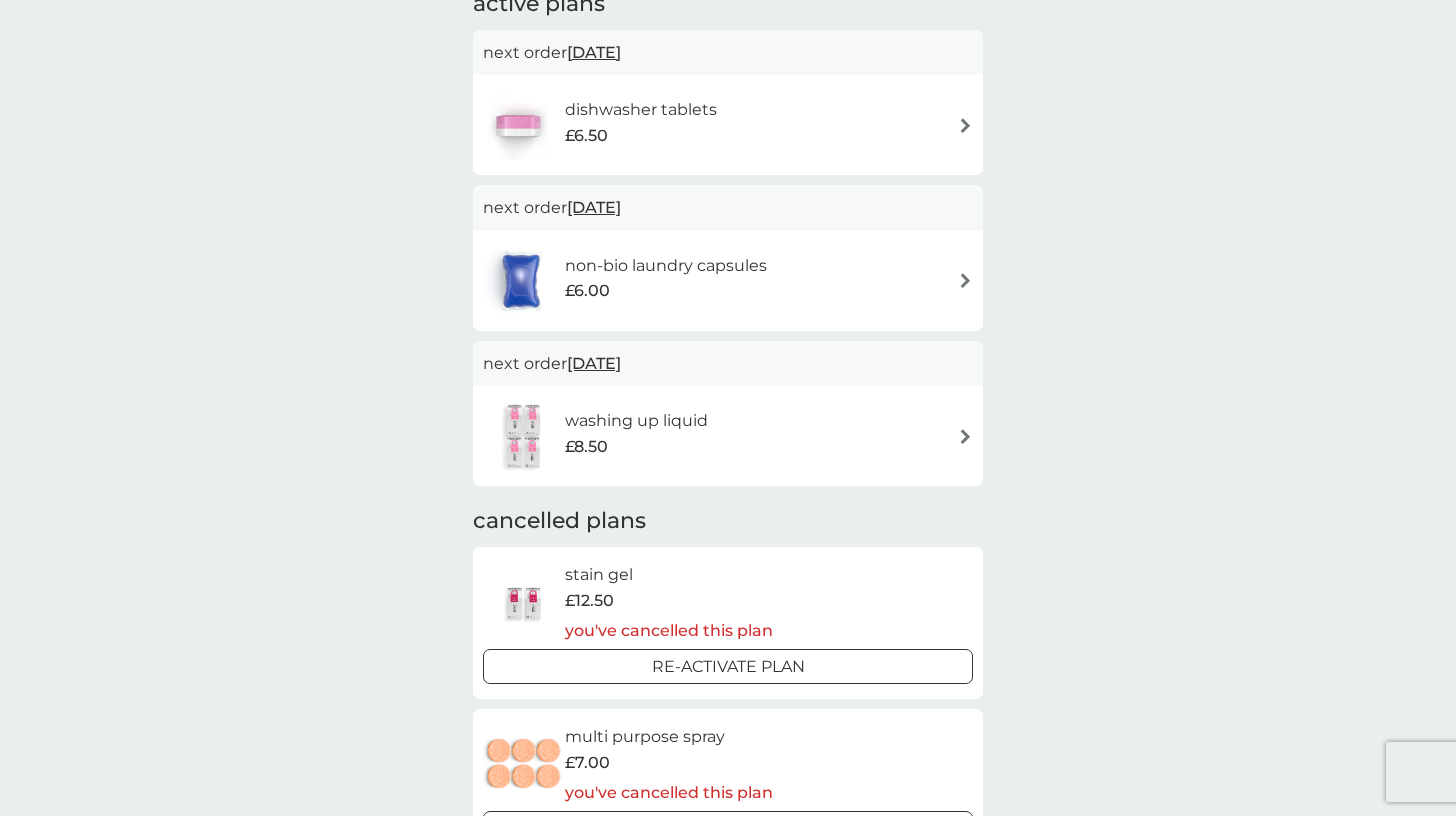 scroll, scrollTop: 178, scrollLeft: 0, axis: vertical 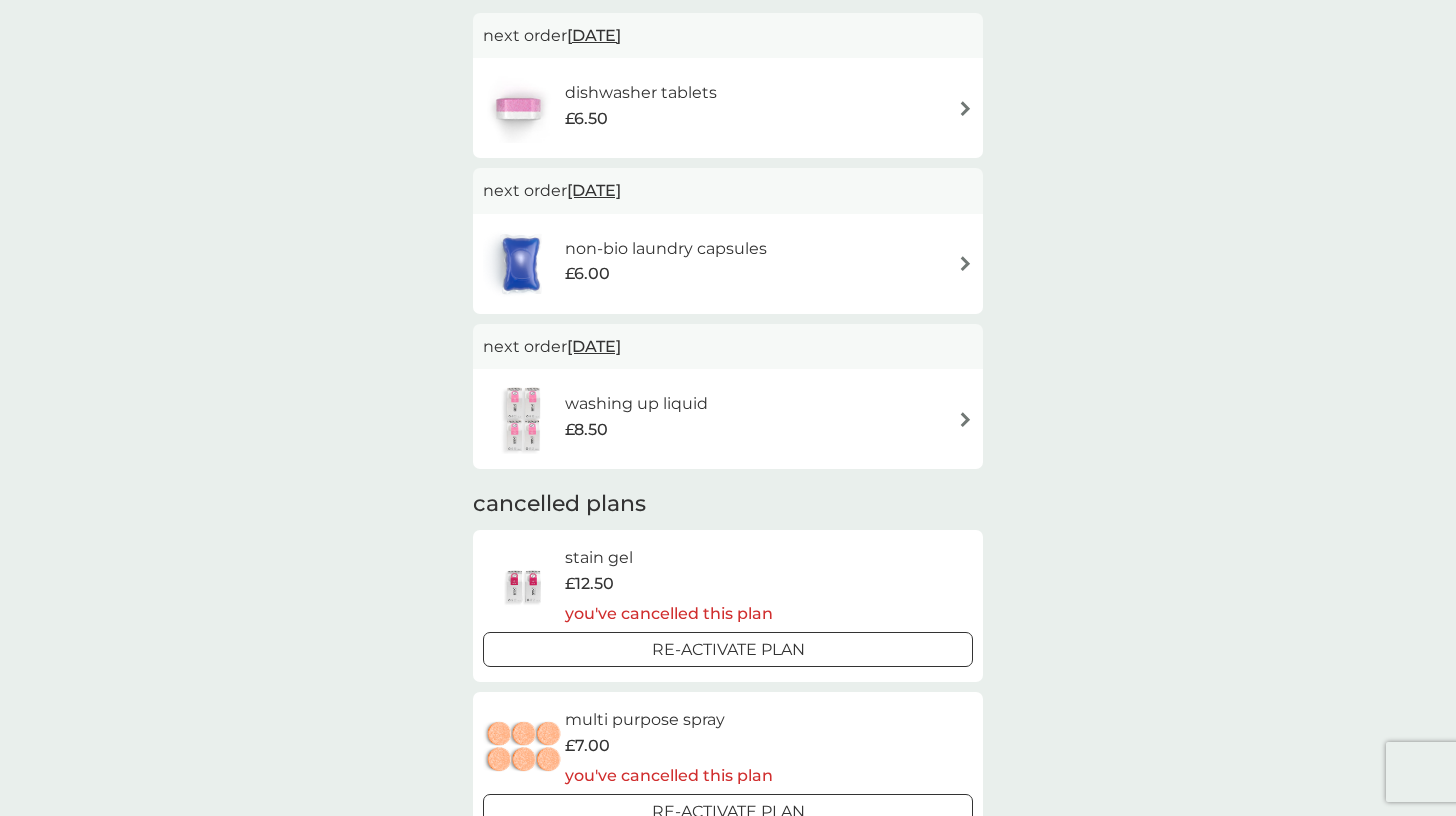 click on "washing up liquid £8.50" at bounding box center [646, 419] 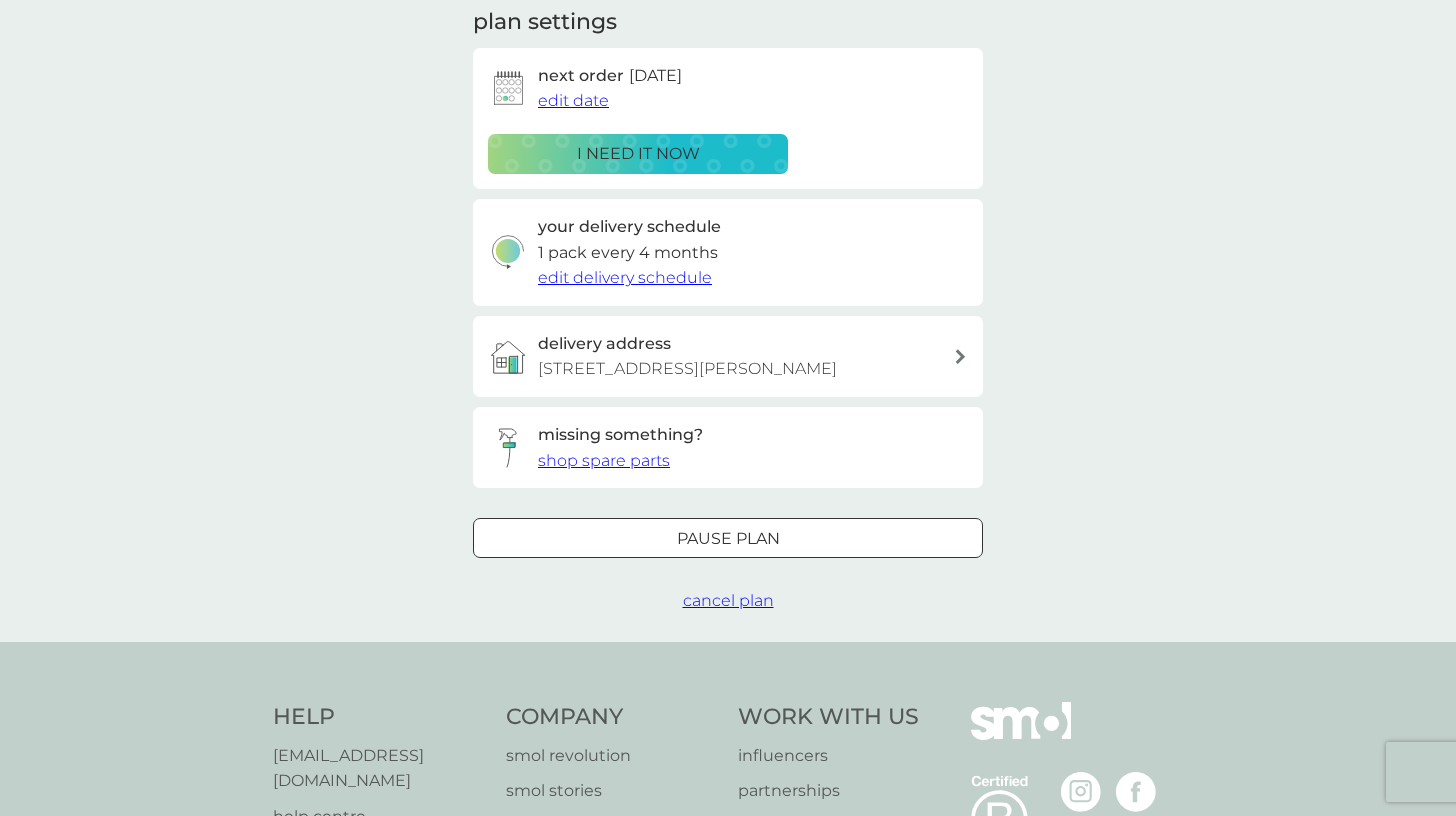 scroll, scrollTop: 262, scrollLeft: 0, axis: vertical 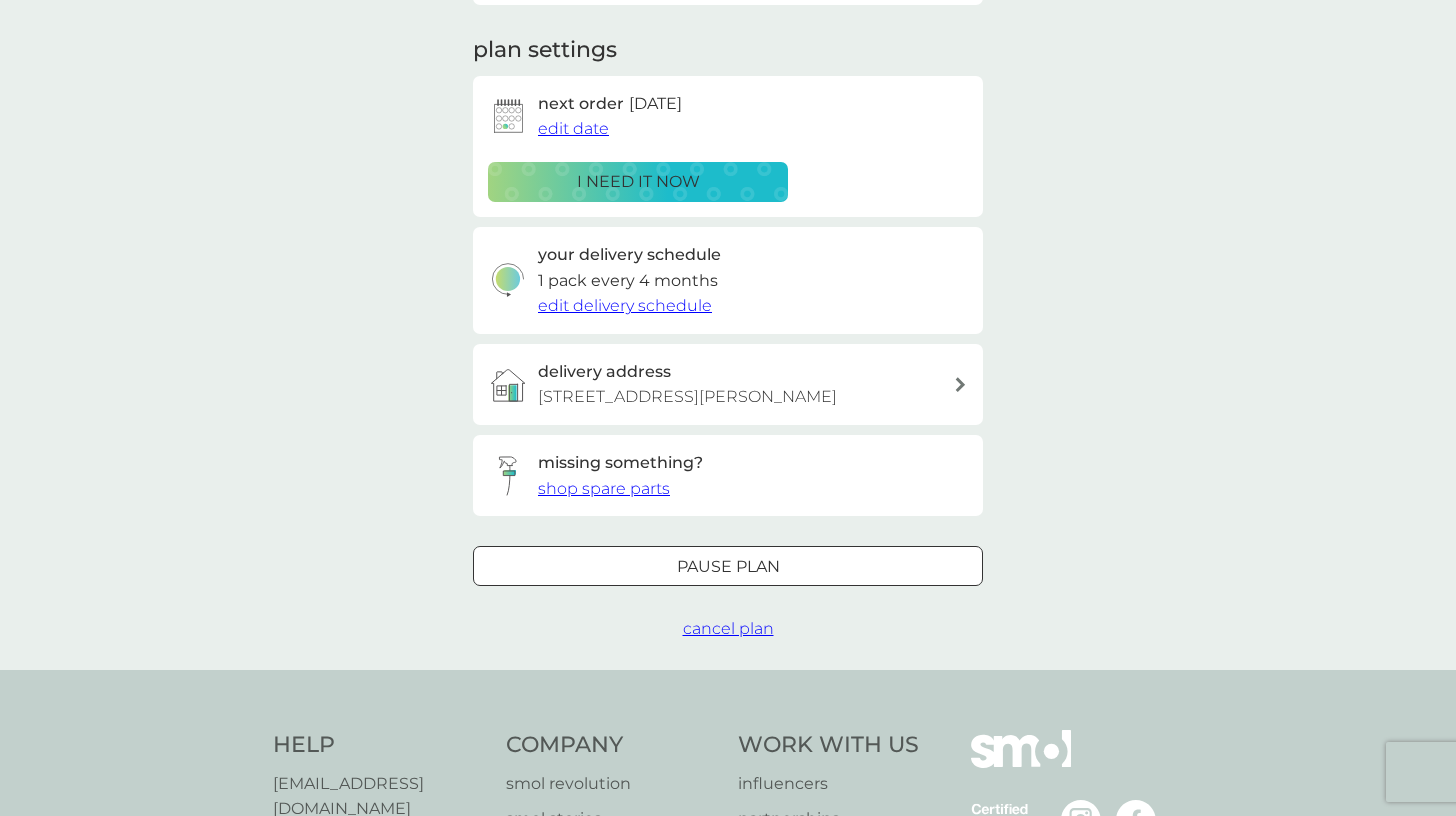 click on "edit delivery schedule" at bounding box center [625, 305] 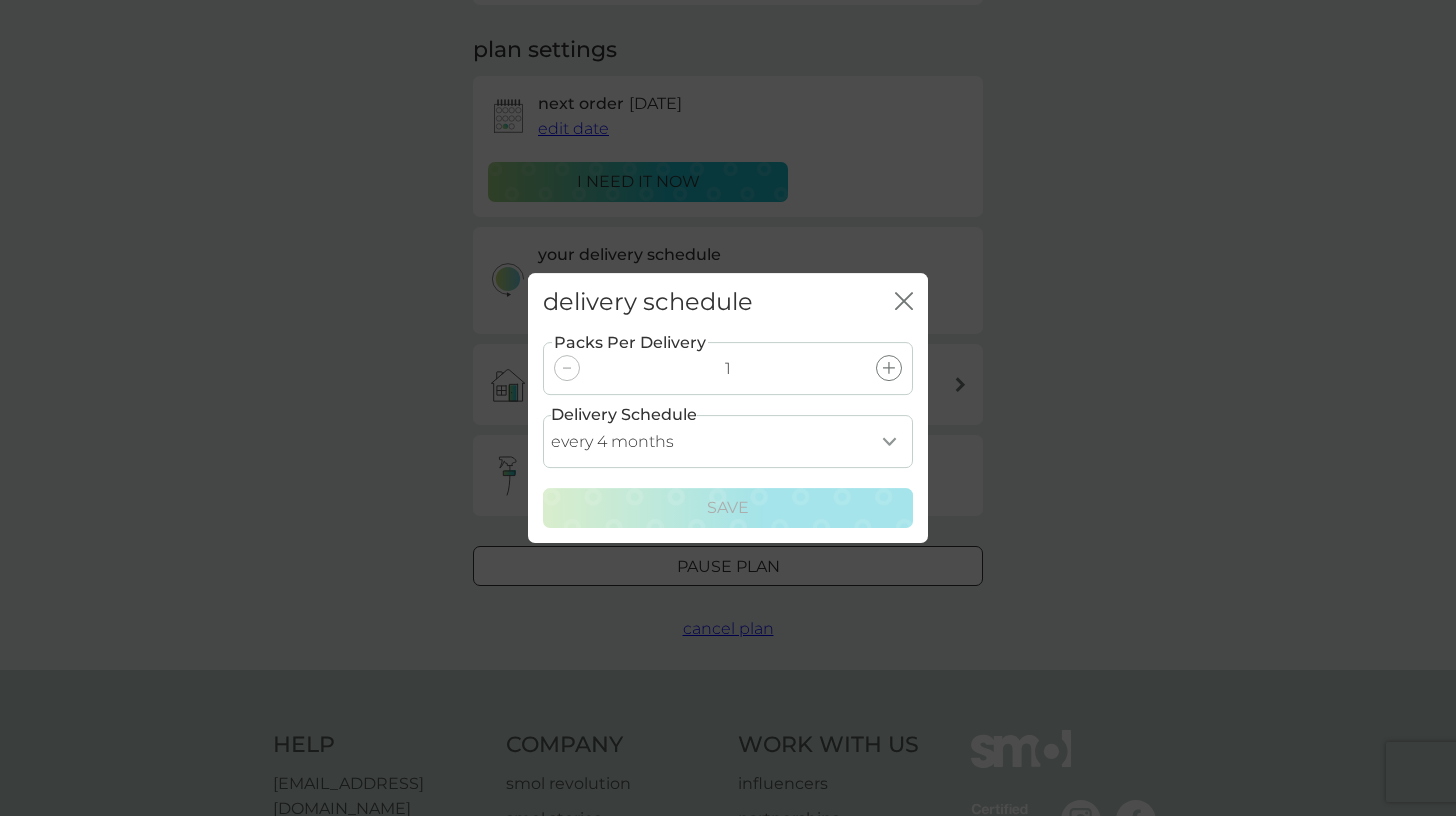 click on "every 1 month every 2 months every 3 months every 4 months every 5 months every 6 months every 7 months" at bounding box center [728, 441] 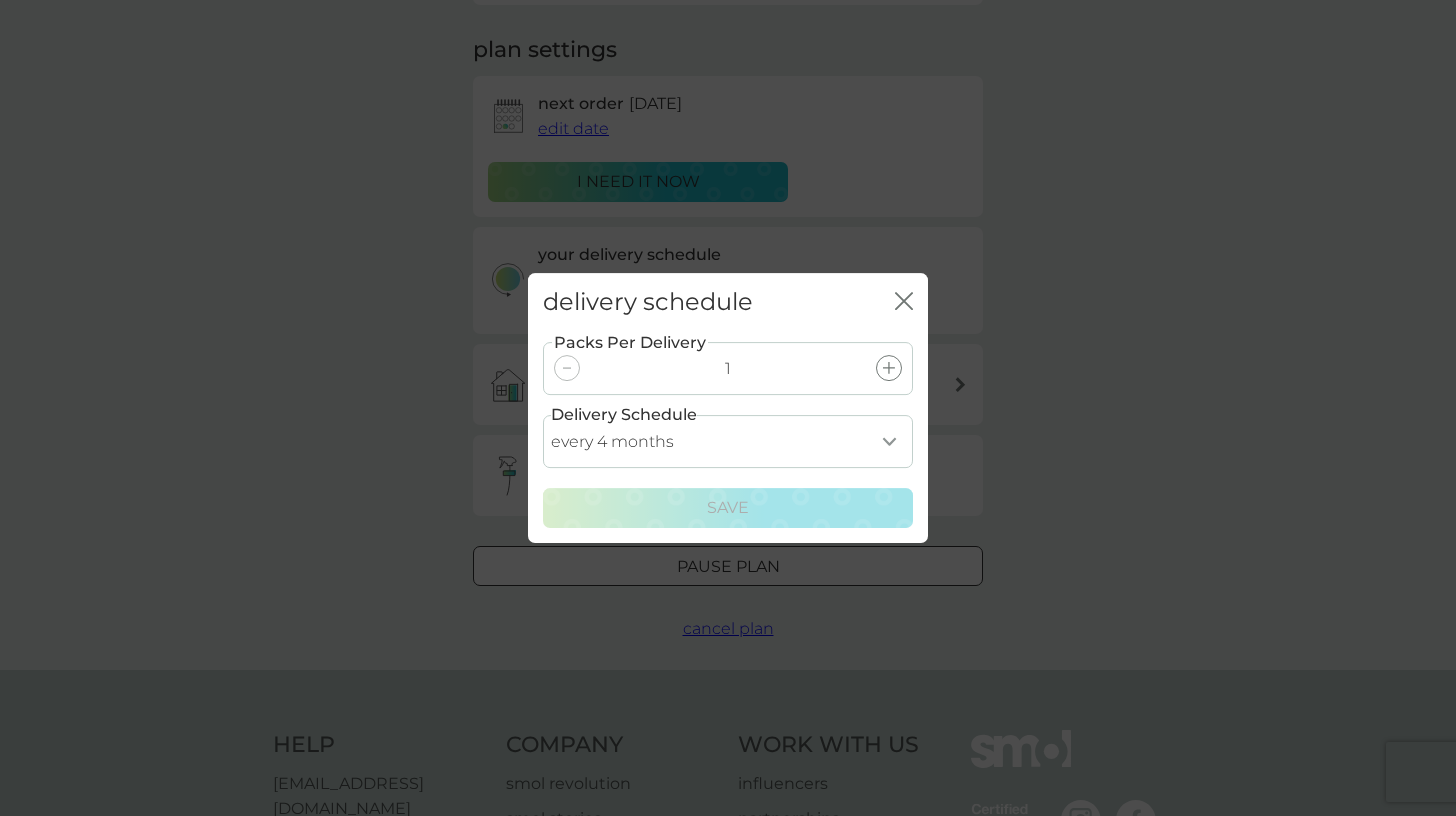 select on "6" 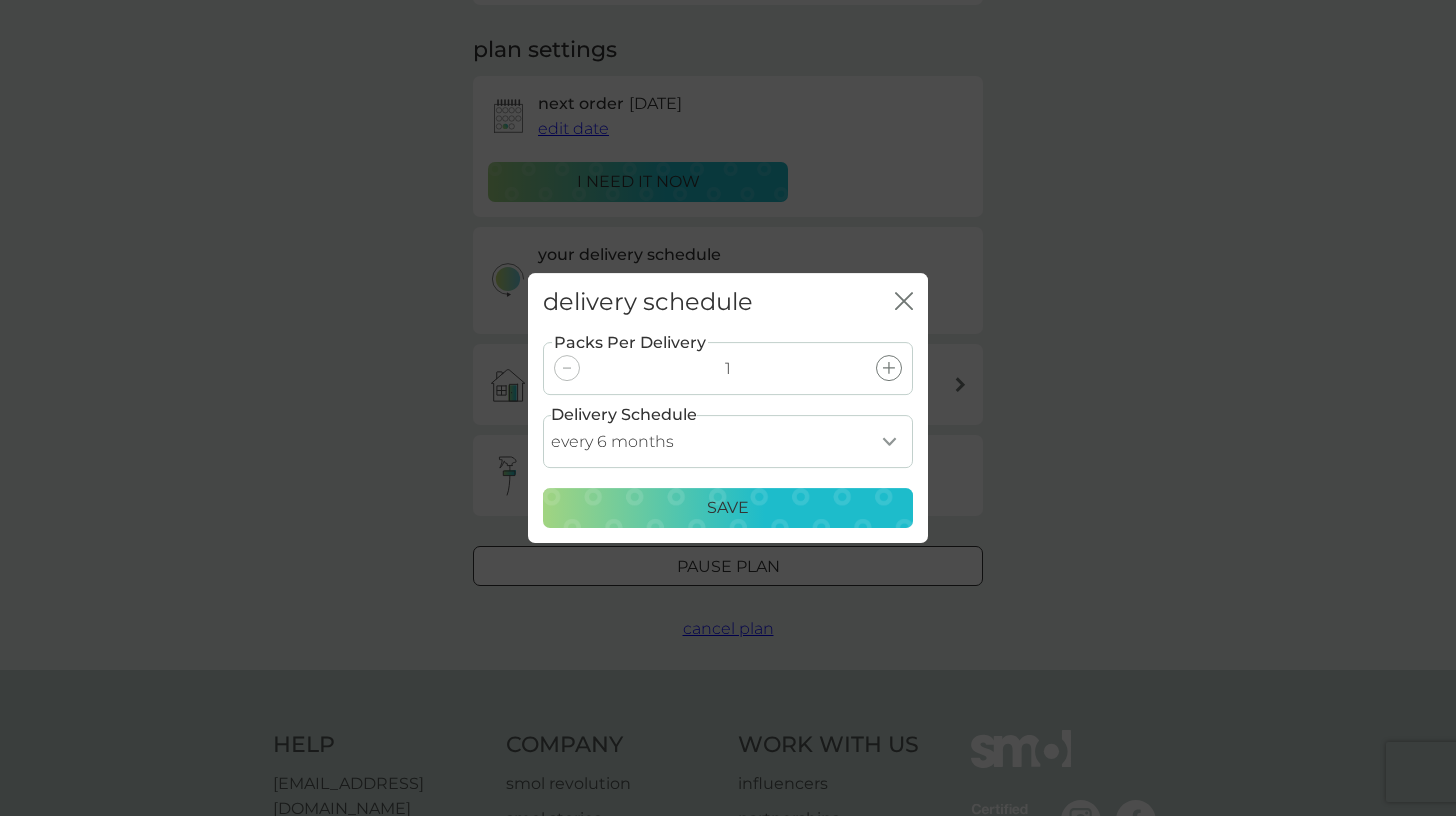 click on "Save" at bounding box center (728, 508) 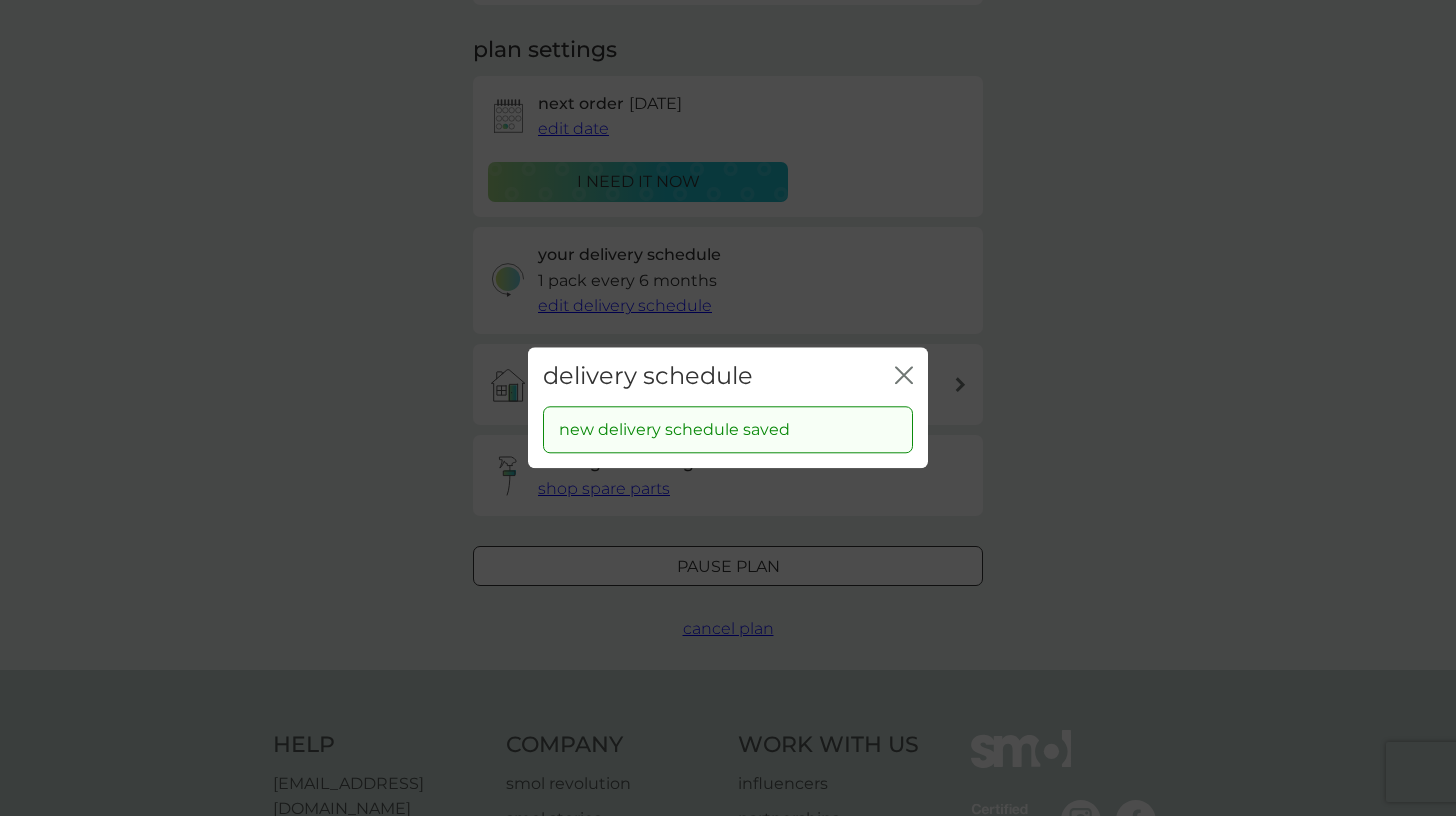 click on "delivery schedule close" at bounding box center [728, 376] 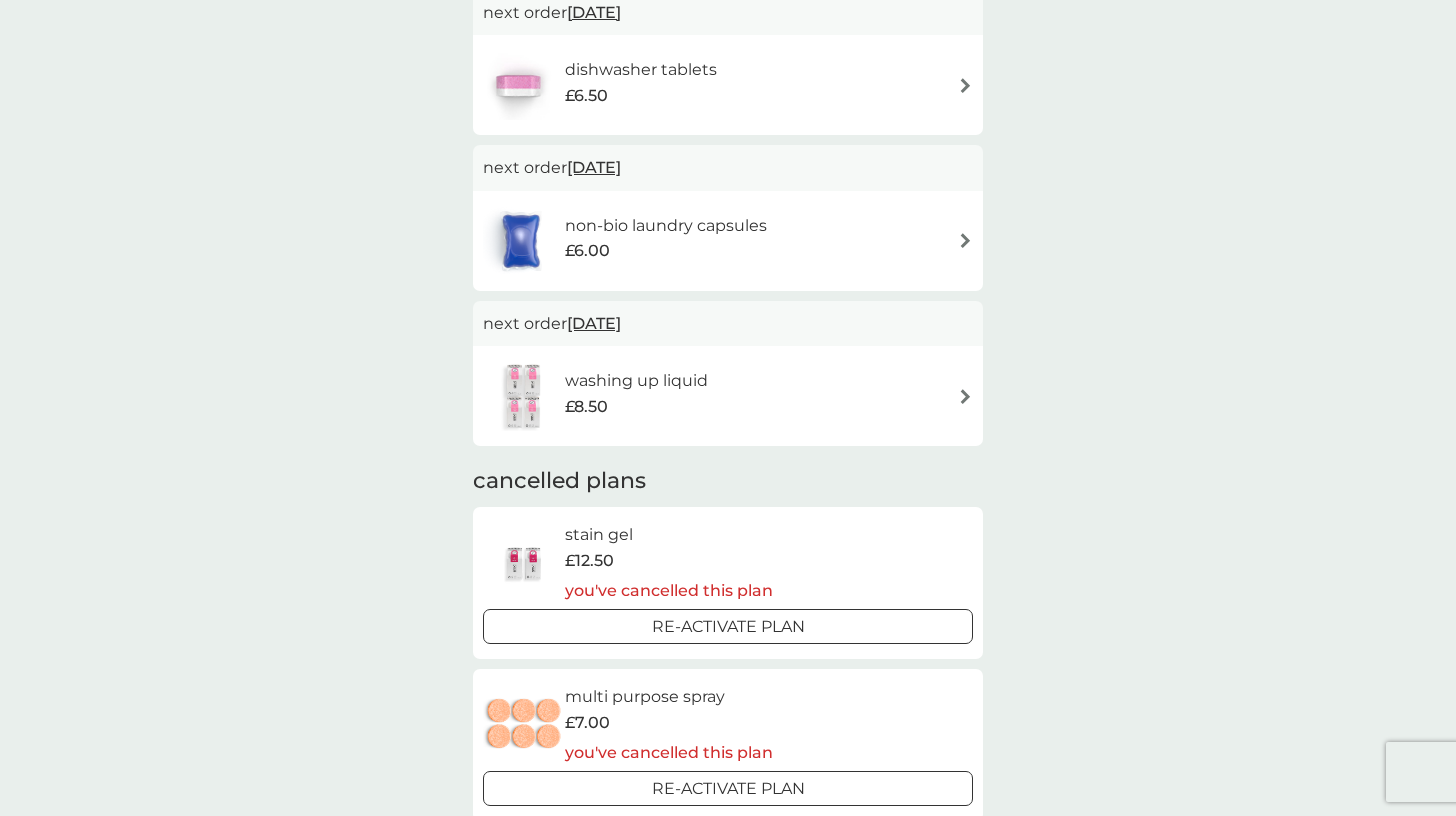 scroll, scrollTop: 178, scrollLeft: 0, axis: vertical 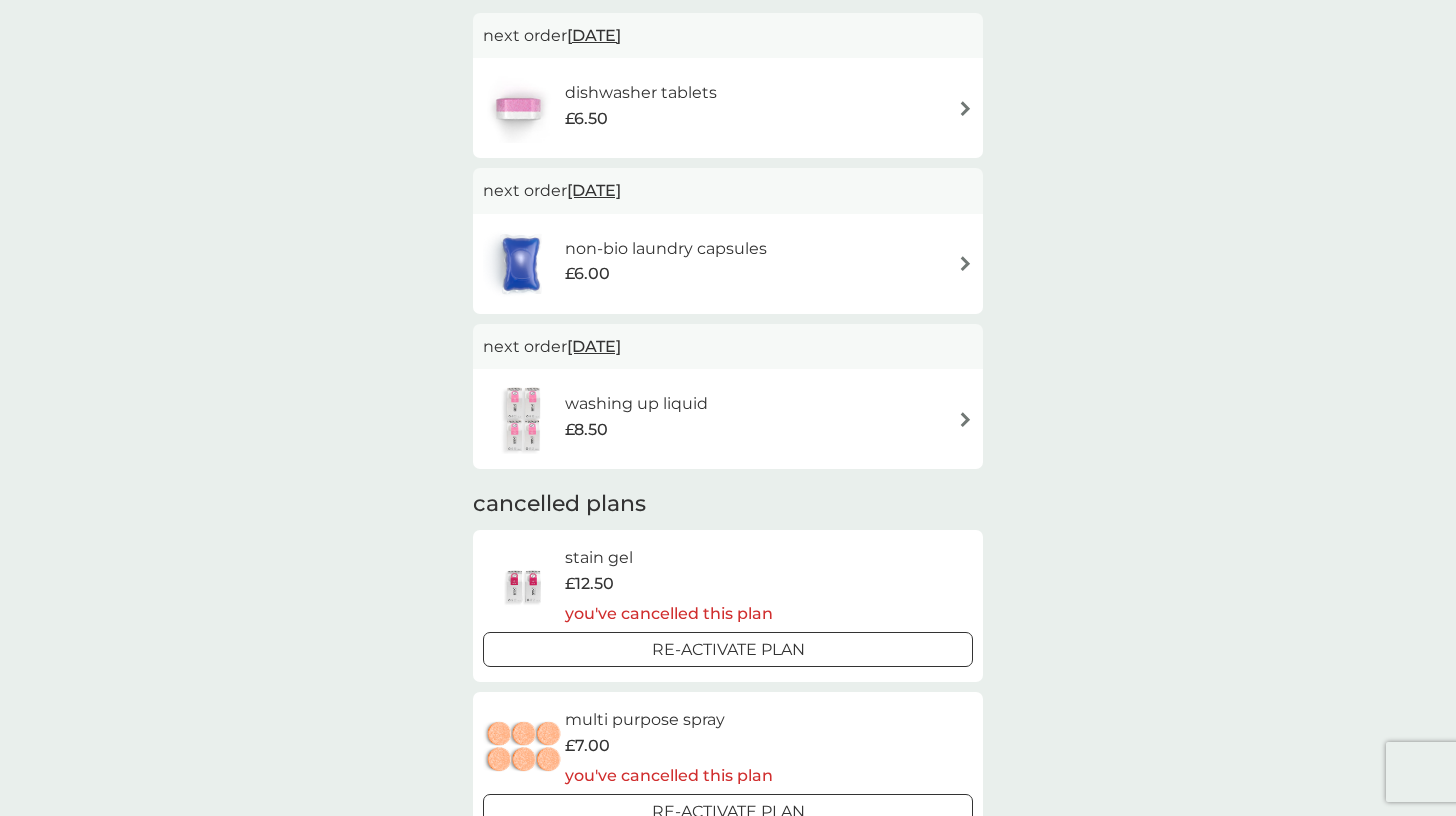 click on "washing up liquid" at bounding box center (636, 404) 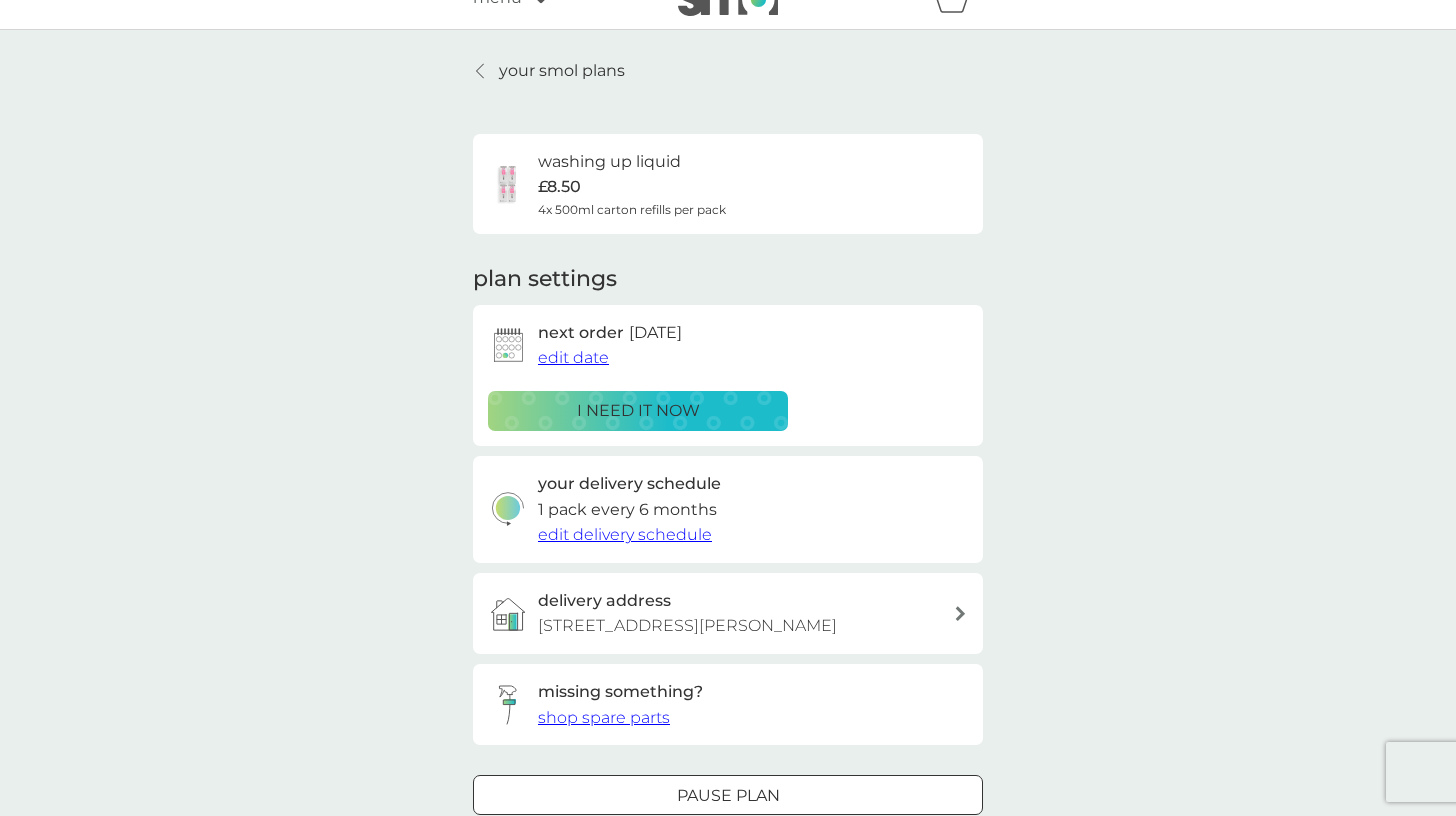 scroll, scrollTop: 39, scrollLeft: 0, axis: vertical 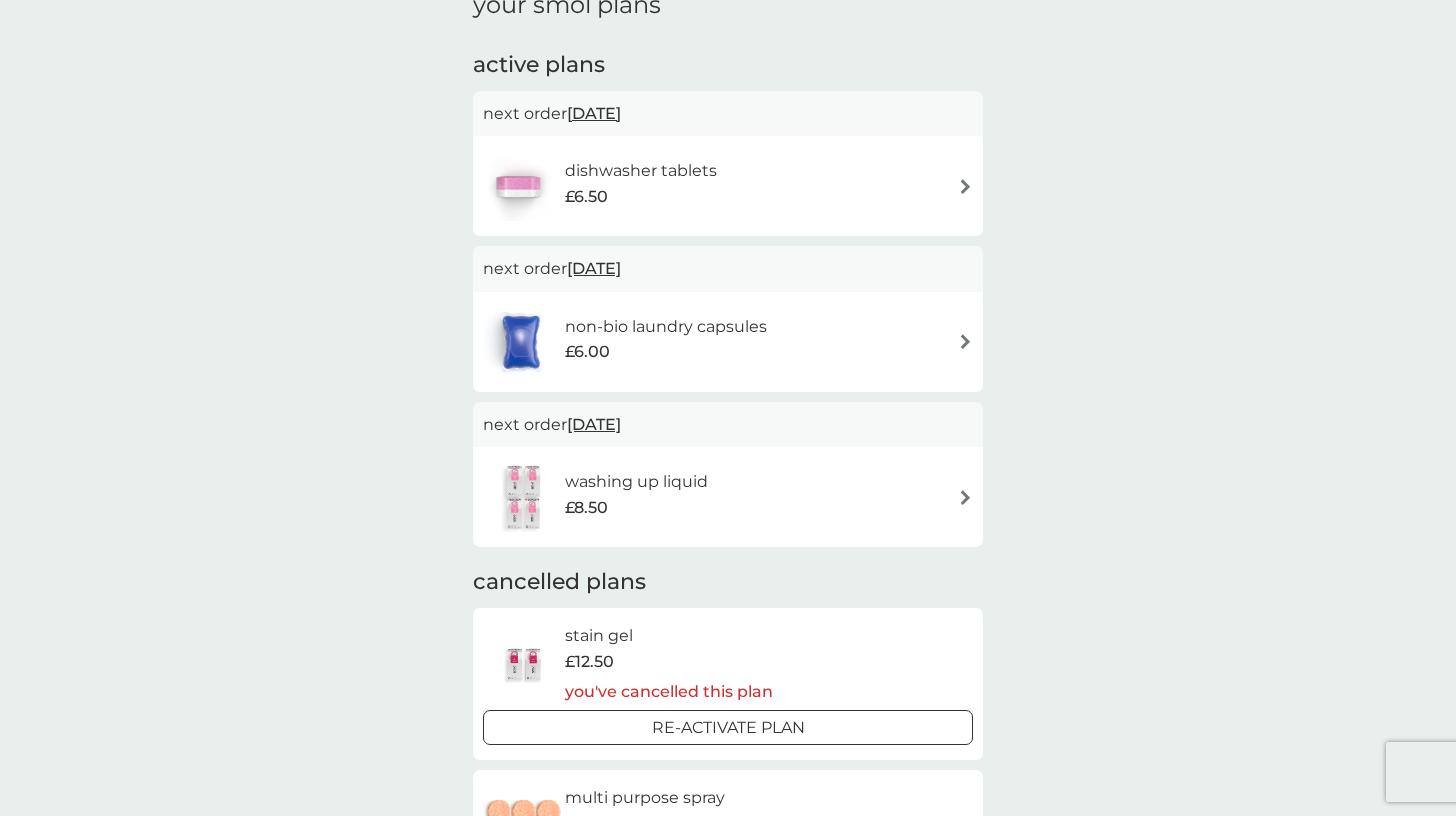 click on "dishwasher tablets" at bounding box center [641, 171] 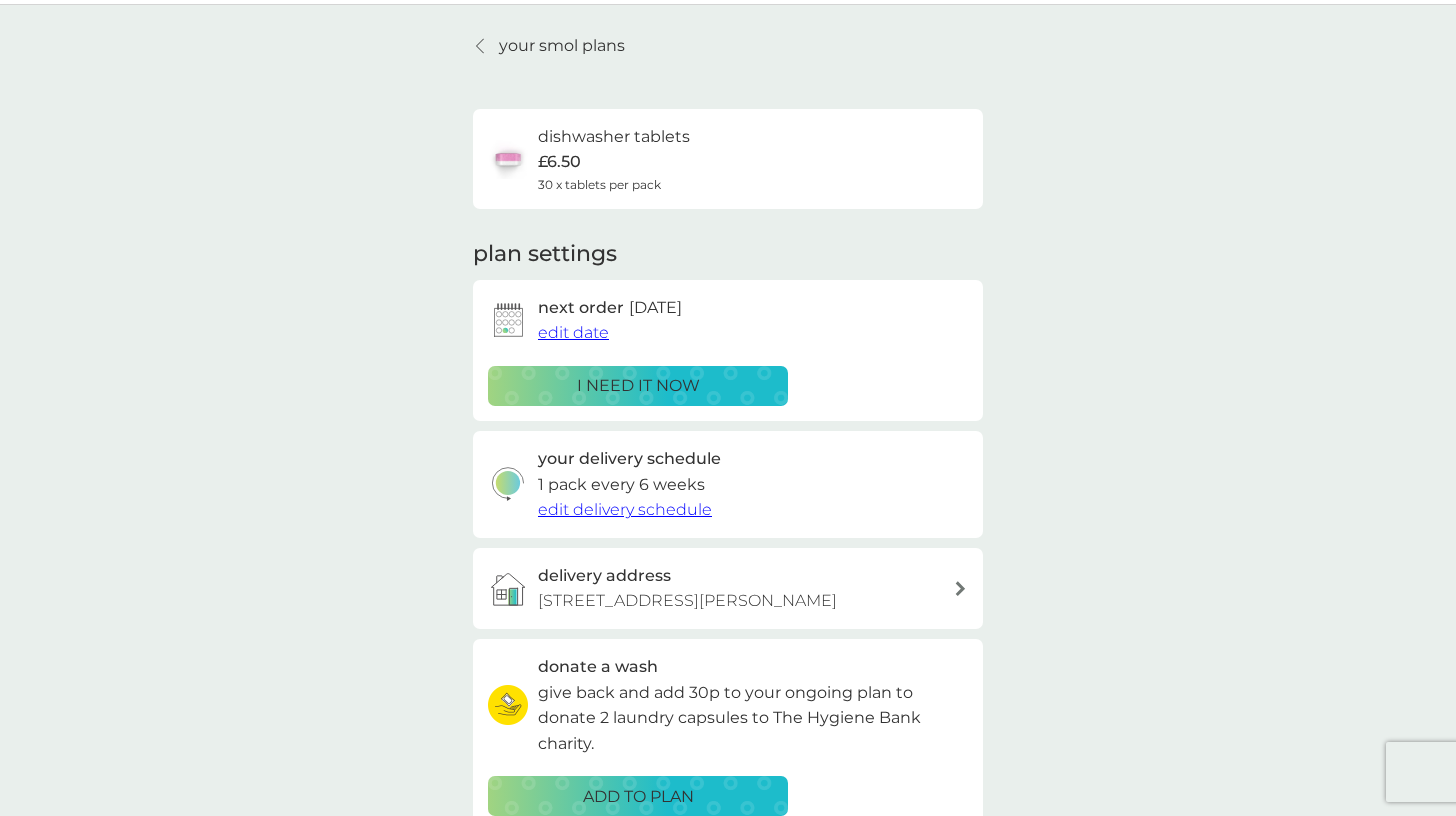 scroll, scrollTop: 60, scrollLeft: 0, axis: vertical 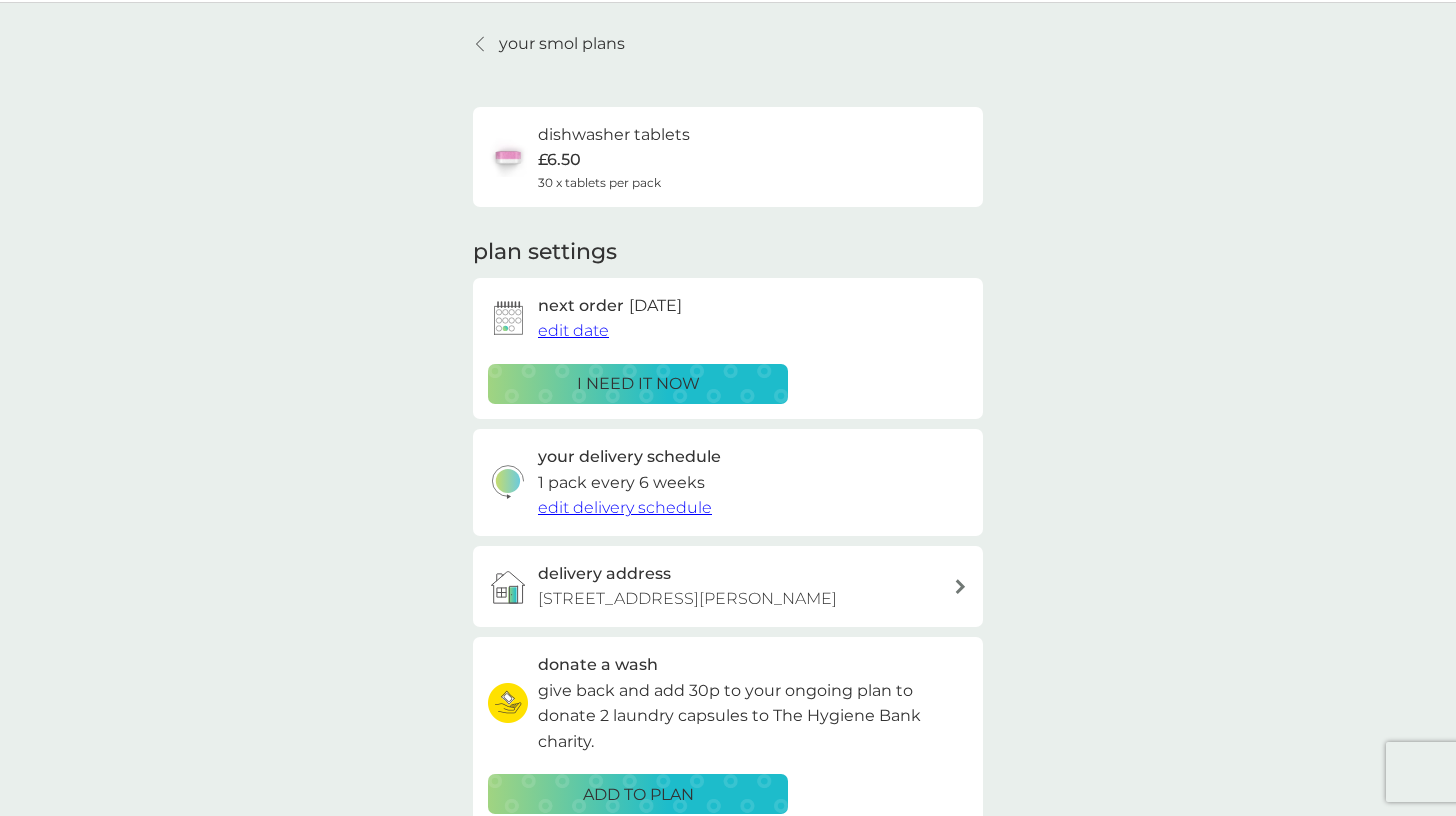 click on "edit delivery schedule" at bounding box center (625, 507) 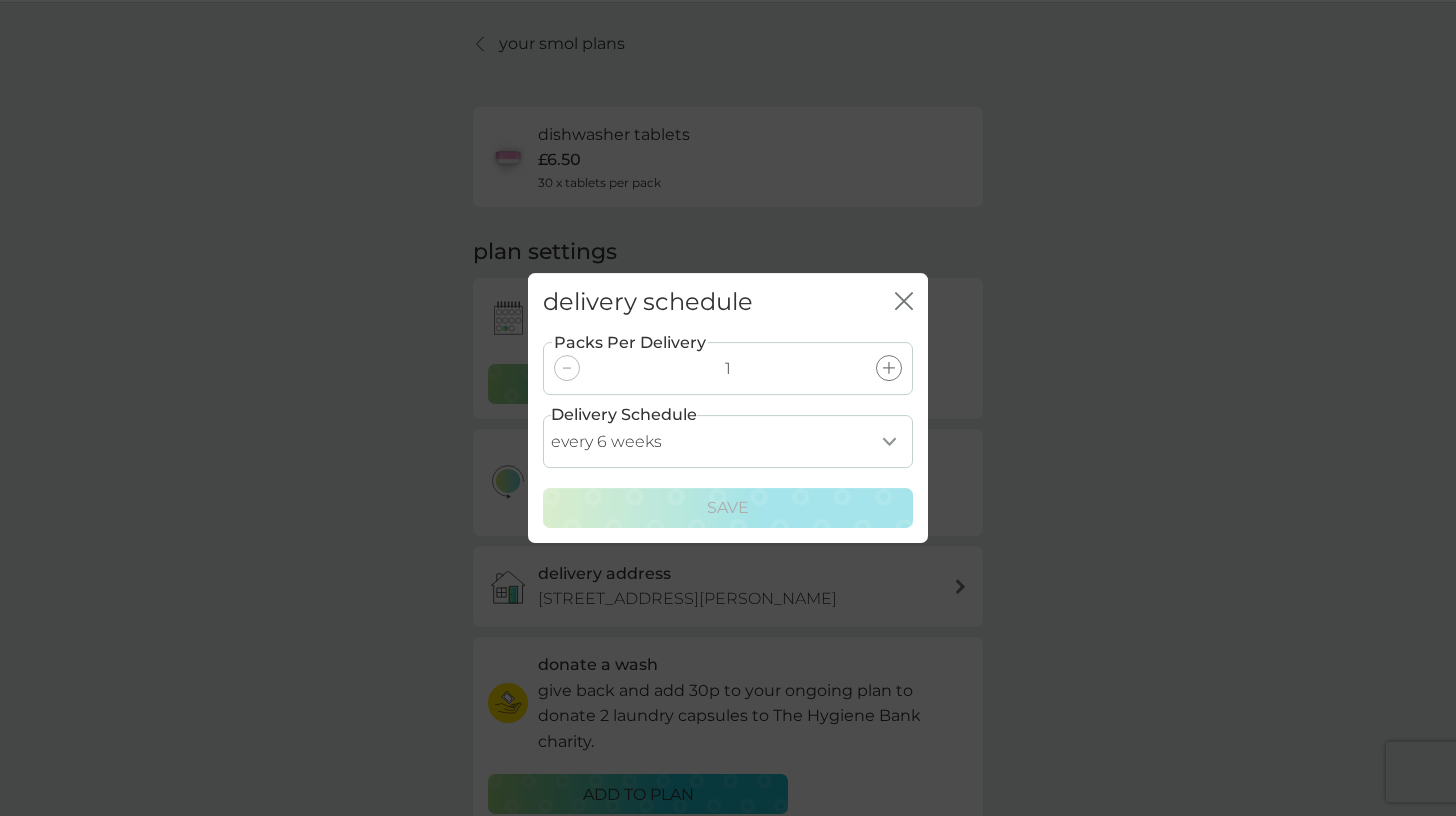 click on "every 1 week every 2 weeks every 3 weeks every 4 weeks every 5 weeks every 6 weeks every 7 weeks every 8 weeks every 9 weeks every 10 weeks every 11 weeks every 12 weeks every 13 weeks every 14 weeks every 15 weeks every 16 weeks every 17 weeks" at bounding box center (728, 441) 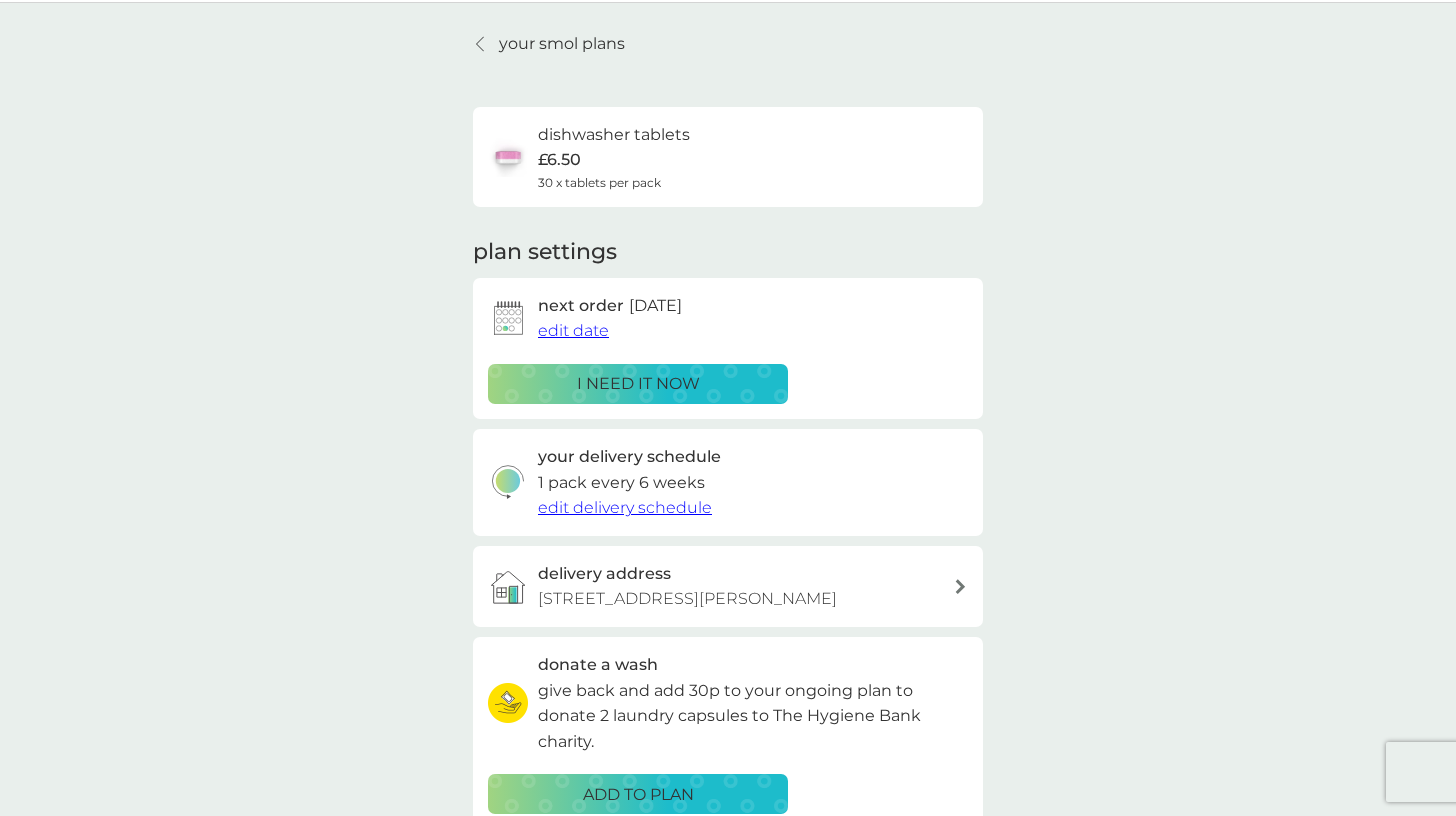 click on "edit date" at bounding box center (573, 330) 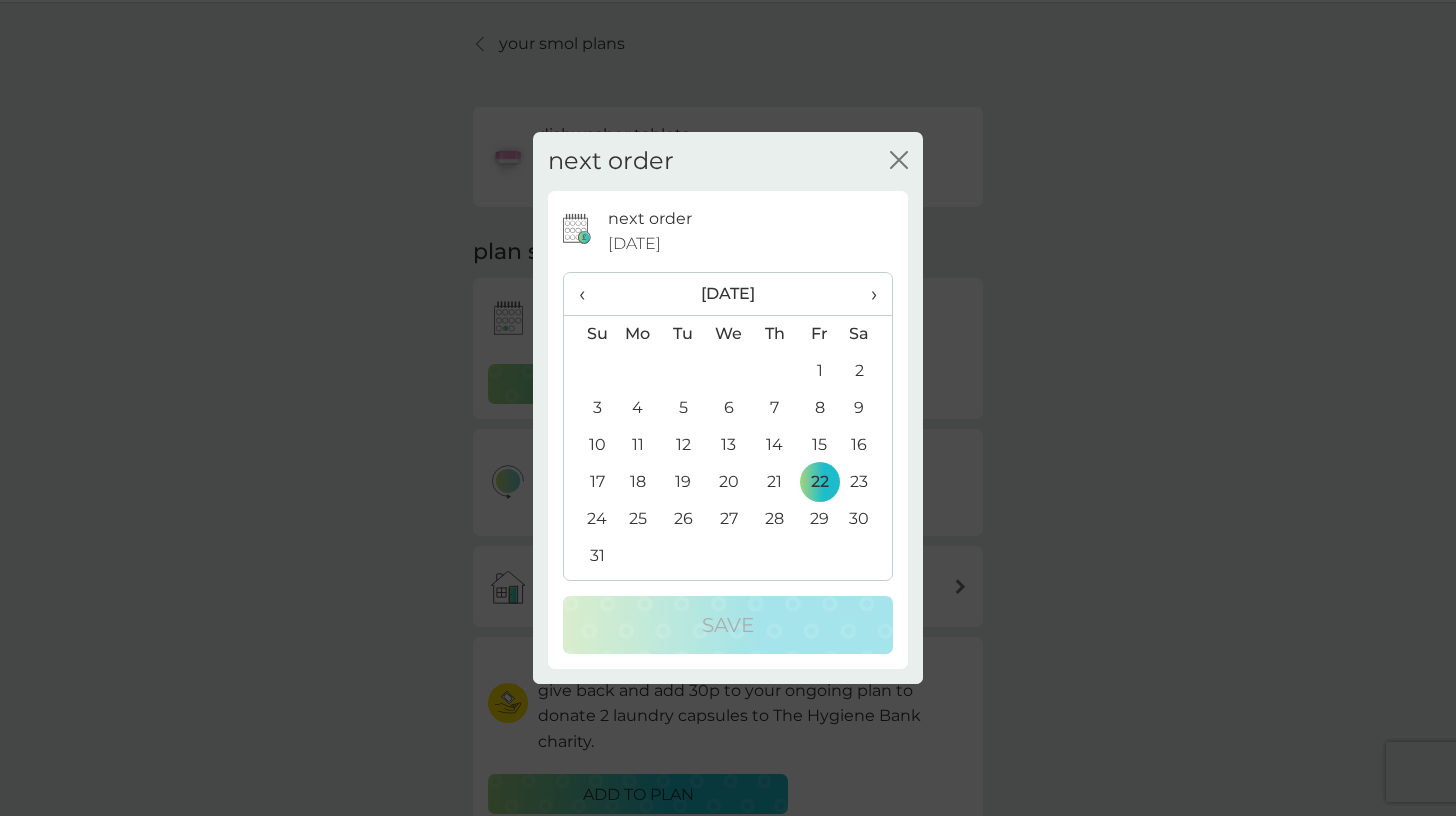 click on "›" at bounding box center [867, 294] 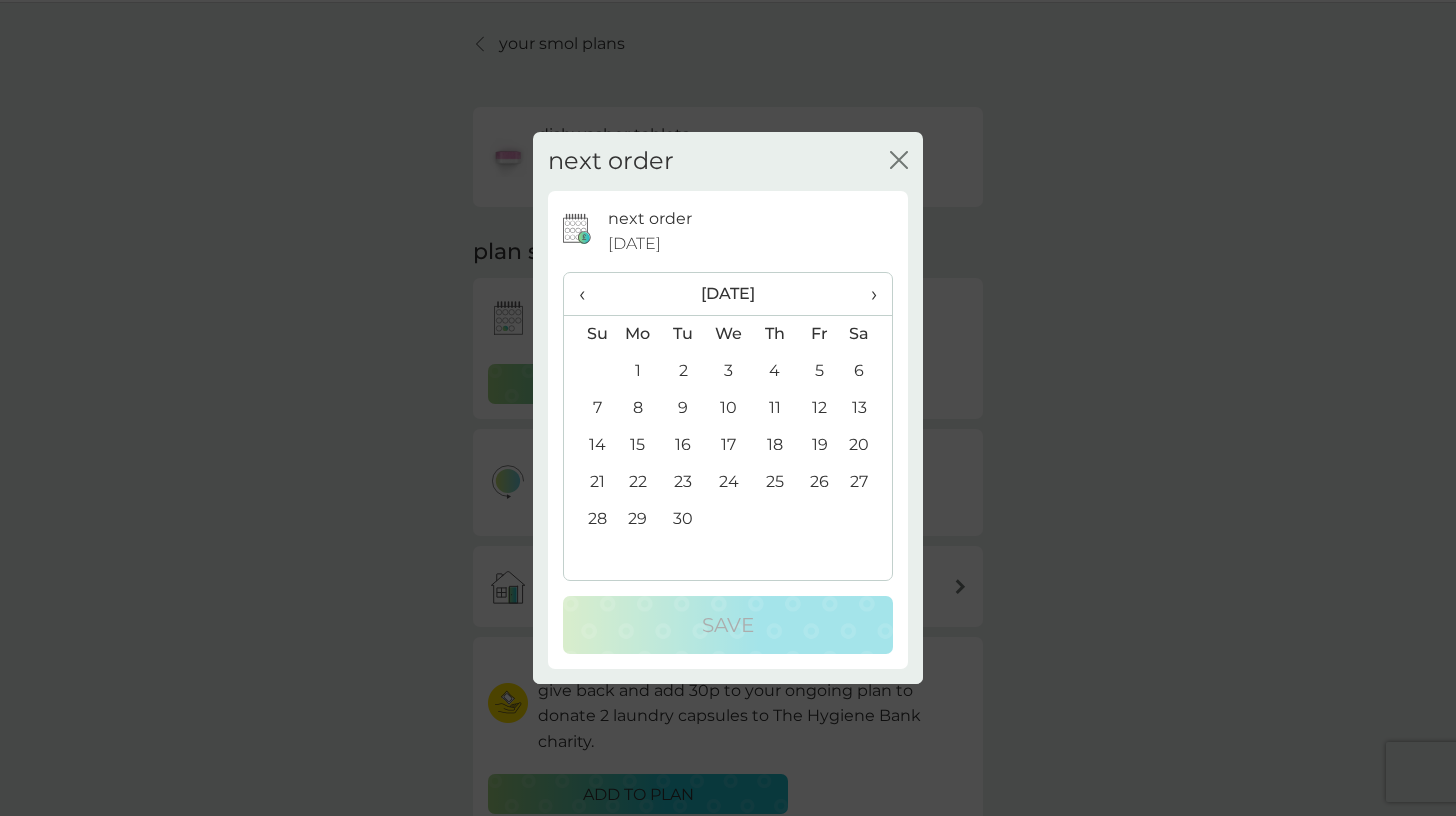 click on "›" at bounding box center (867, 294) 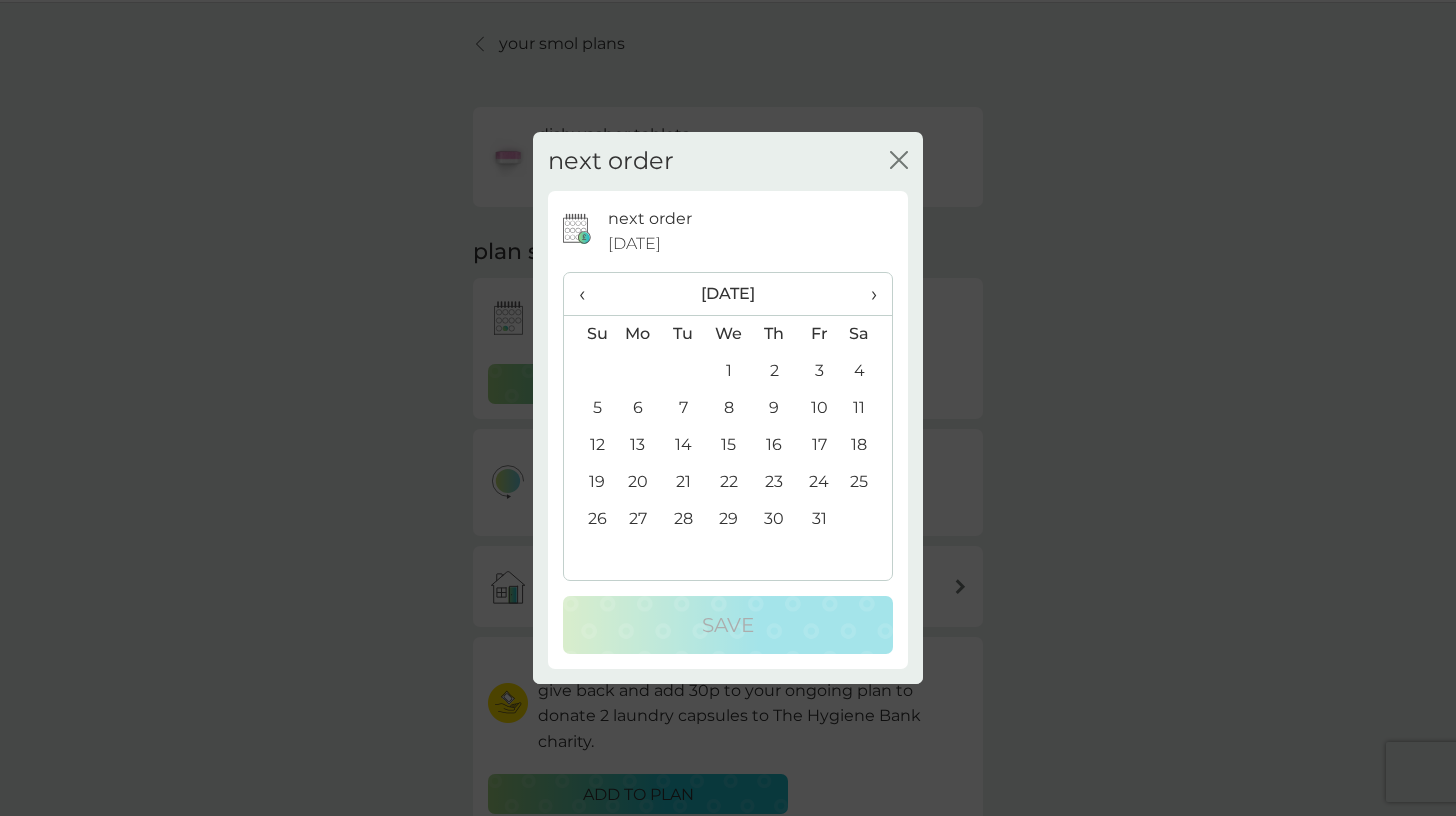 click on "10" at bounding box center [819, 408] 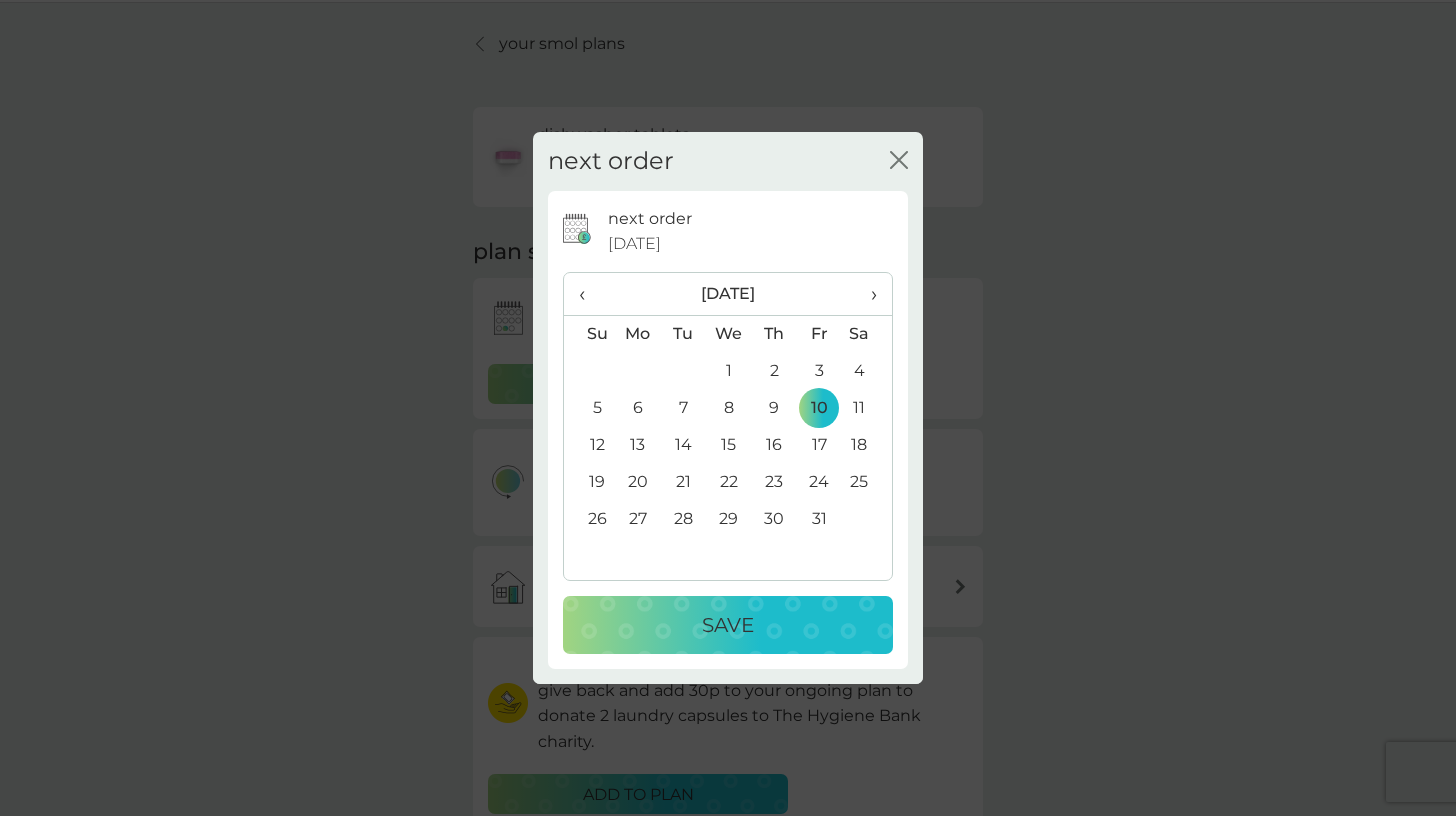 click on "Save" at bounding box center (728, 625) 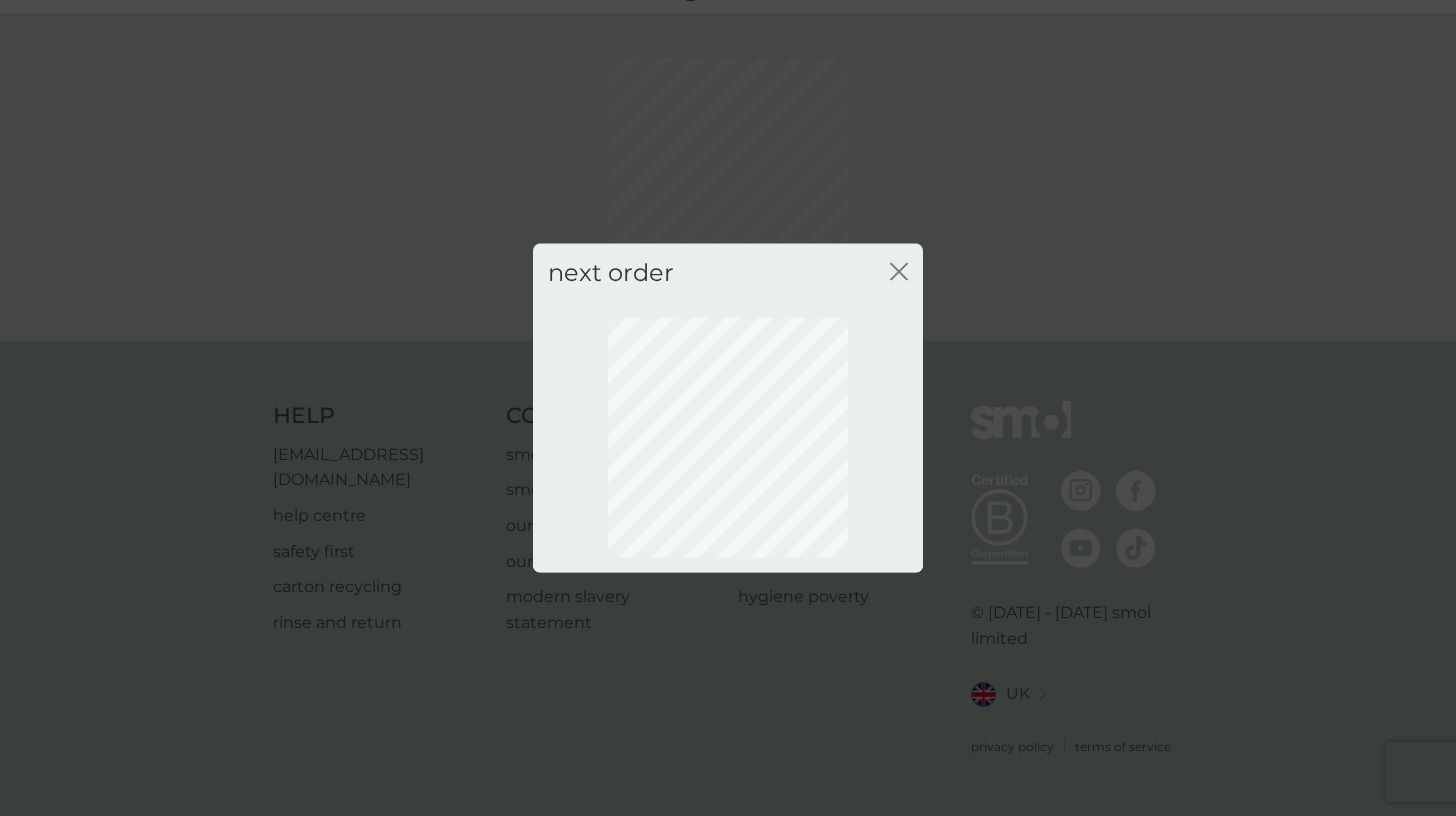 scroll, scrollTop: 22, scrollLeft: 0, axis: vertical 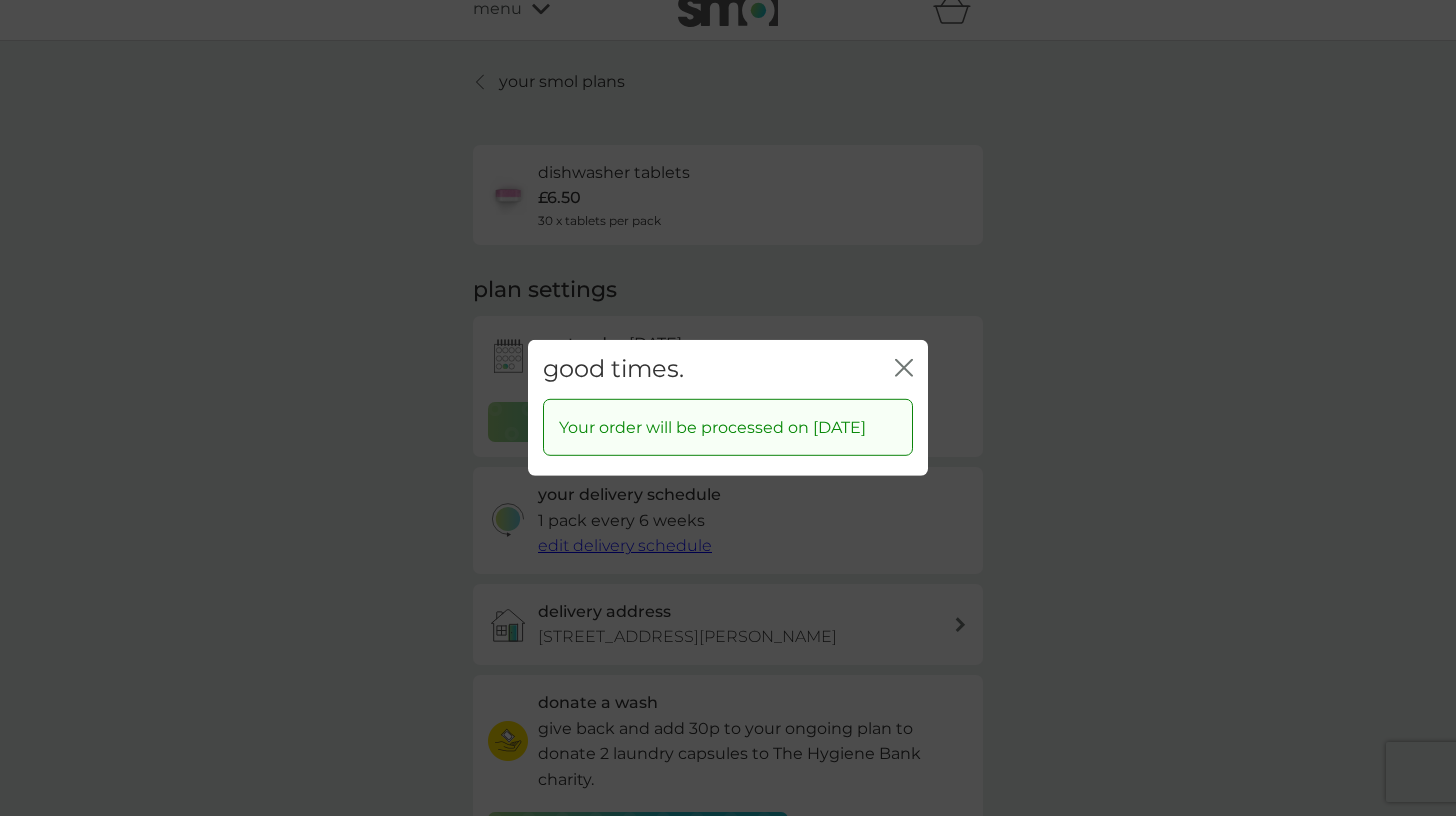 click on "close" at bounding box center [904, 369] 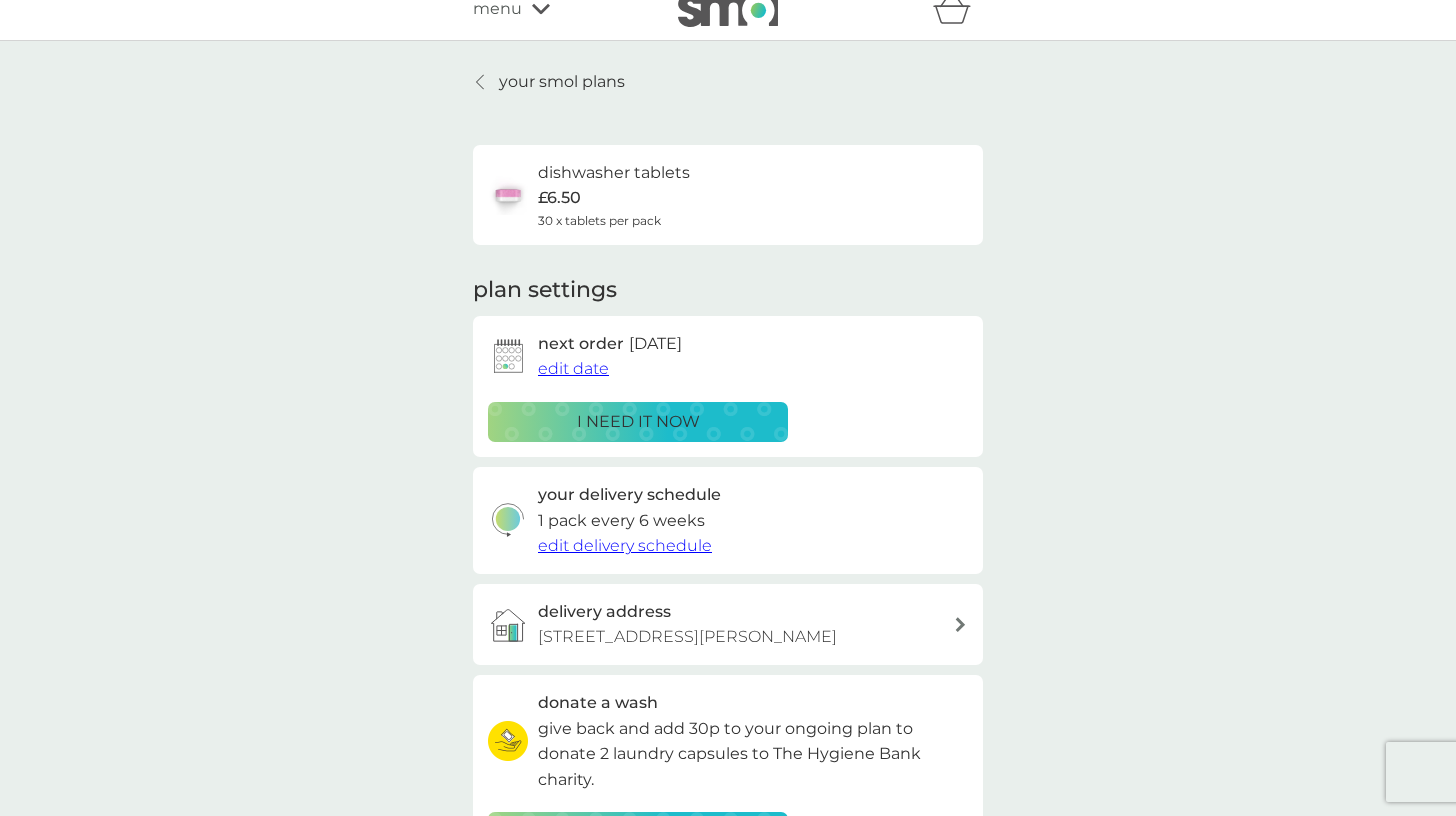 click on "edit date" at bounding box center (573, 368) 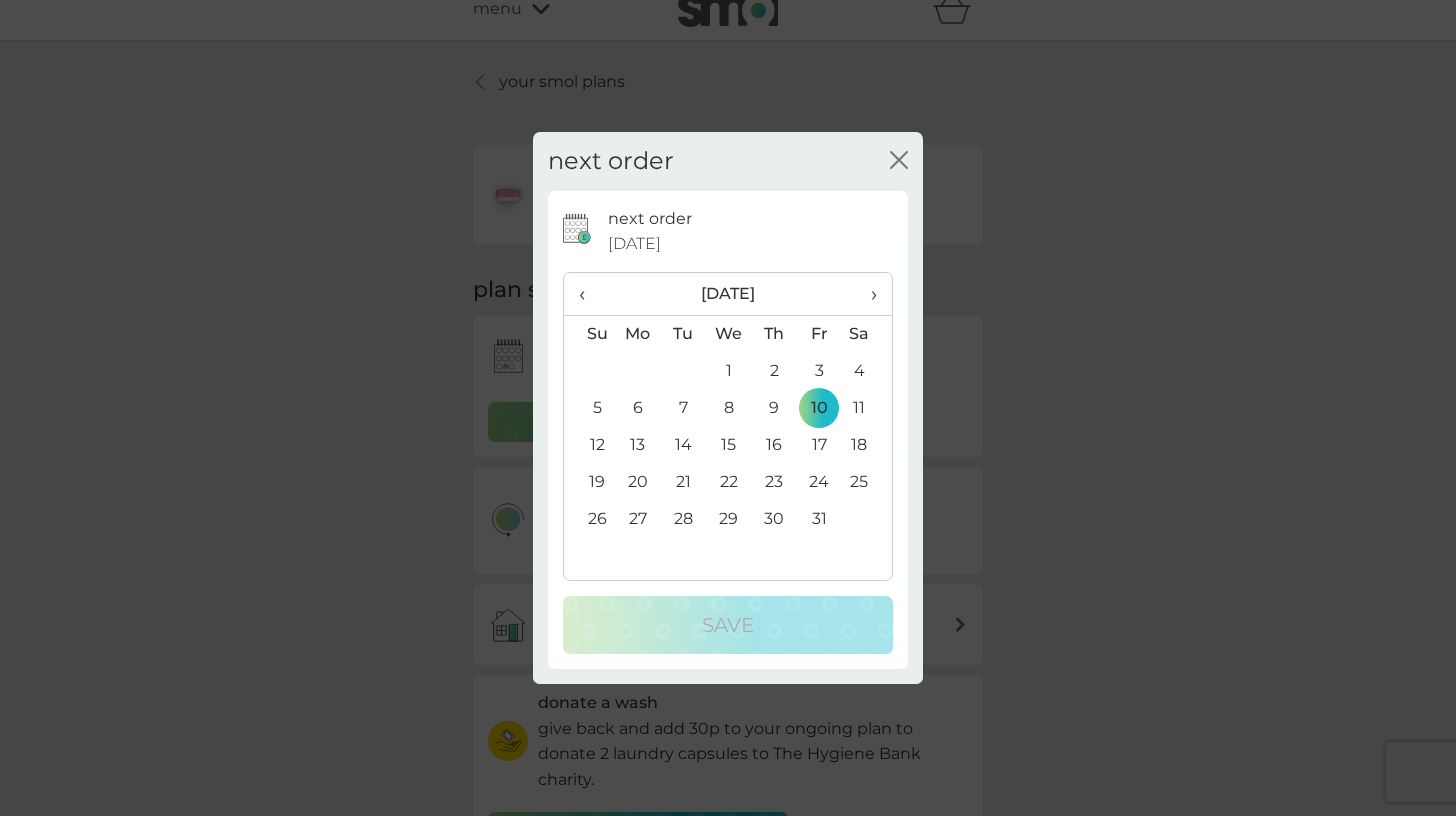 click on "‹" at bounding box center (589, 294) 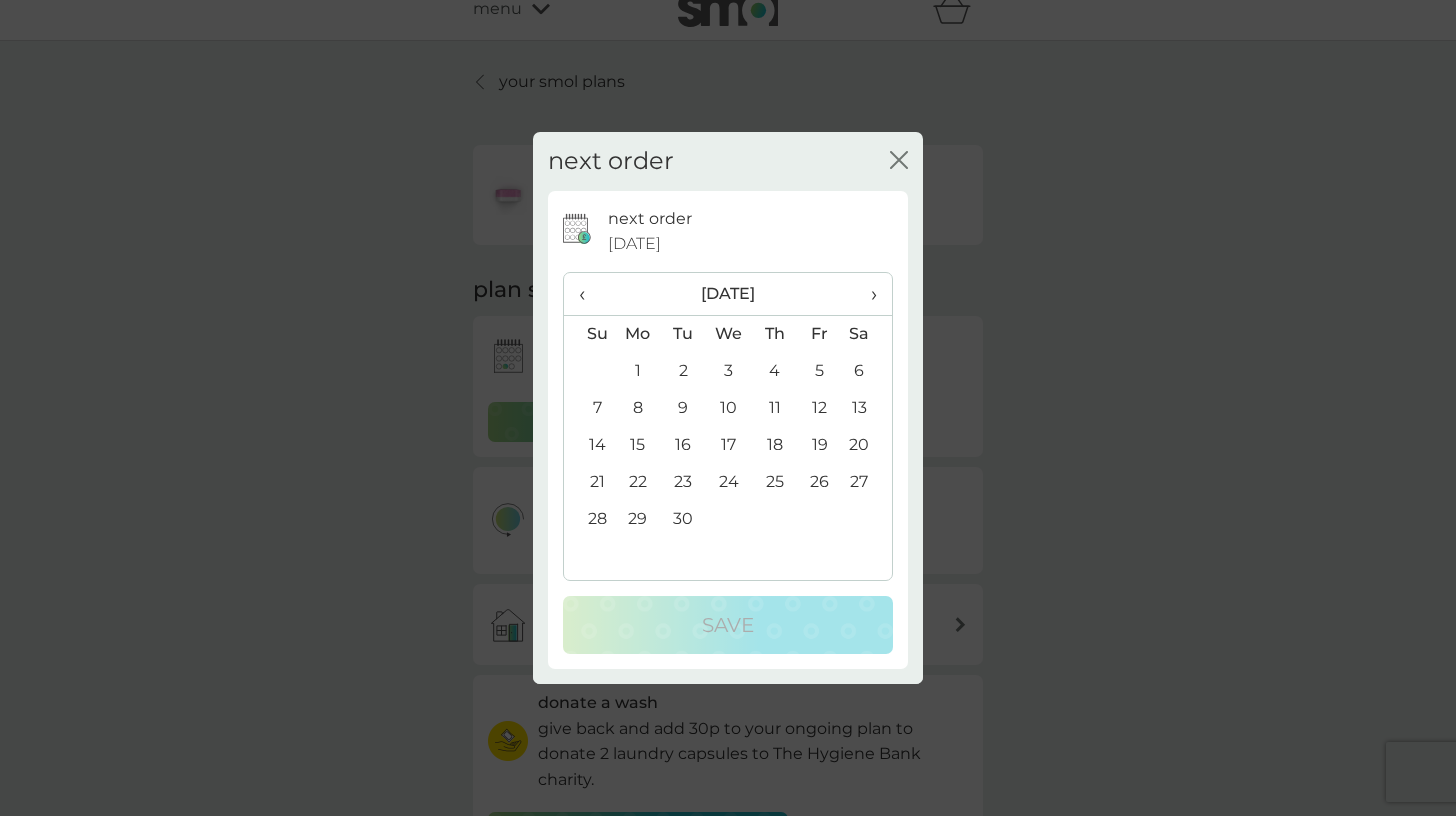 click on "1" at bounding box center (638, 371) 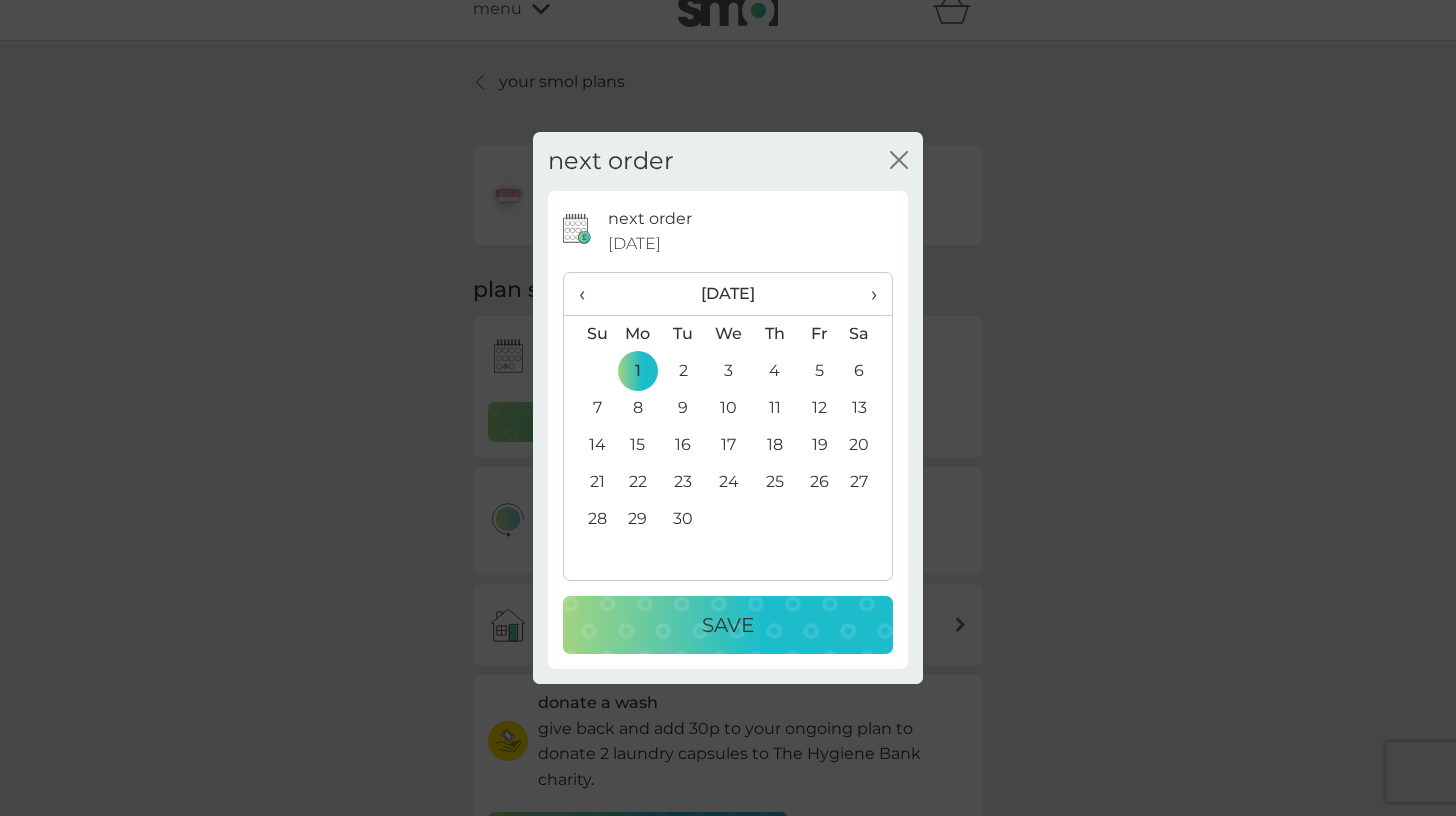 click on "Save" at bounding box center [728, 625] 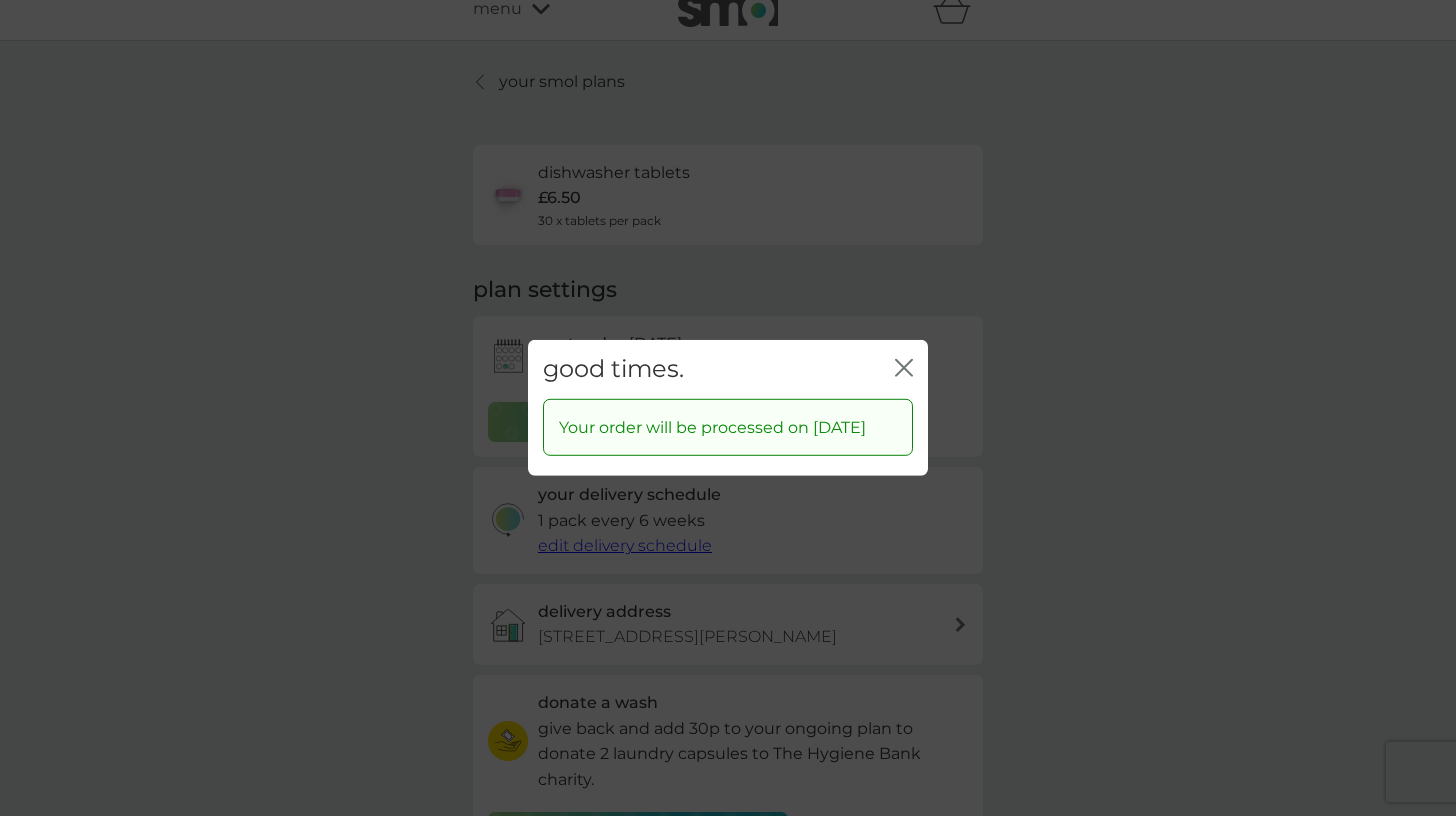 click on "close" at bounding box center [904, 369] 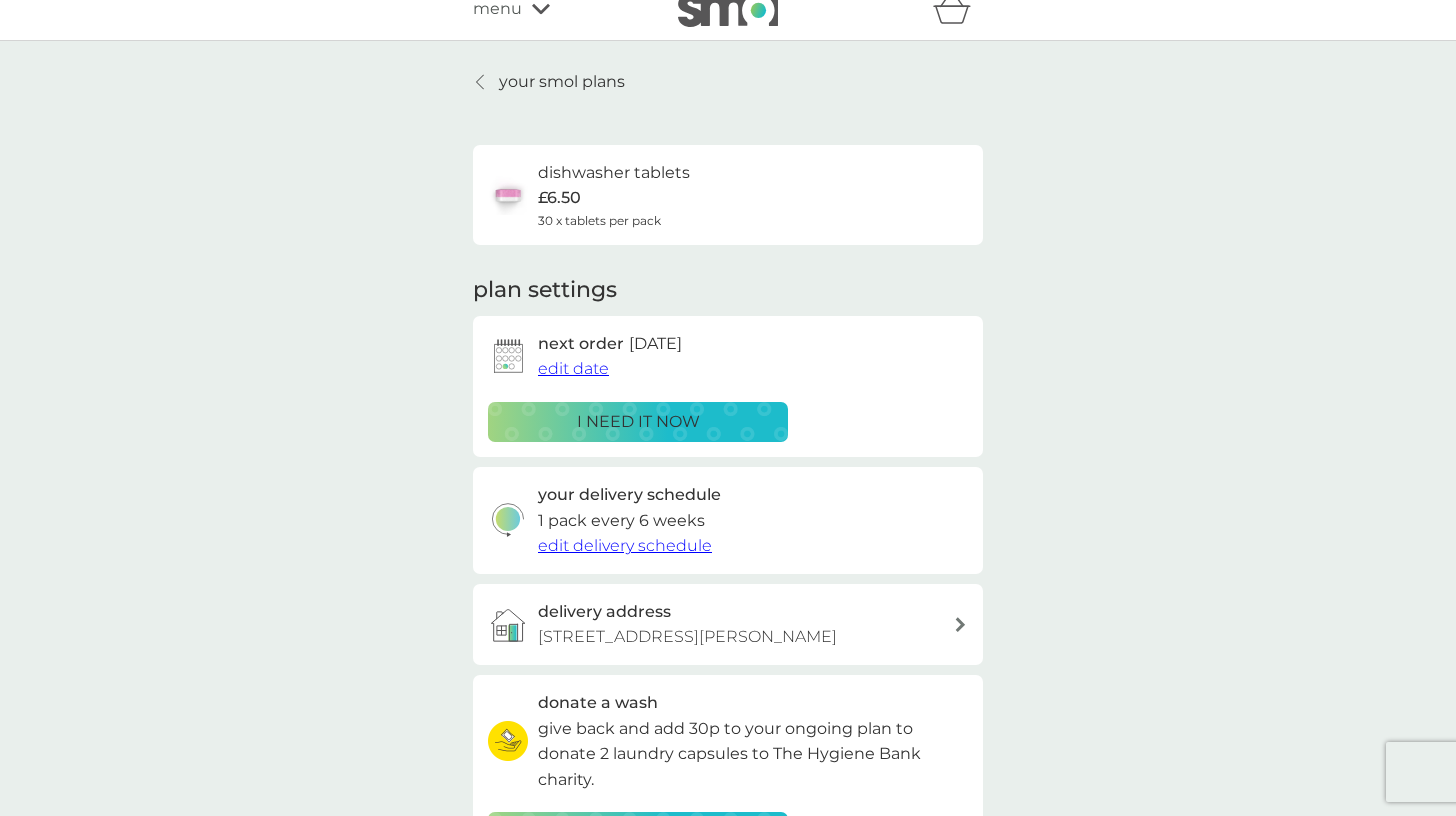 click on "edit date" at bounding box center (573, 368) 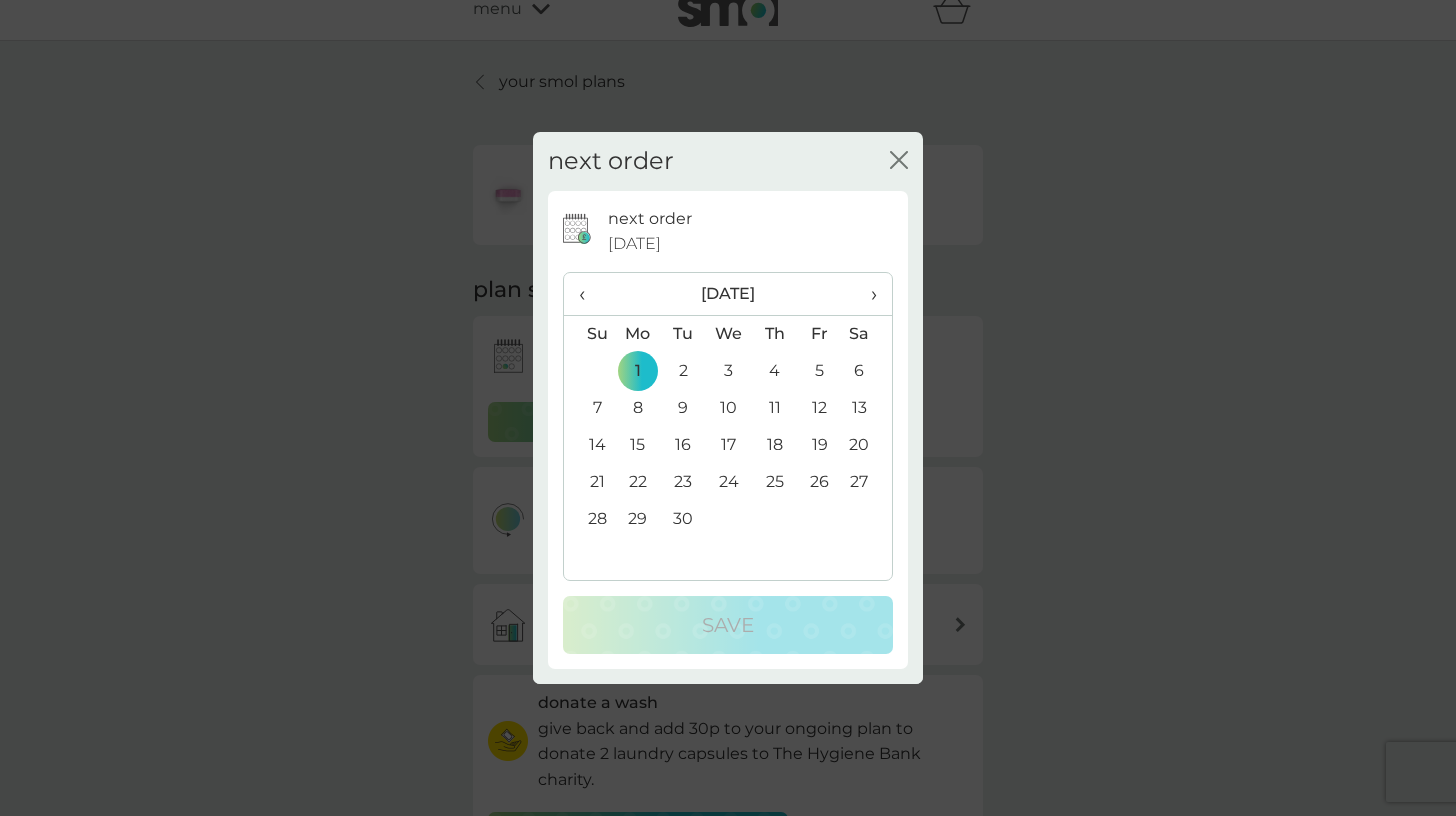 click on "30" at bounding box center [683, 519] 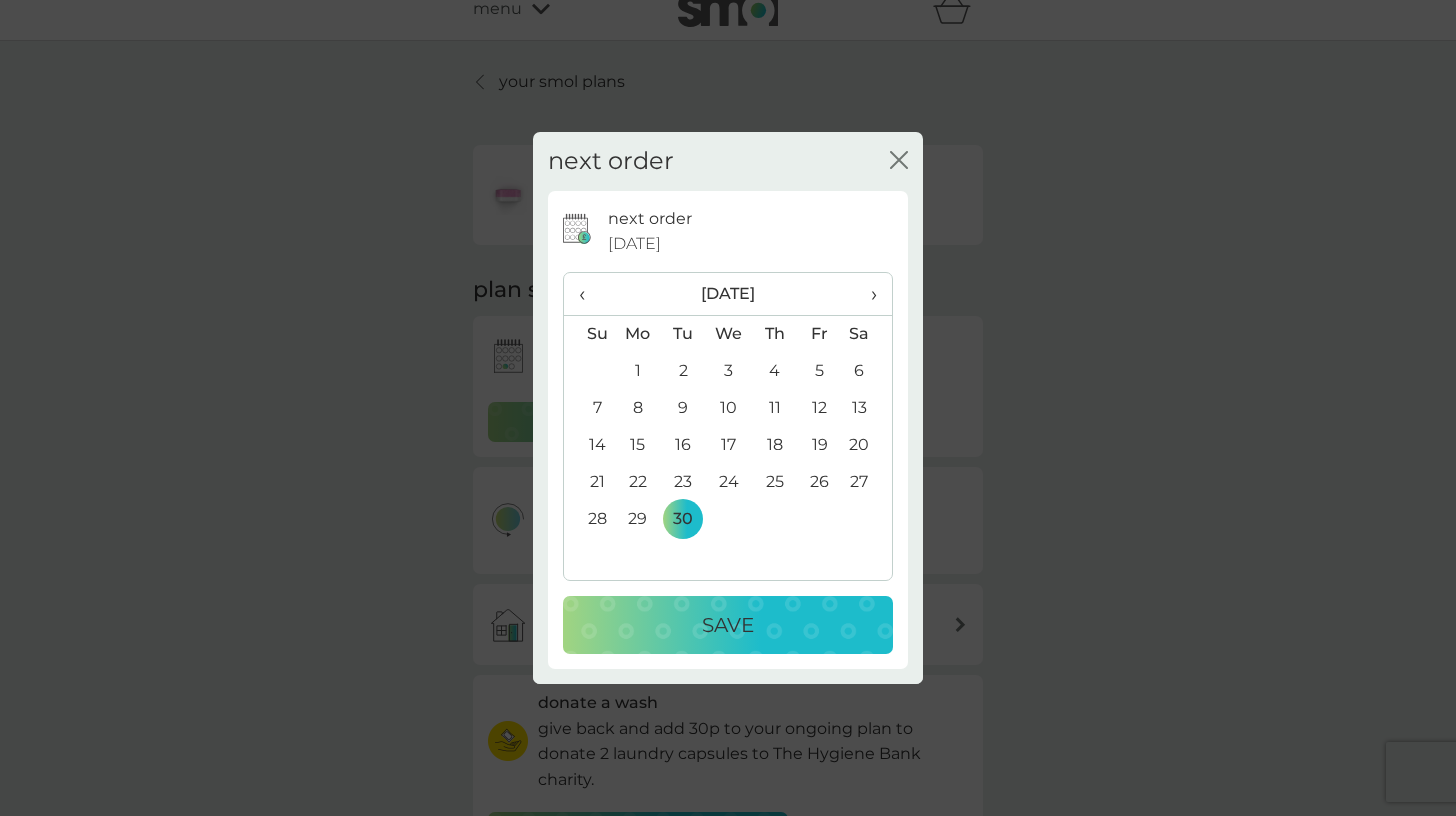 click on "›" at bounding box center [867, 294] 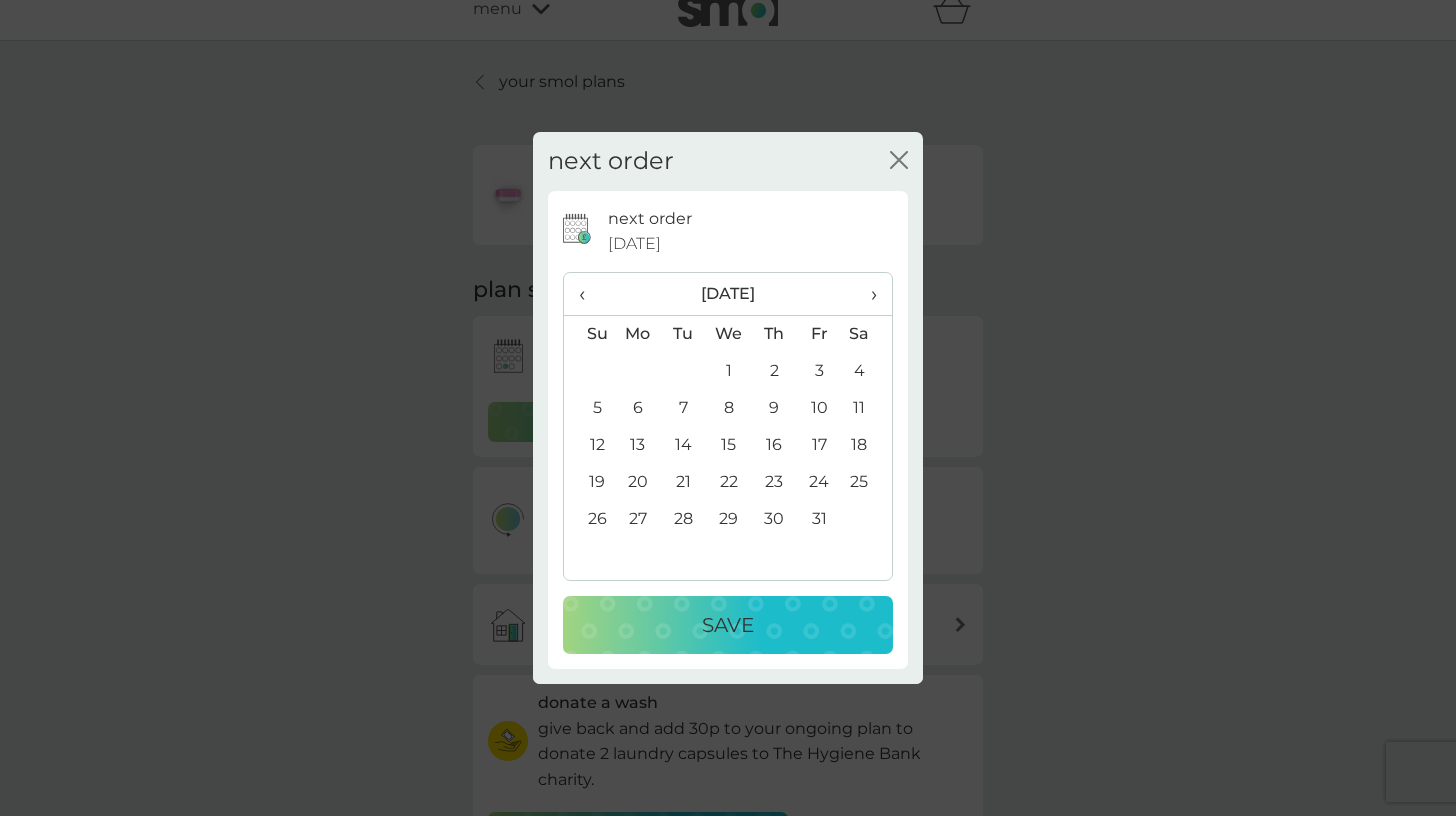 click on "1" at bounding box center [729, 371] 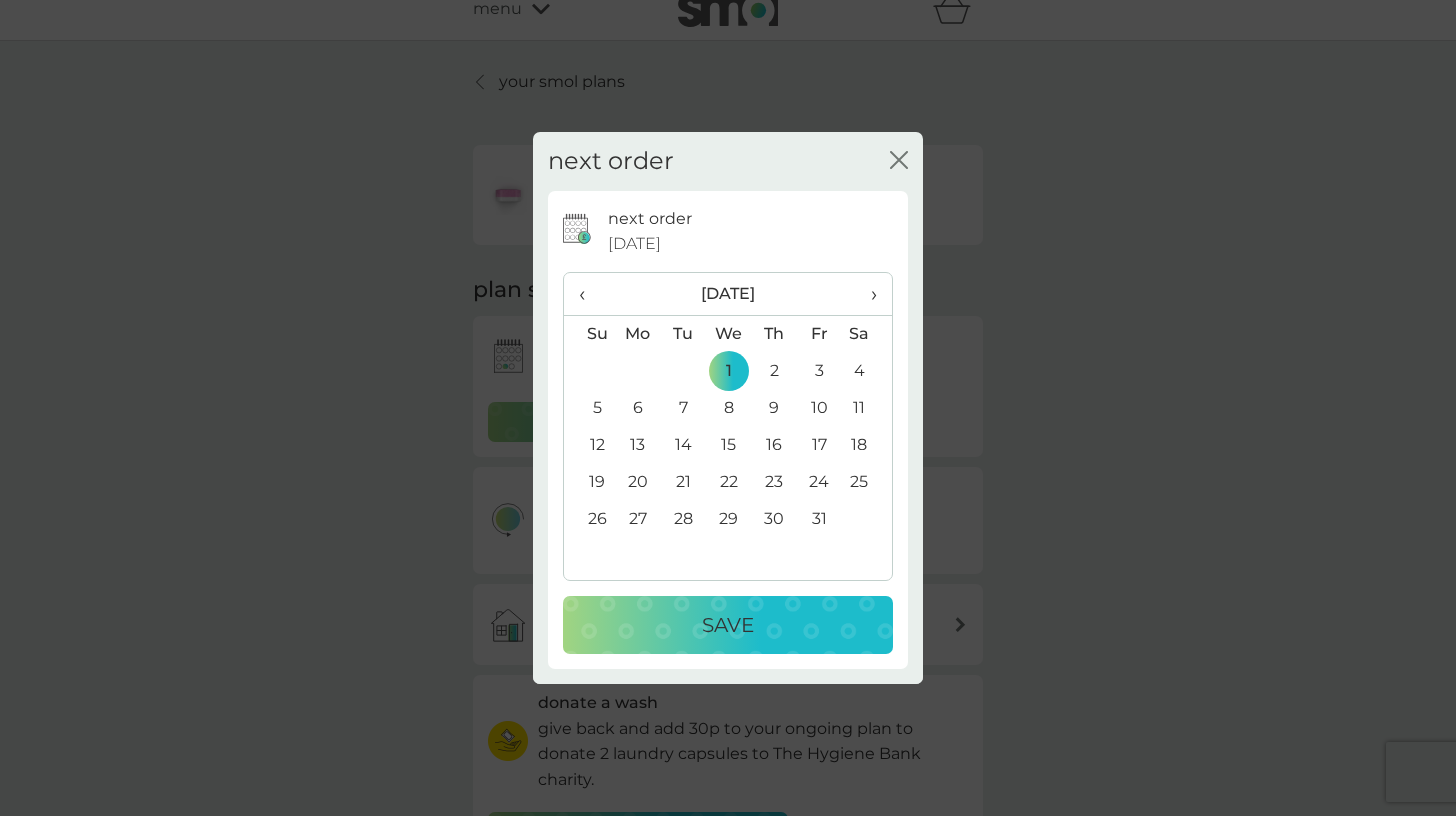 click on "Save" at bounding box center (728, 625) 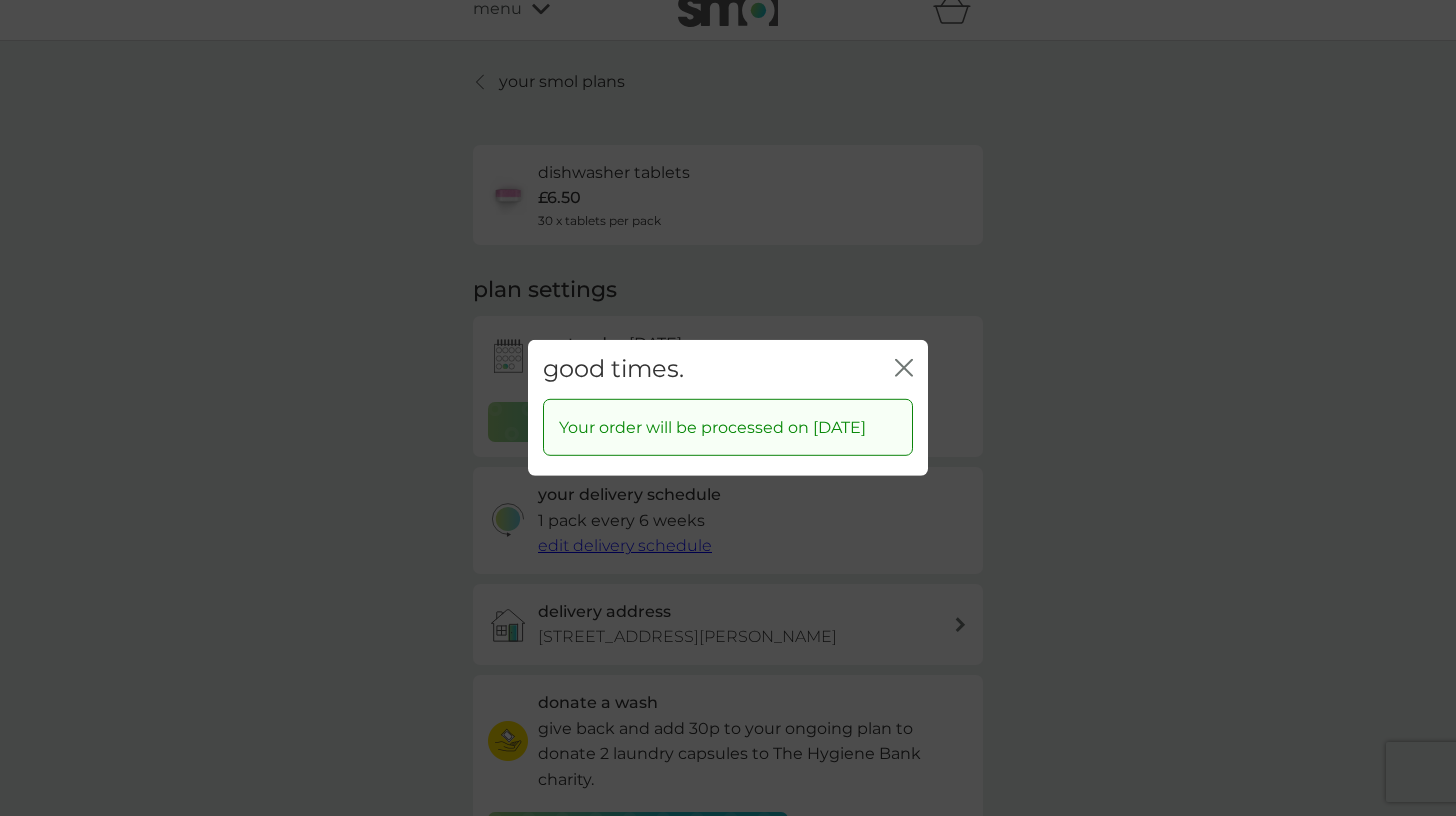 click on "close" 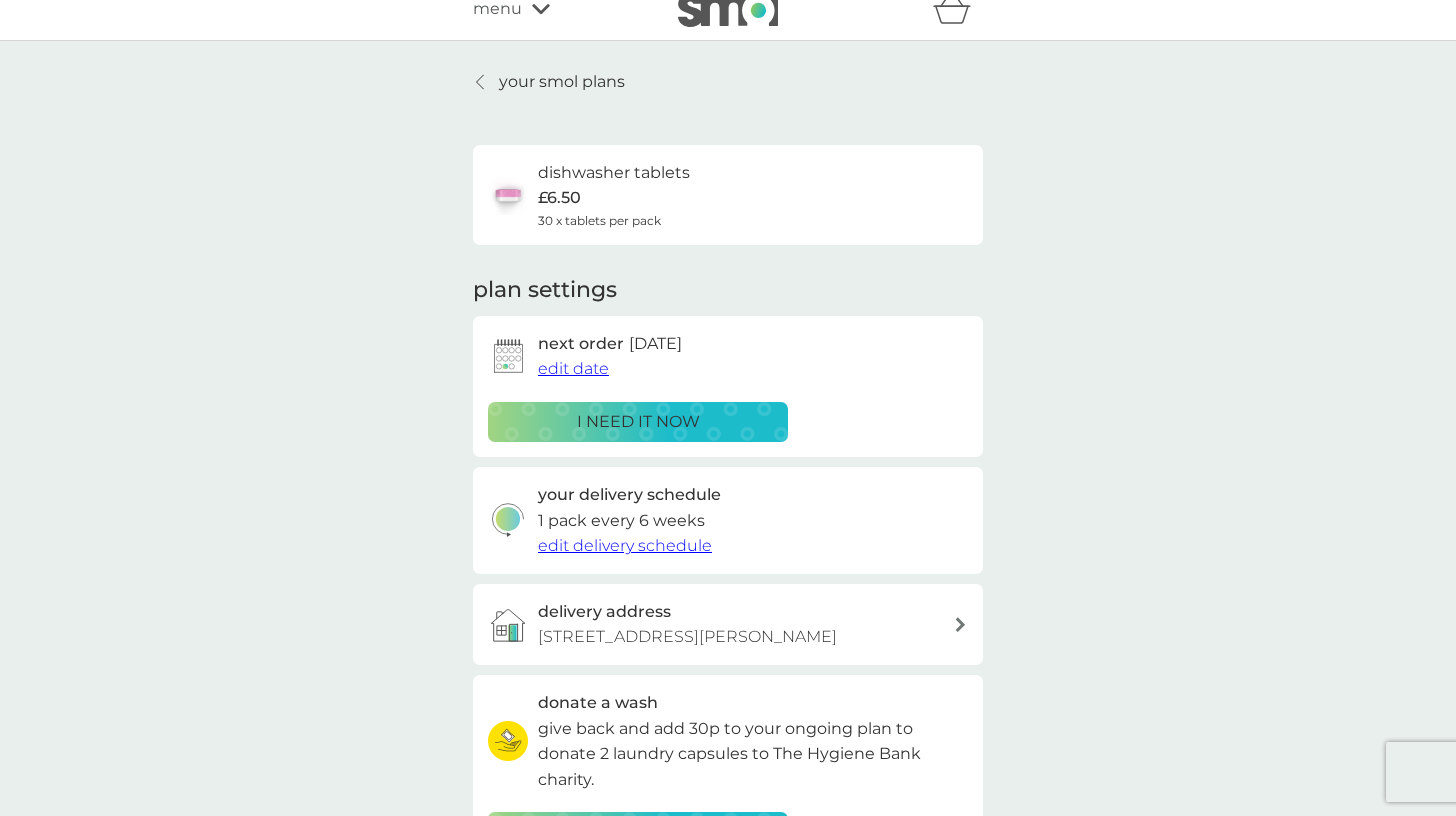 click at bounding box center [481, 82] 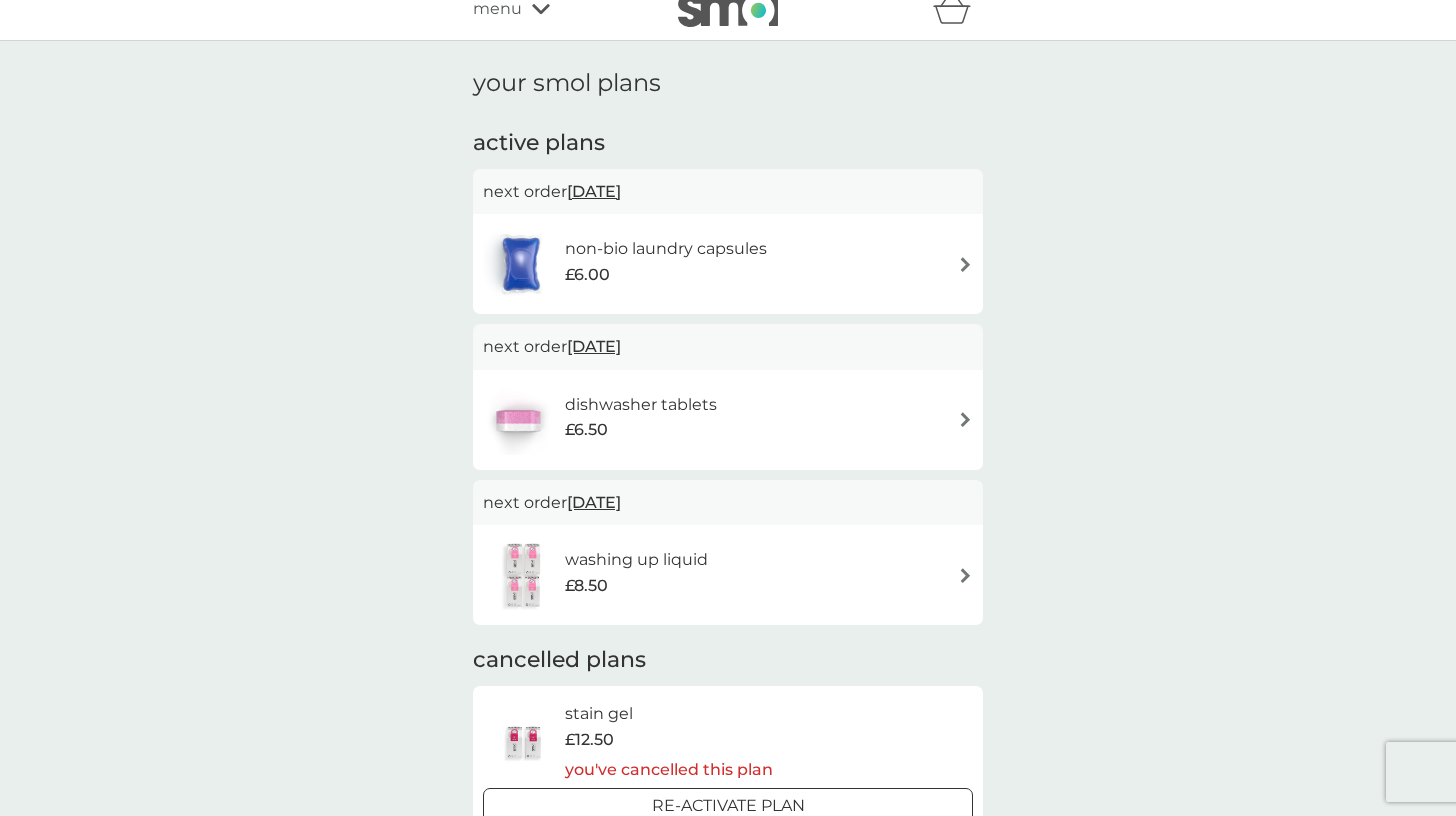 scroll, scrollTop: 0, scrollLeft: 0, axis: both 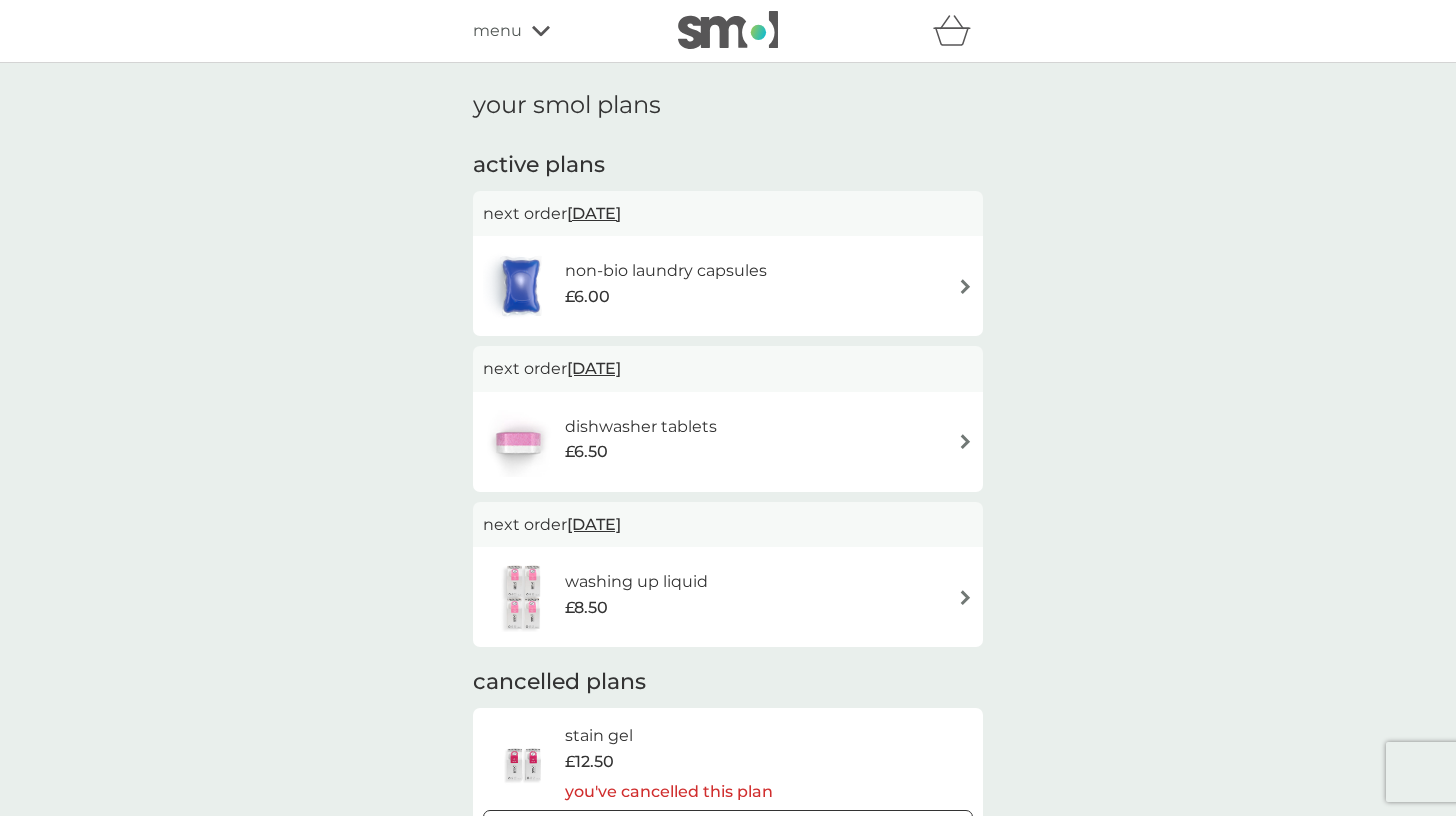 click on "£6.00" at bounding box center [666, 297] 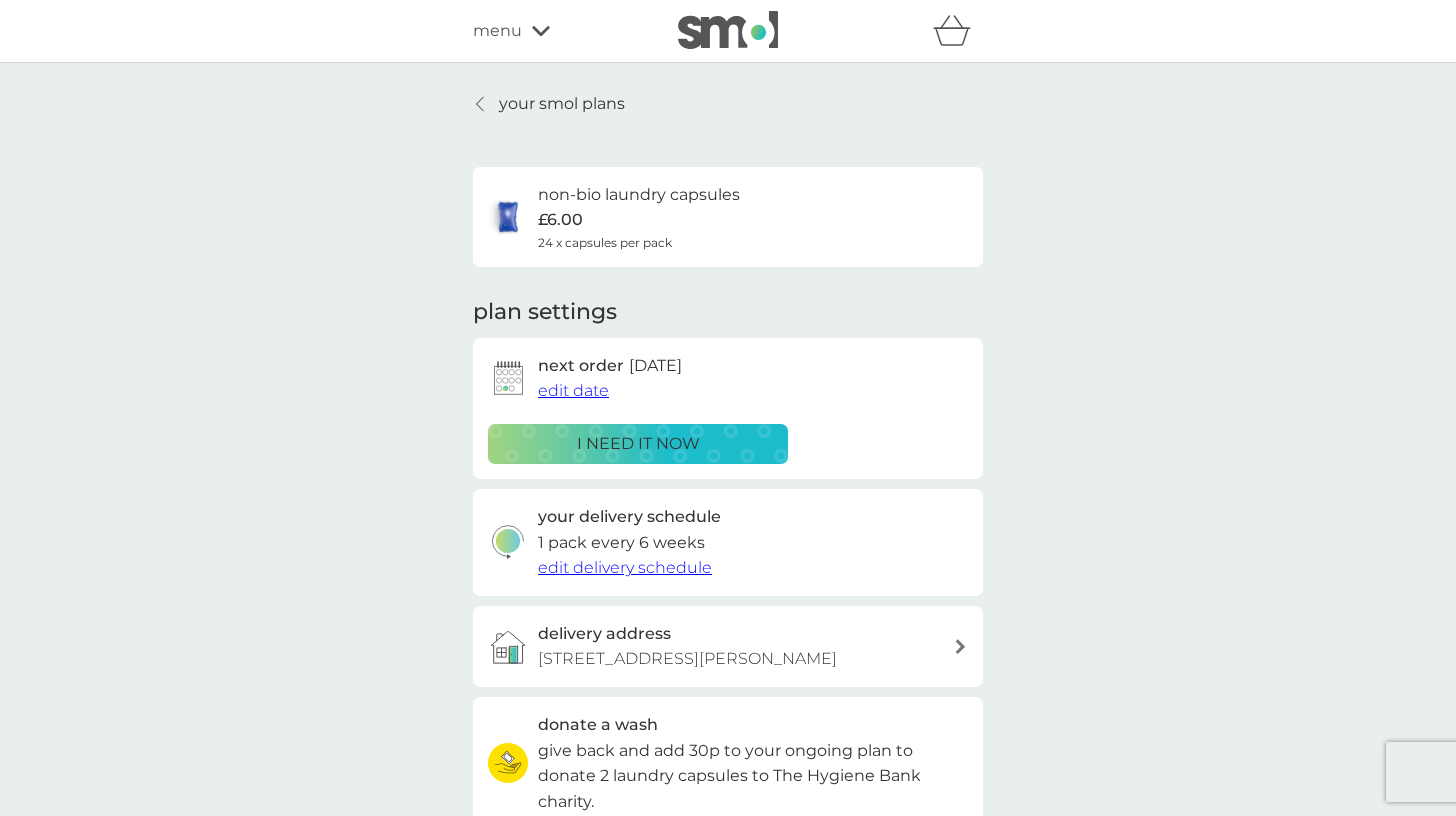 click on "edit date" at bounding box center [573, 390] 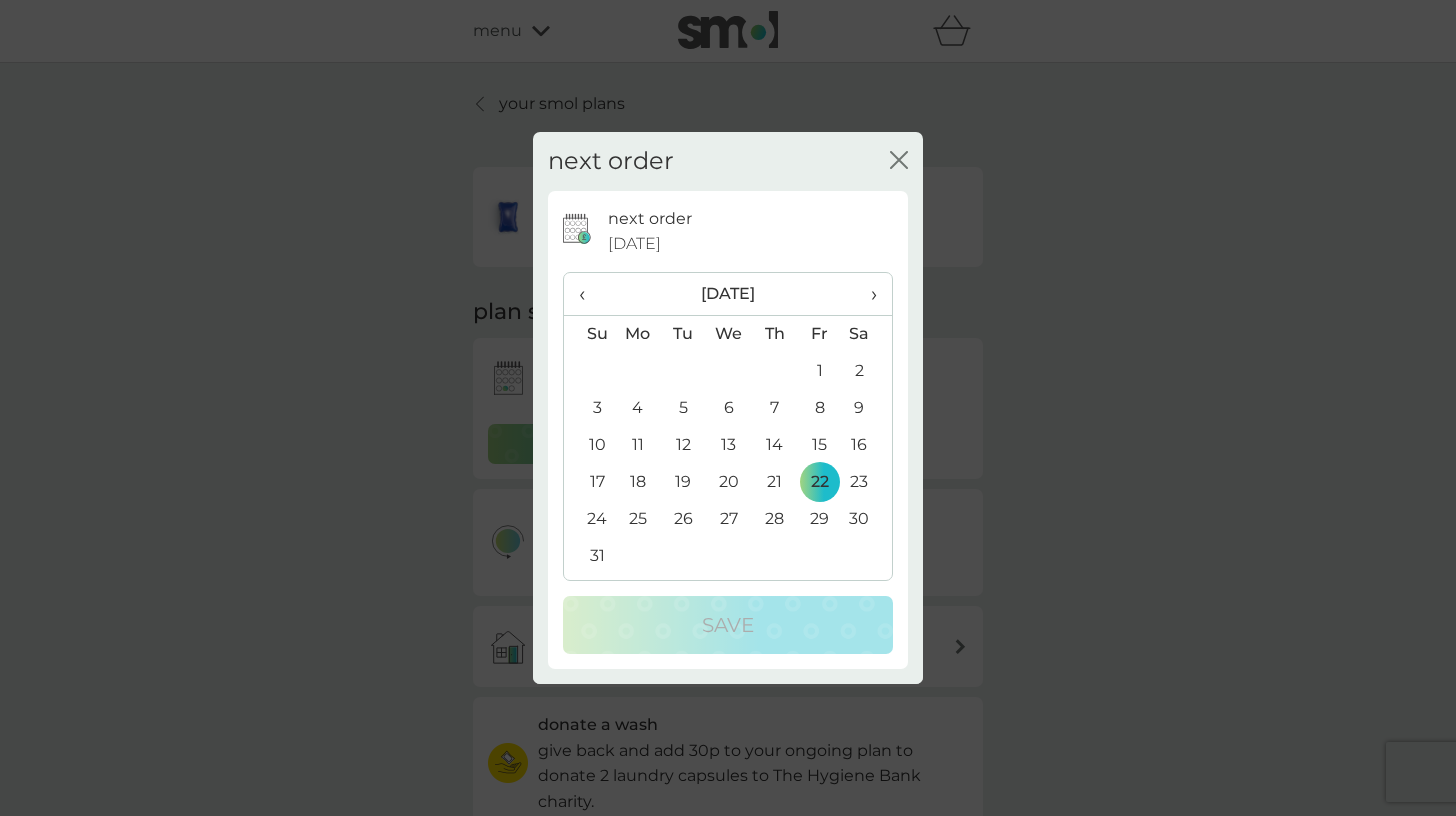 click on "›" at bounding box center (867, 294) 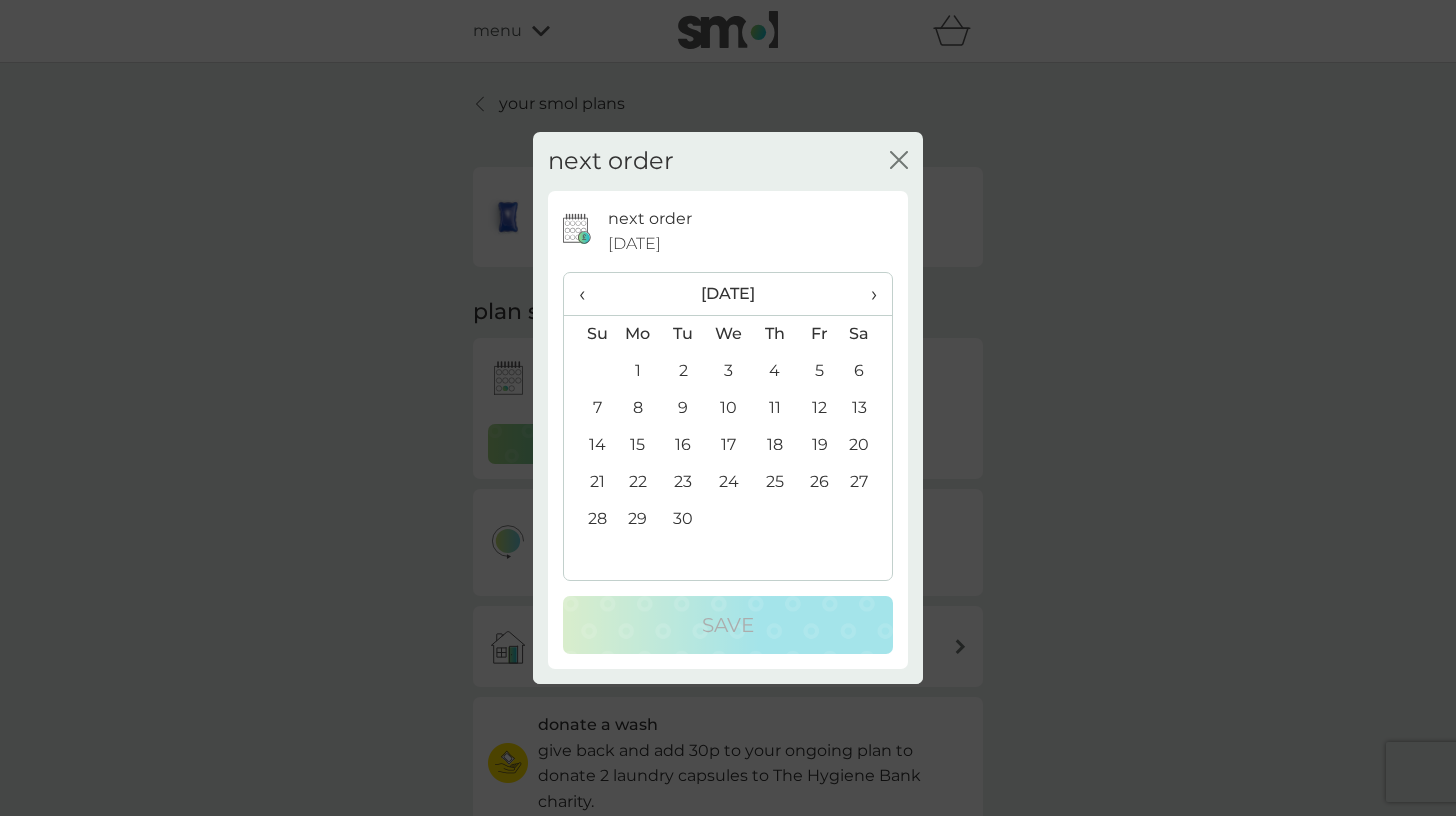 click on "‹" at bounding box center [589, 294] 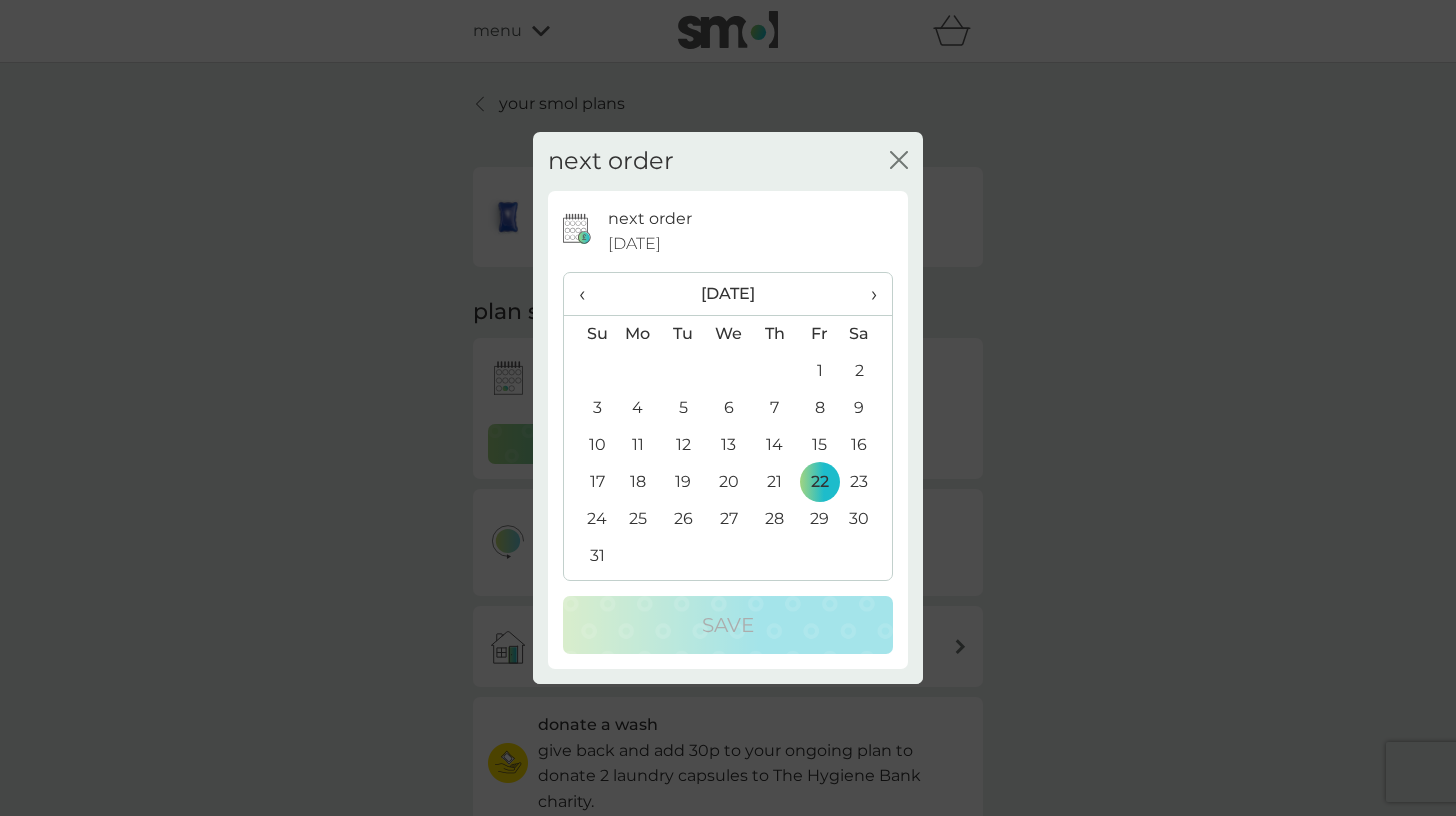 click on "‹" at bounding box center [589, 294] 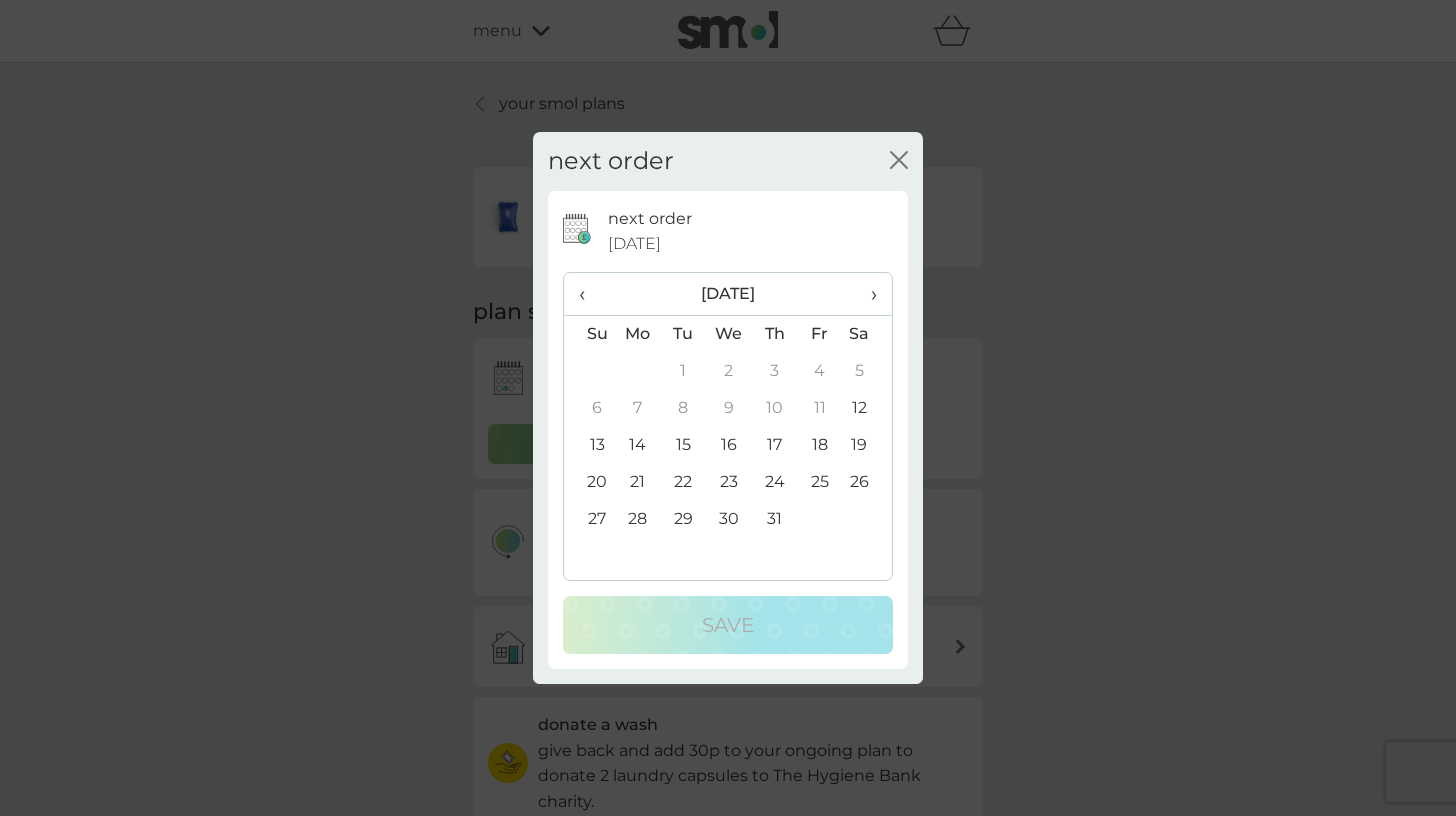 click on "›" at bounding box center (867, 294) 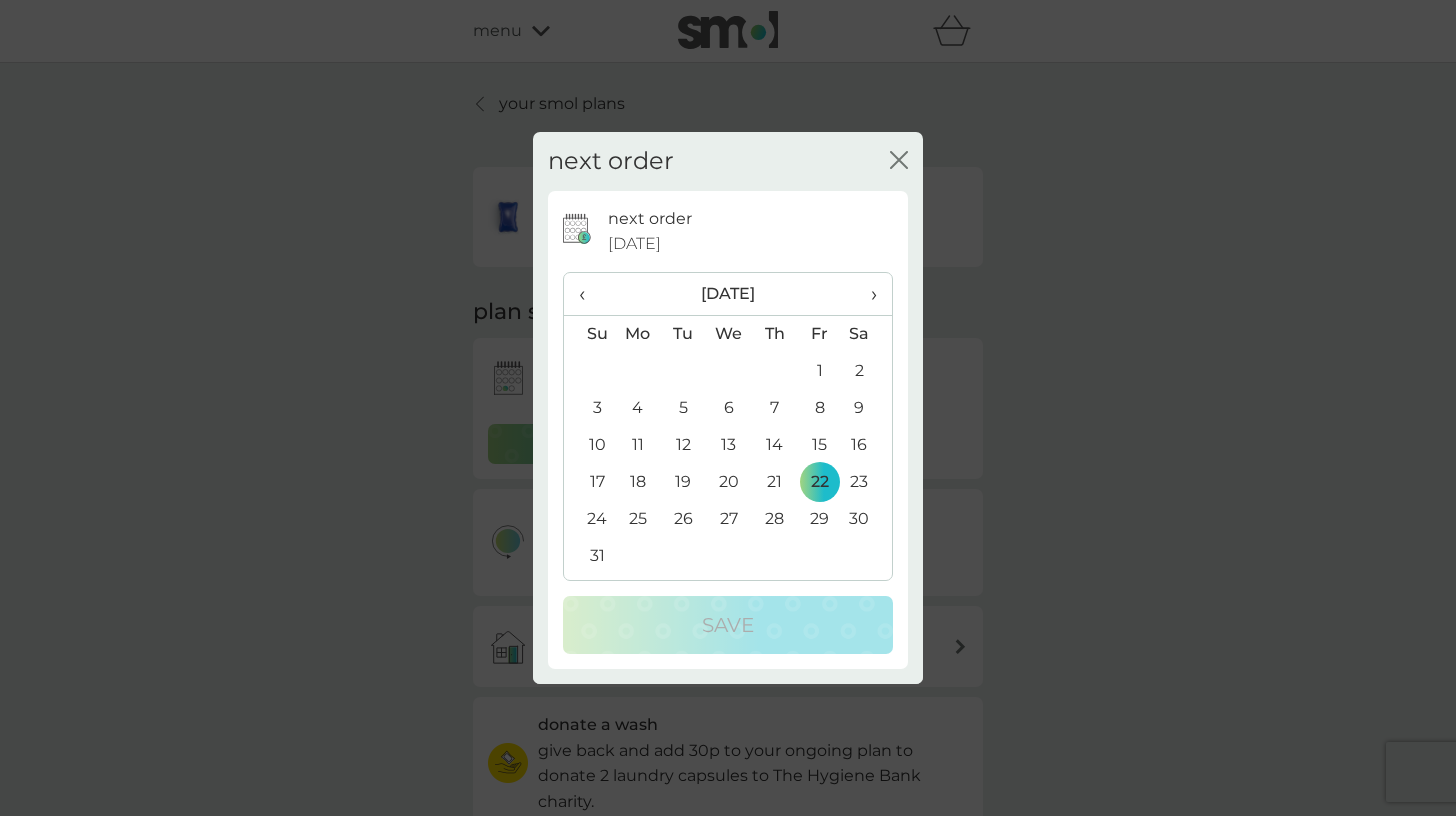 click on "›" at bounding box center [867, 294] 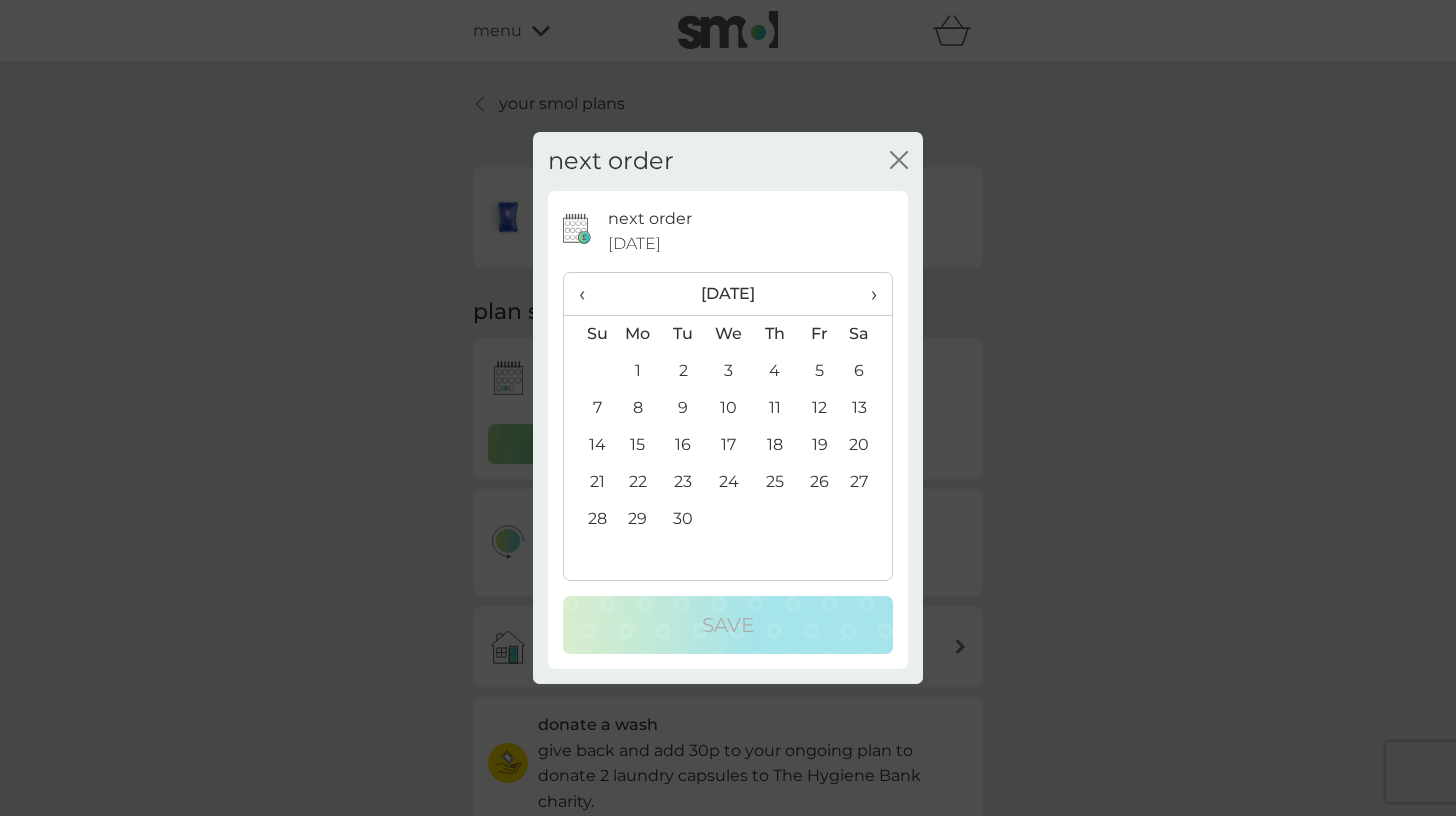 click on "›" at bounding box center (867, 294) 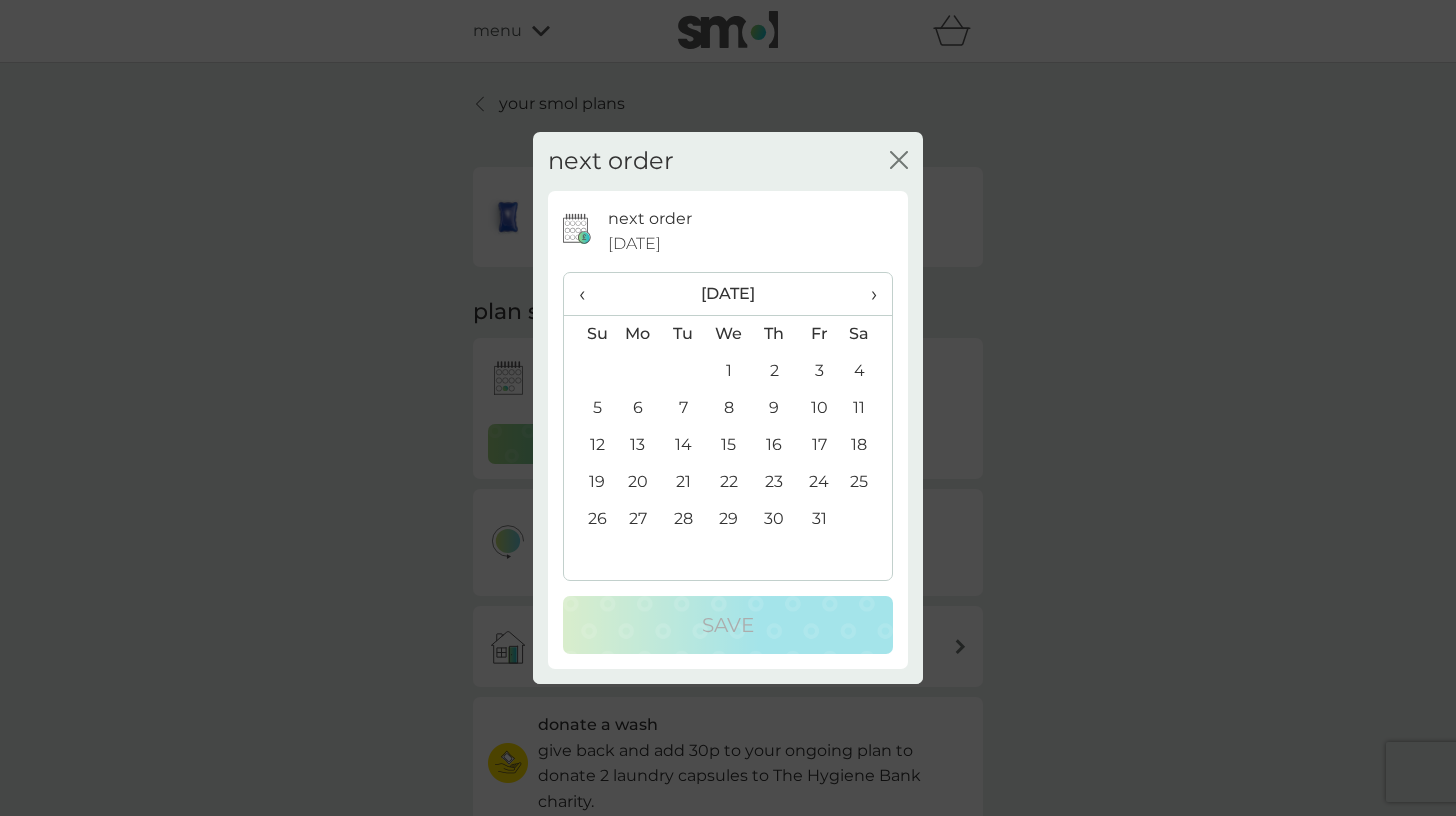 click on "1" at bounding box center [729, 371] 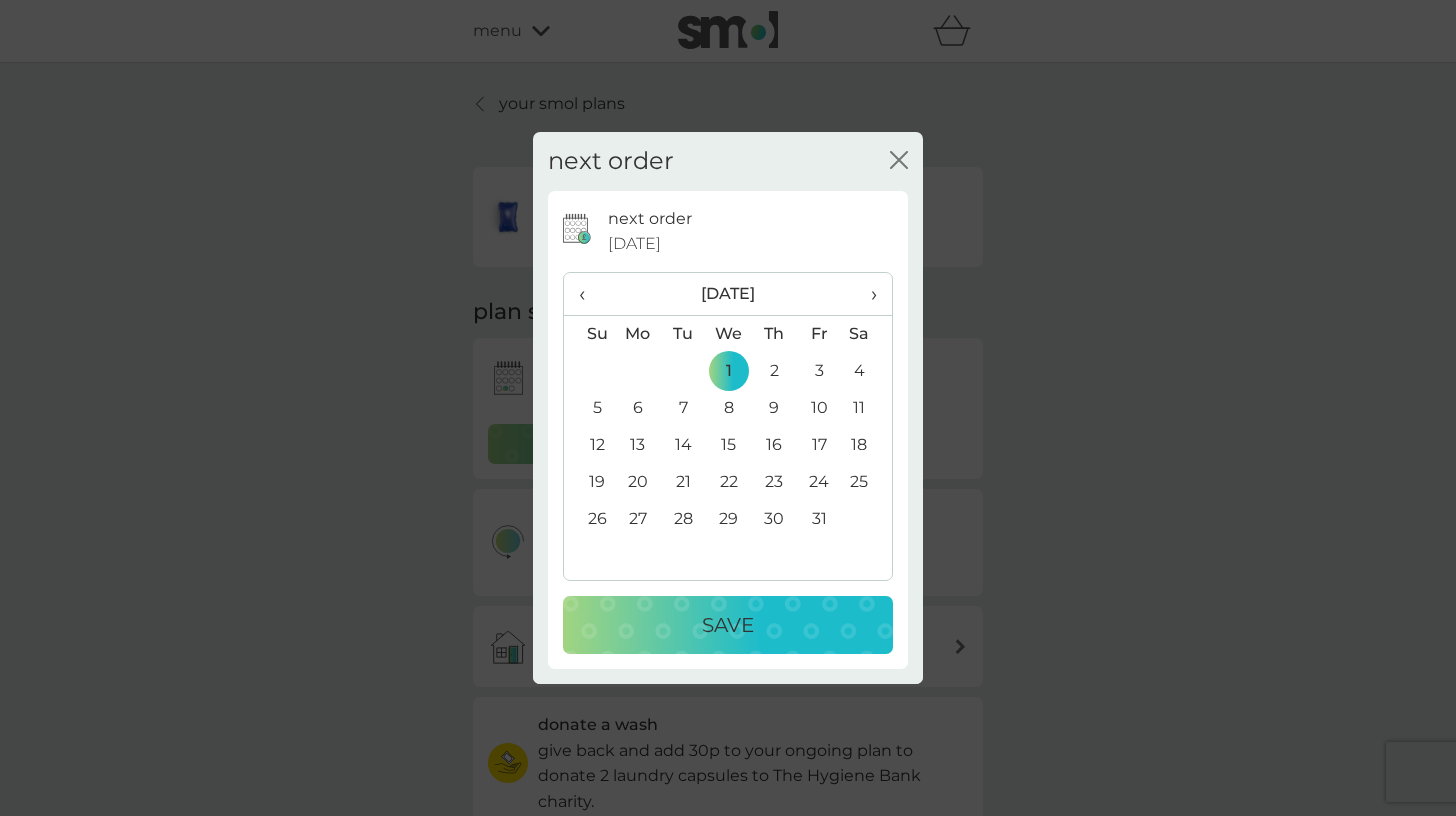 click on "Save" at bounding box center [728, 625] 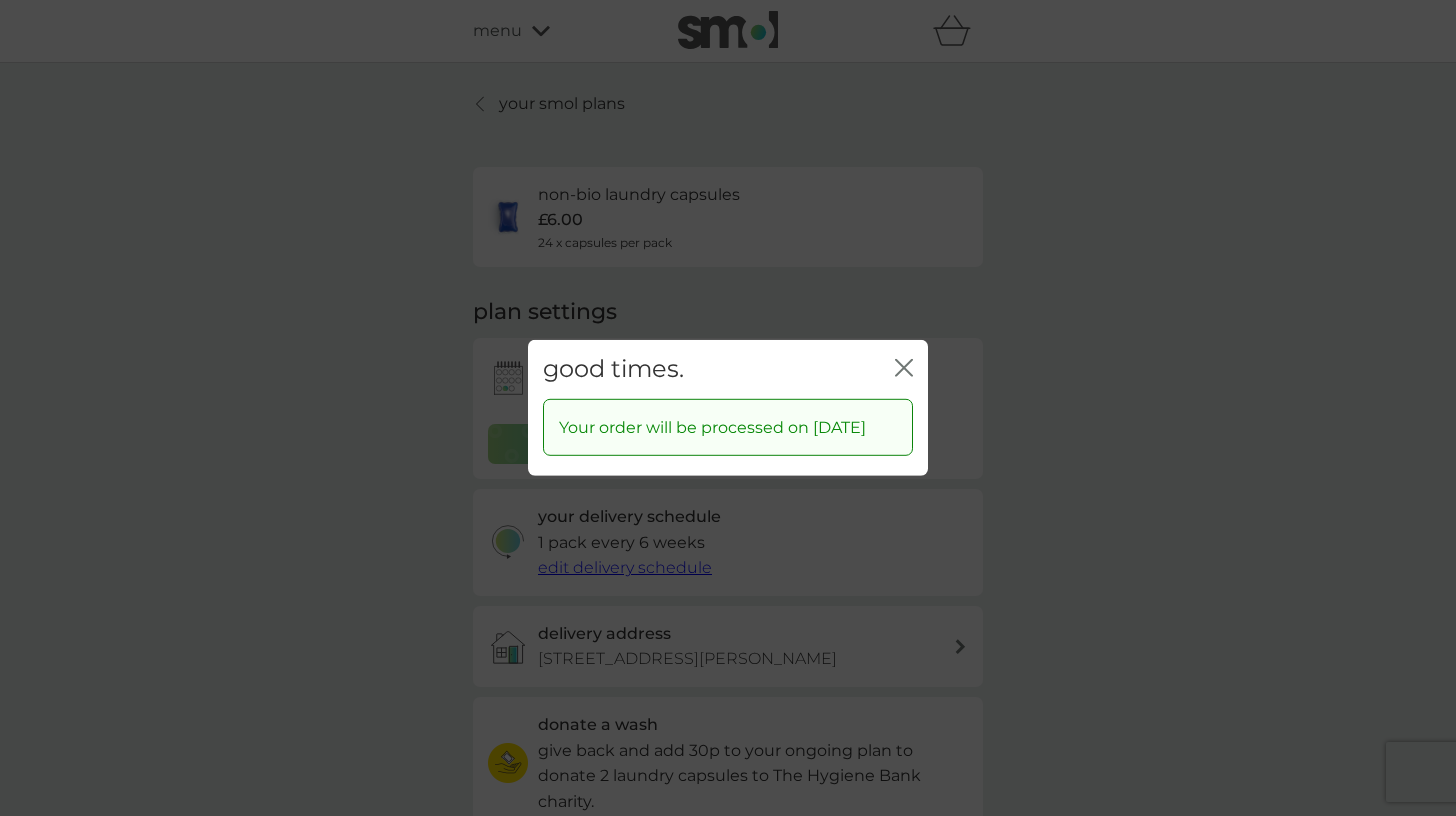 click on "close" at bounding box center [904, 369] 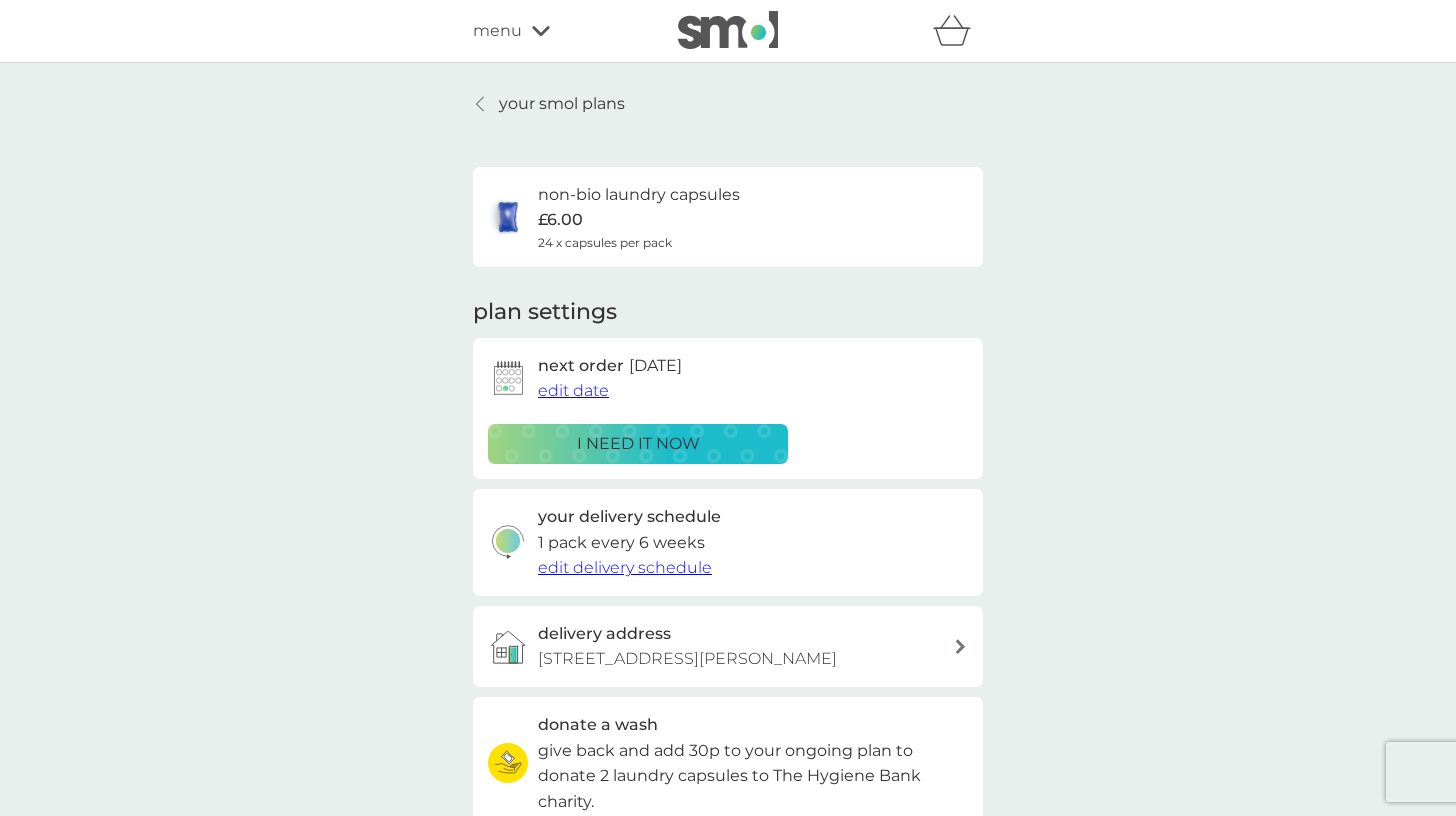 click on "your smol plans" at bounding box center (562, 104) 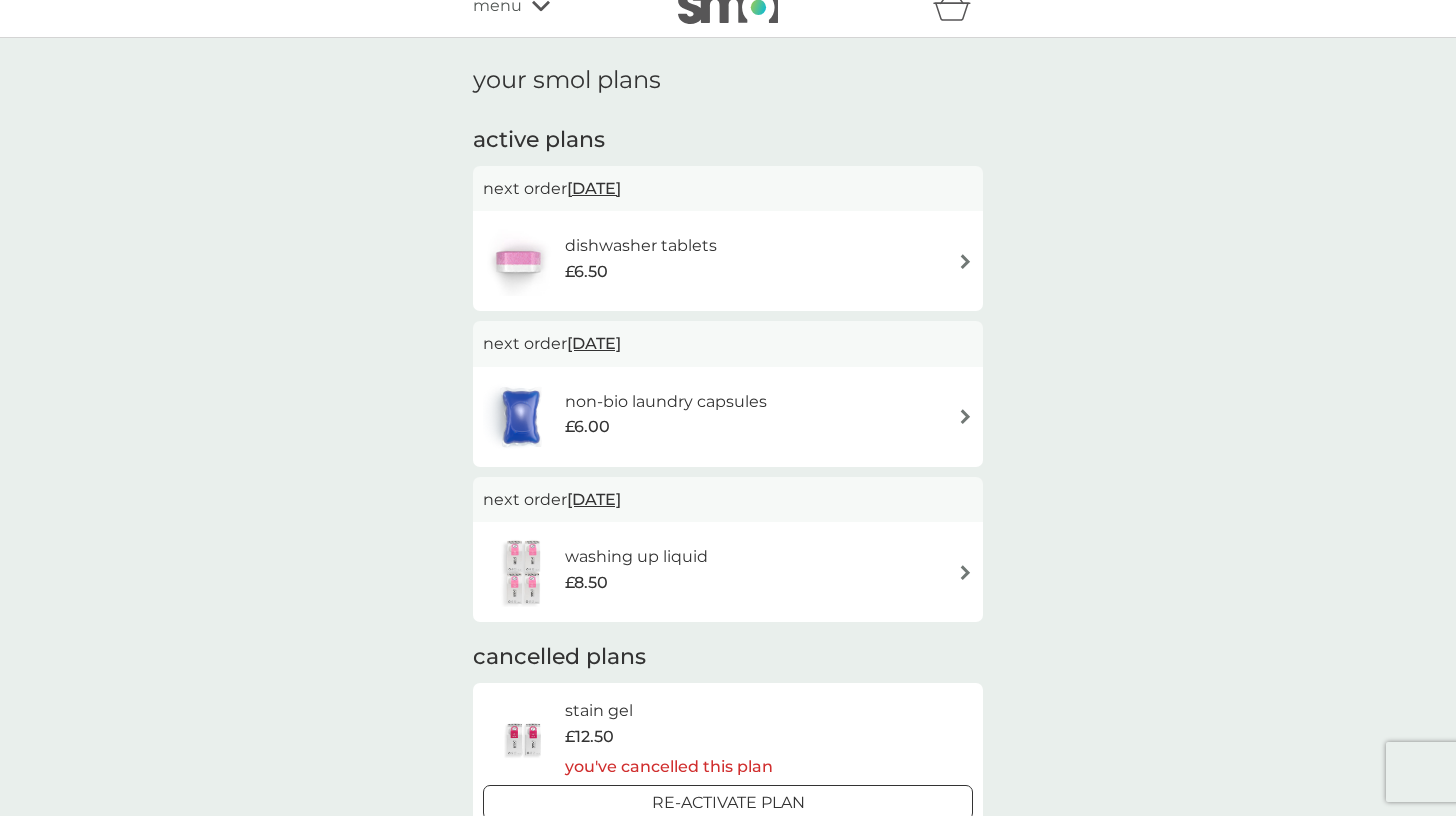 scroll, scrollTop: 23, scrollLeft: 0, axis: vertical 